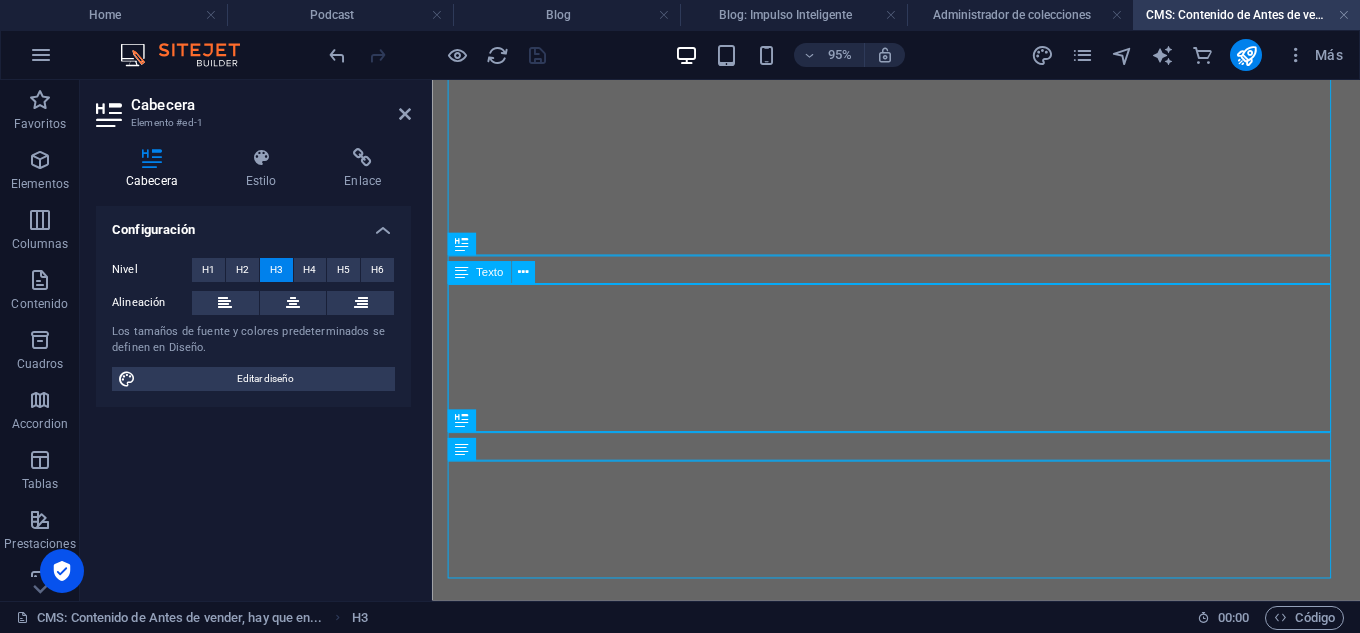 scroll, scrollTop: 0, scrollLeft: 0, axis: both 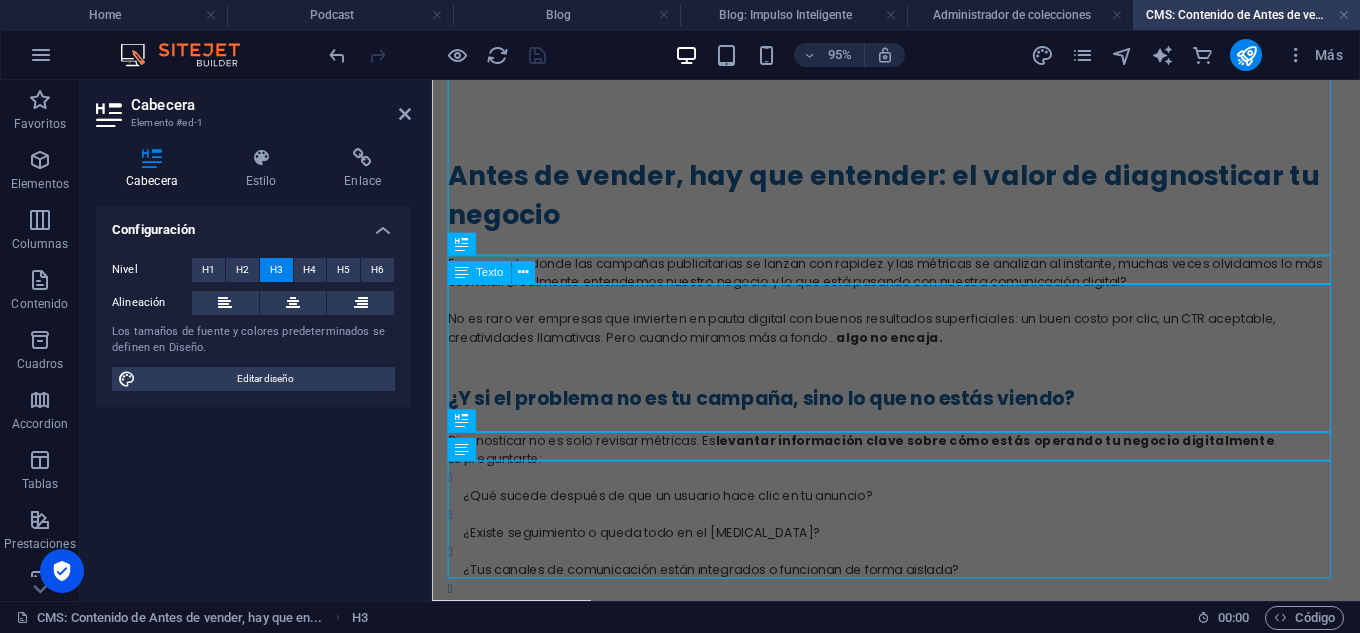 click on "En Impulso Inteligente te ayudamos a revisar tu sistema actual y diseñar un plan basado en lo que realmente necesitas. Sin plantillas, sin fórmulas mágicas. Solo estrategia aplicada con criterio. 👉 Agenda tu diagnóstico gratuito en  www.impulsointeligente.cl" at bounding box center [921, 1362] 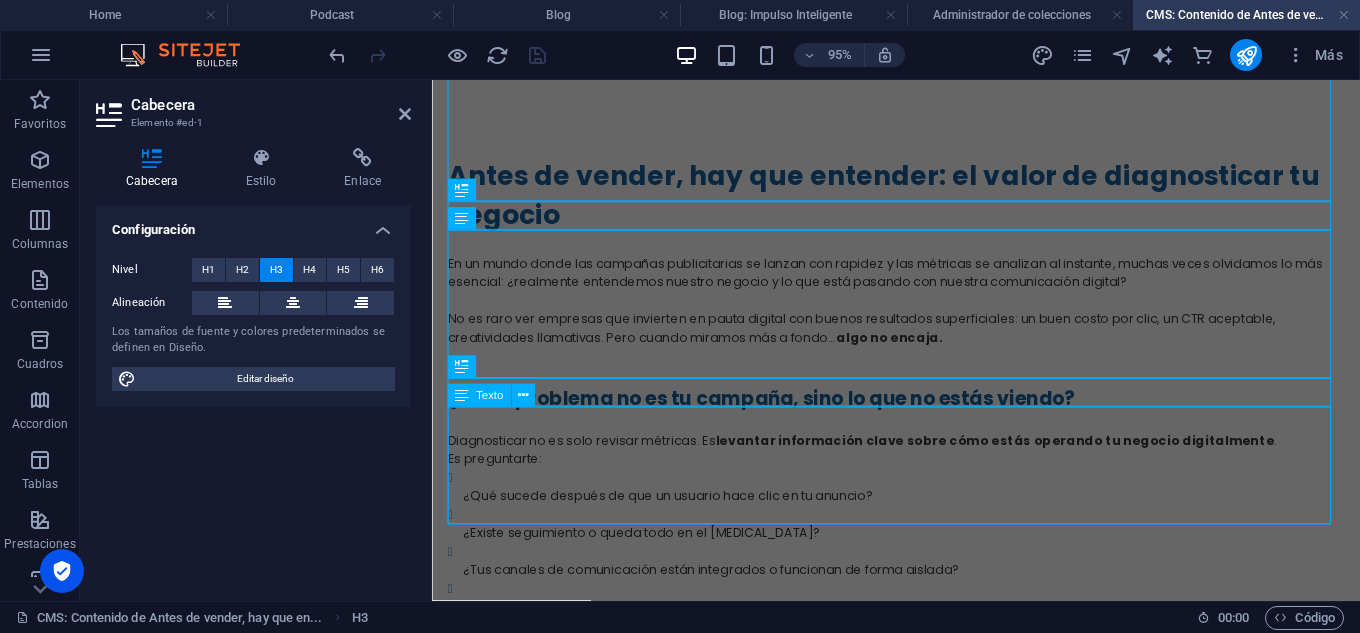 scroll, scrollTop: 0, scrollLeft: 0, axis: both 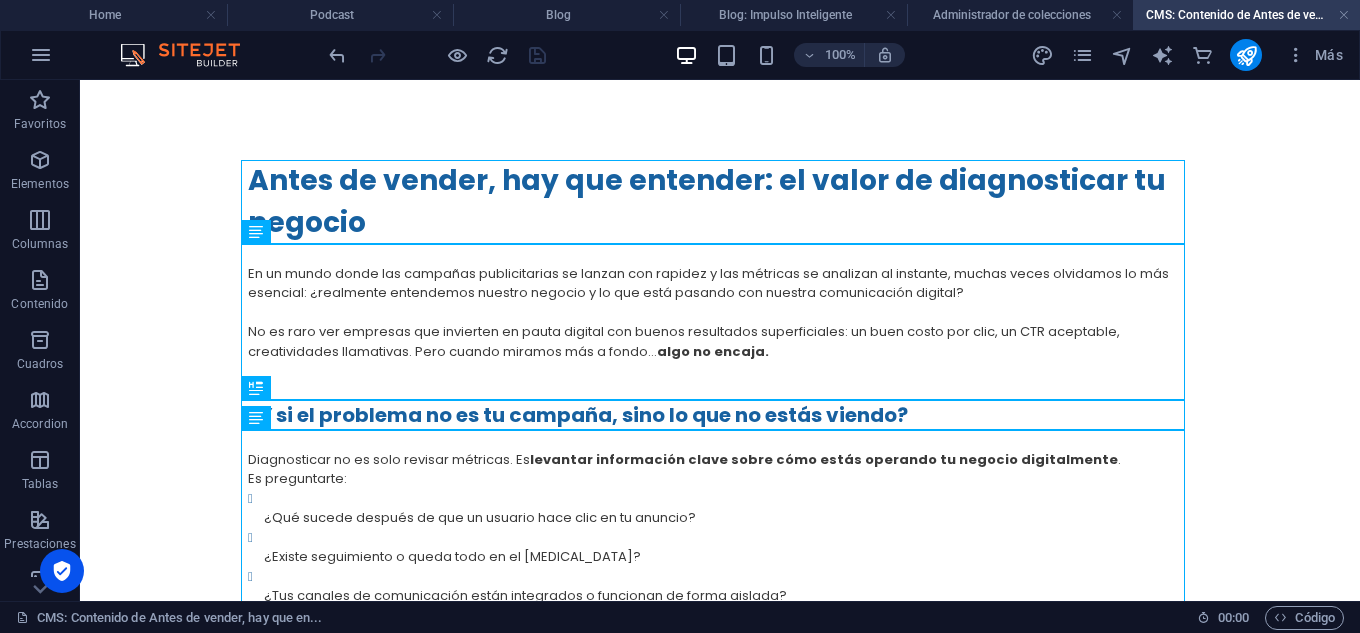 click on "Antes de vender, hay que entender: el valor de diagnosticar tu negocio En un mundo donde las campañas publicitarias se lanzan con rapidez y las métricas se analizan al instante, muchas veces olvidamos lo más esencial: ¿realmente entendemos nuestro negocio y lo que está pasando con nuestra comunicación digital? No es raro ver empresas que invierten en pauta digital con buenos resultados superficiales: un buen costo por clic, un CTR aceptable, creatividades llamativas. Pero cuando miramos más a fondo…  algo no encaja. ¿Y si el problema no es tu campaña, sino lo que no estás viendo? Diagnosticar no es solo revisar métricas. Es  levantar información clave sobre cómo estás operando tu negocio digitalmente . Es preguntarte: ¿Qué sucede después de que un usuario hace clic en tu anuncio? ¿Existe seguimiento o queda todo en el olvido? ¿Tus canales de comunicación están integrados o funcionan de forma aislada? ¿Tu proceso de venta acompaña realmente a tu cliente? . . mejor . cómo lo haces" at bounding box center (720, 792) 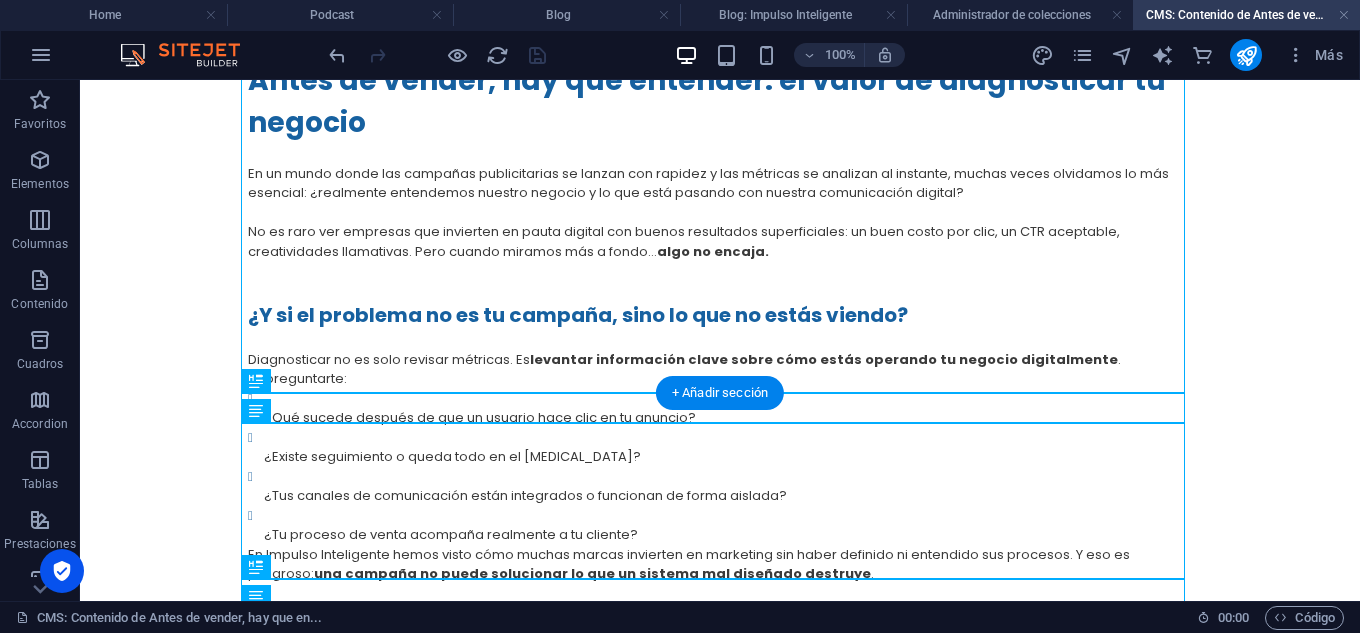 scroll, scrollTop: 800, scrollLeft: 0, axis: vertical 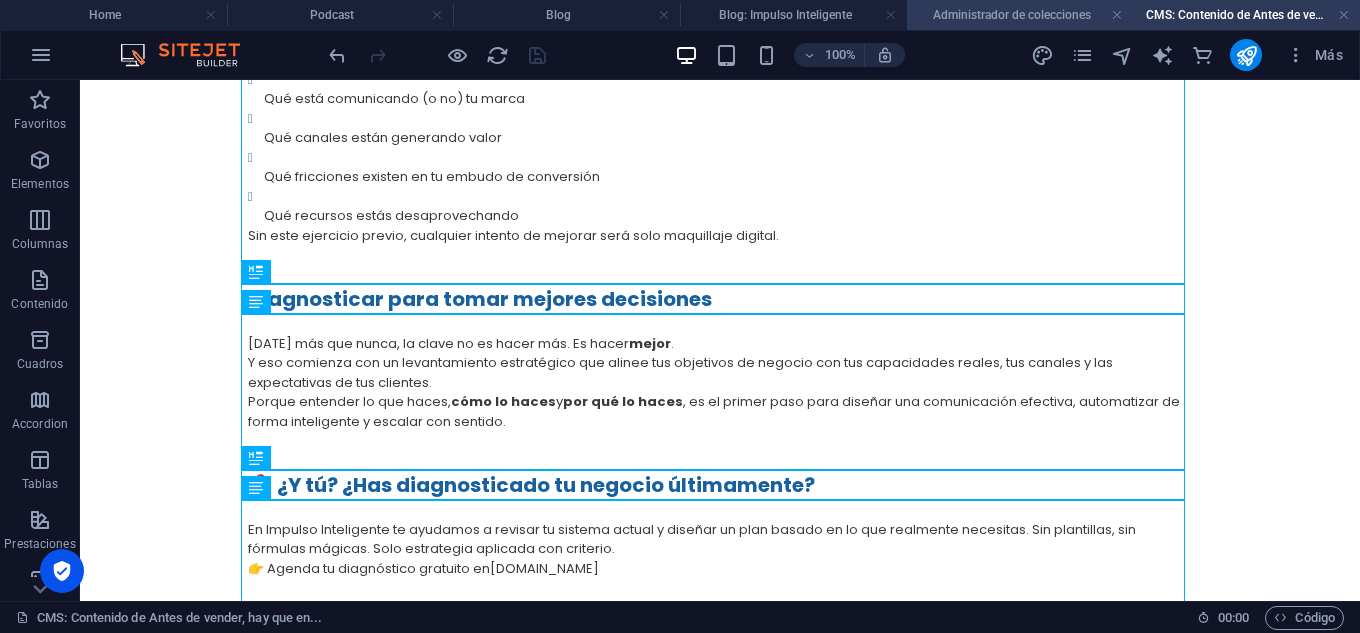 click on "Administrador de colecciones" at bounding box center [1020, 15] 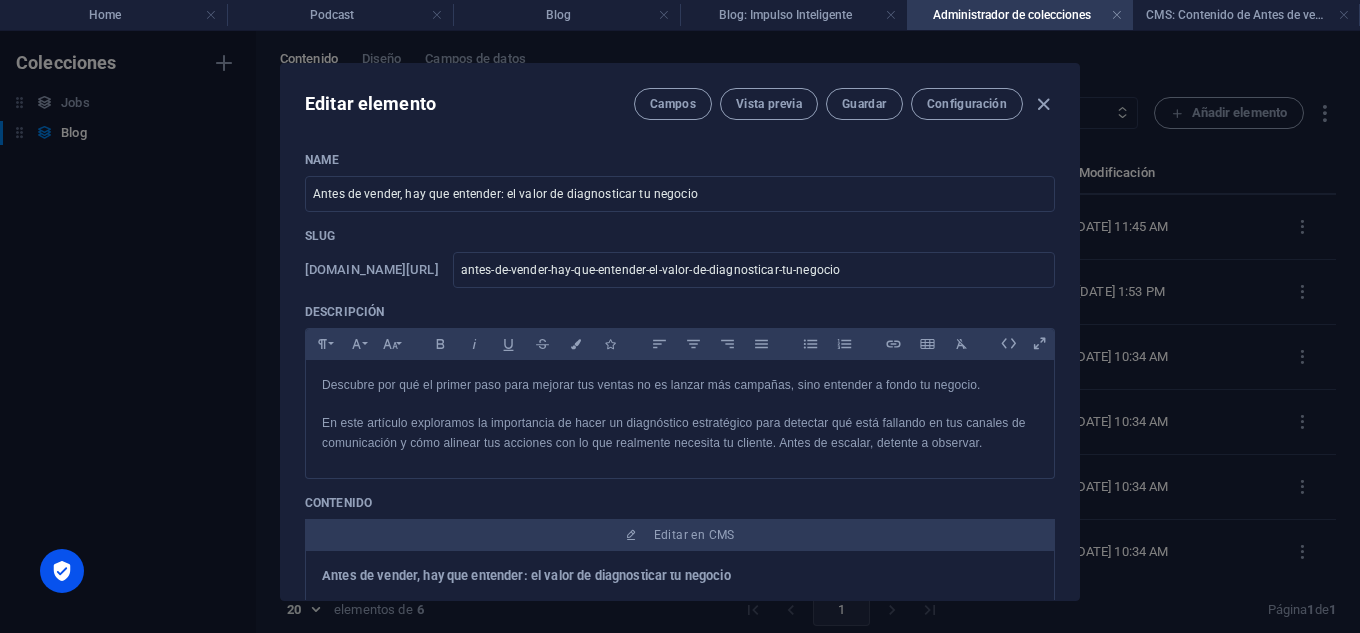 scroll, scrollTop: 0, scrollLeft: 0, axis: both 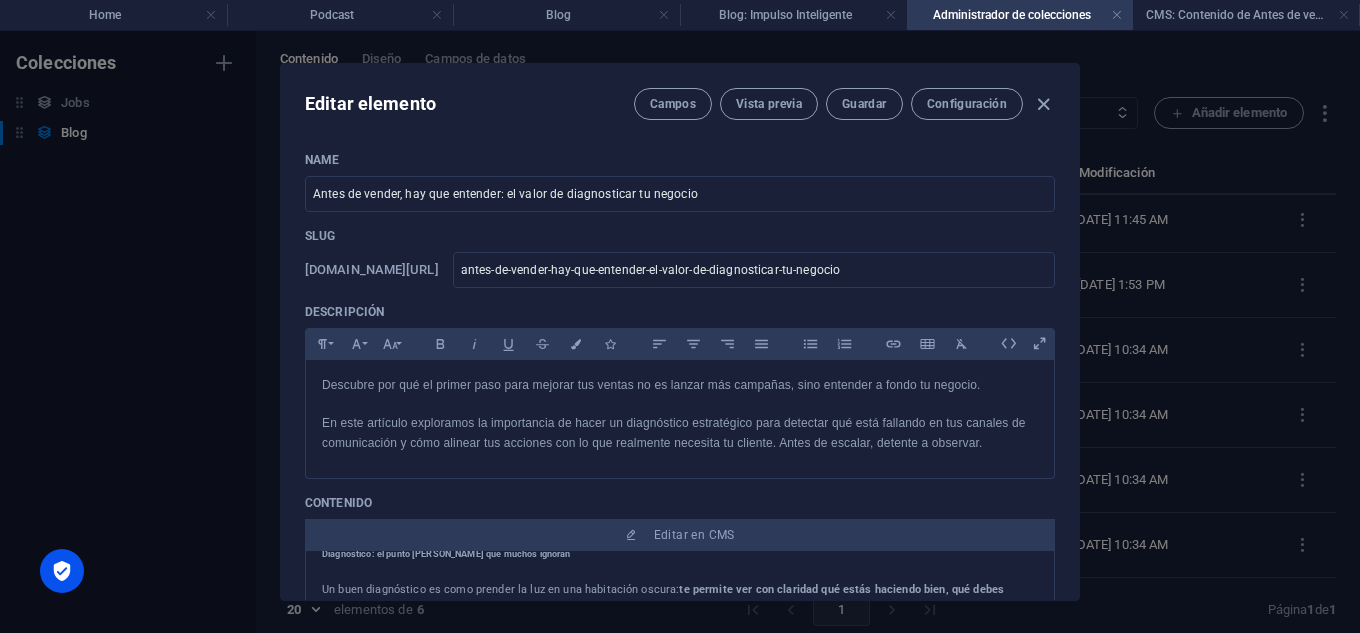 click on "Articulos Category 2" at bounding box center [680, 777] 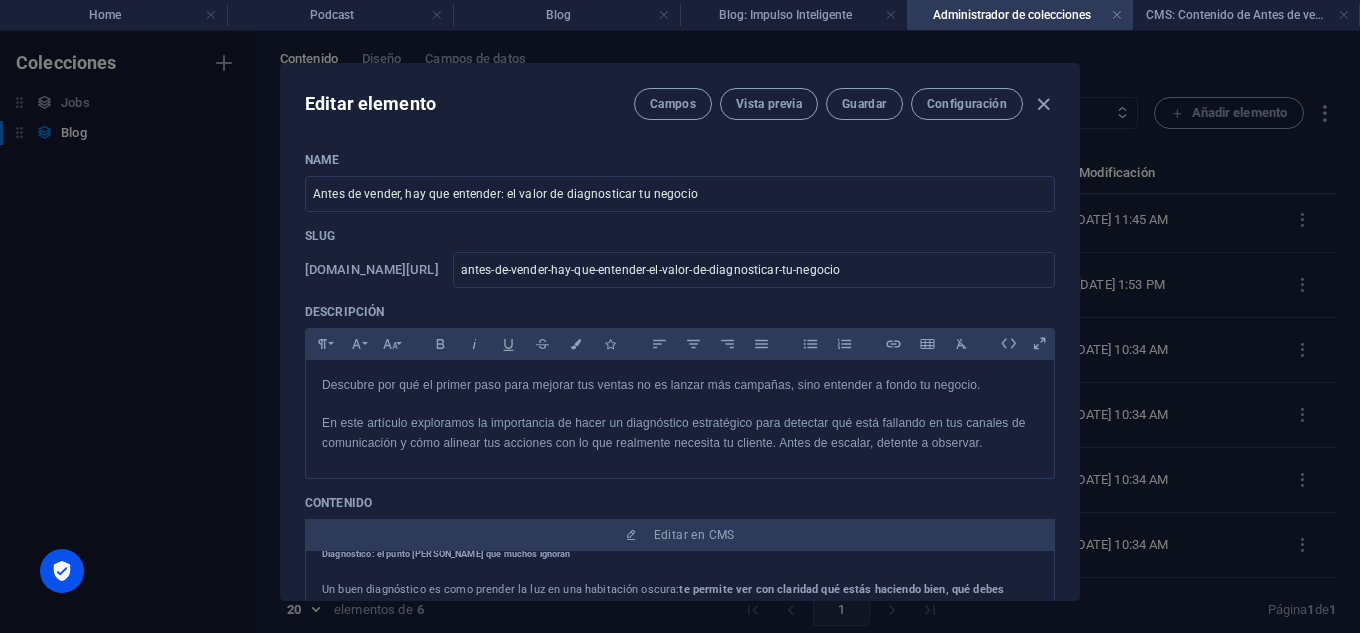click on "Articulos Category 2" at bounding box center [680, 777] 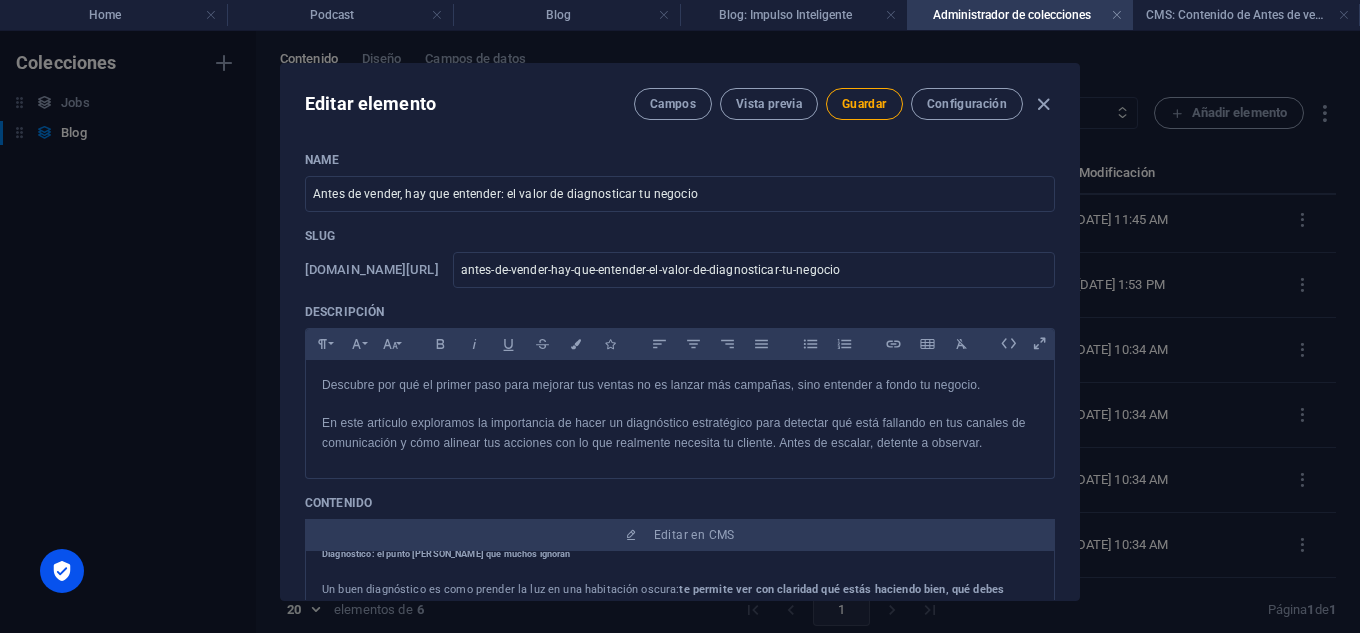scroll, scrollTop: 500, scrollLeft: 0, axis: vertical 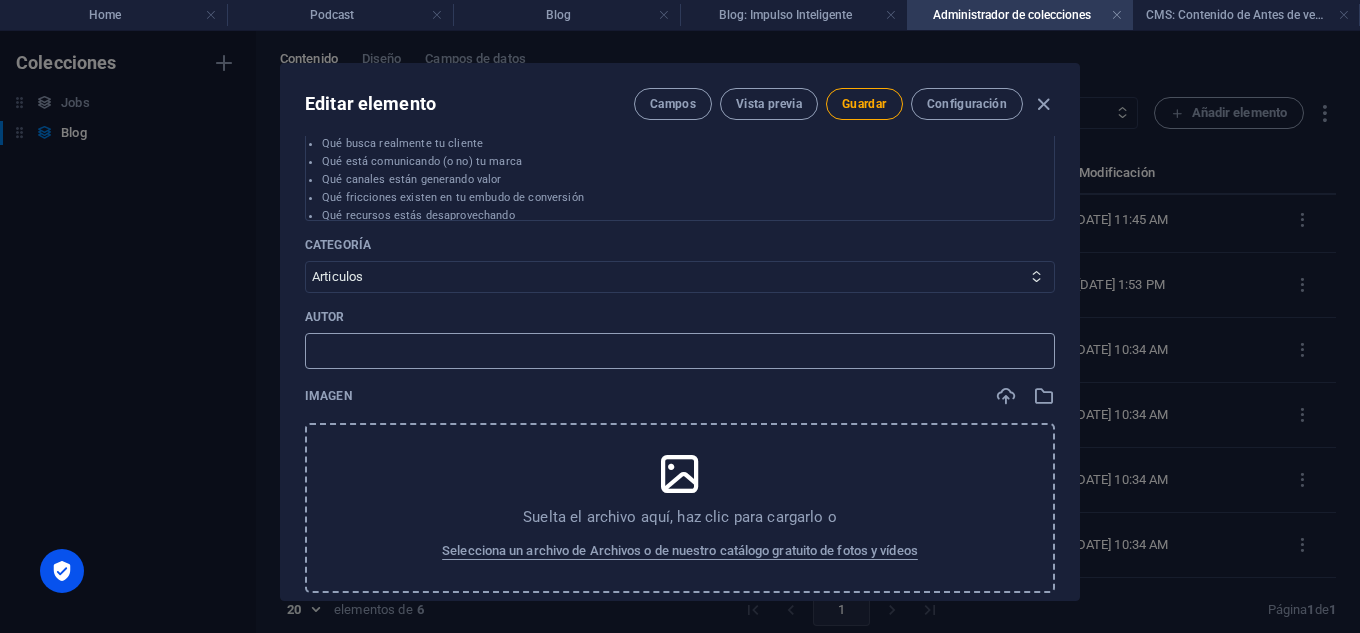 click at bounding box center [680, 351] 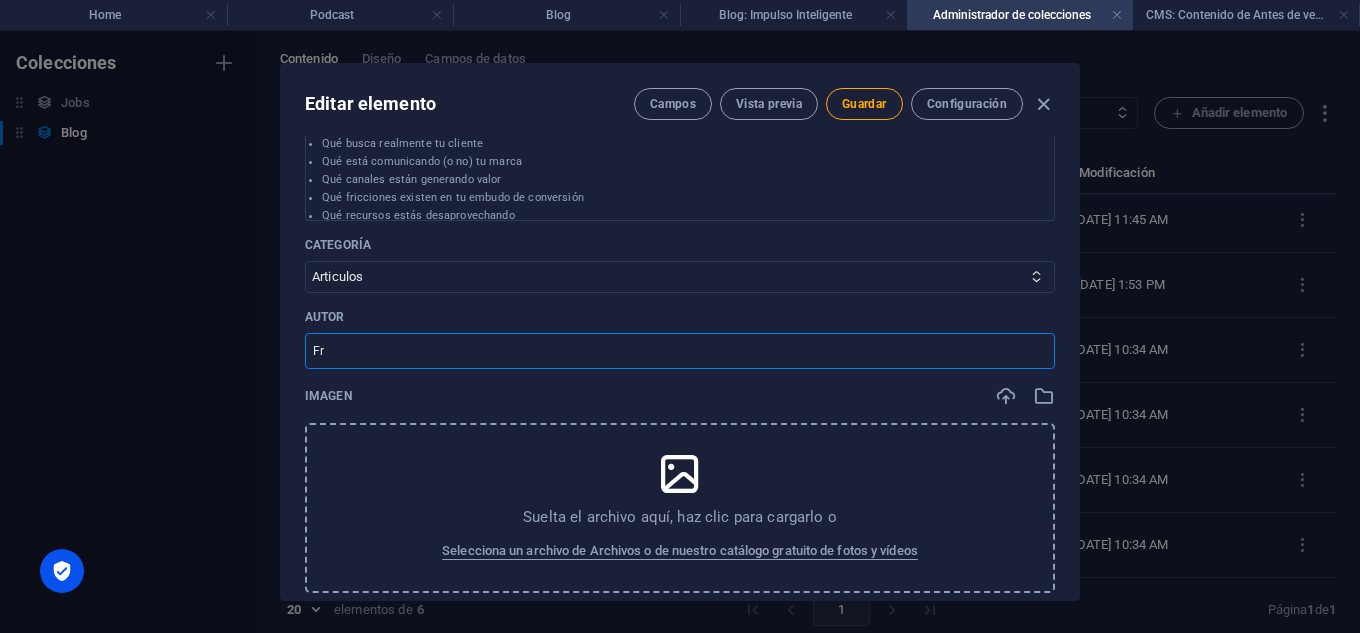 type on "F" 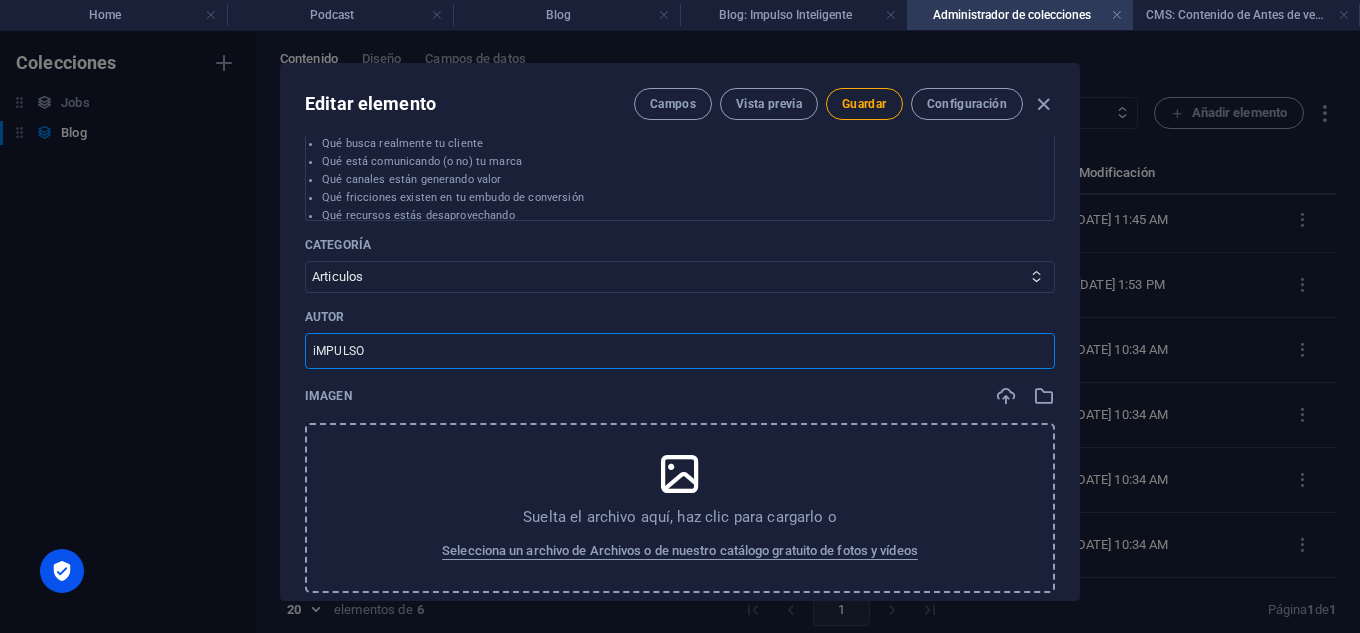 type on "Impulso Inteligente" 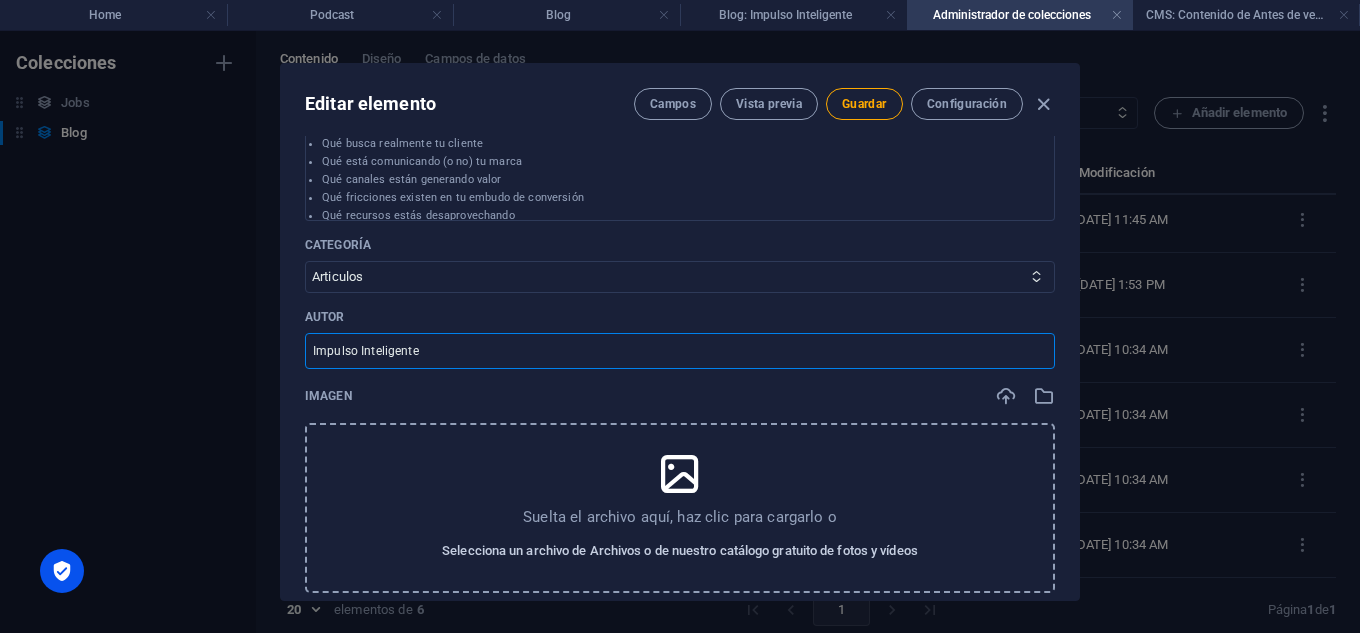 click on "Selecciona un archivo de Archivos o de nuestro catálogo gratuito de fotos y vídeos" at bounding box center (680, 551) 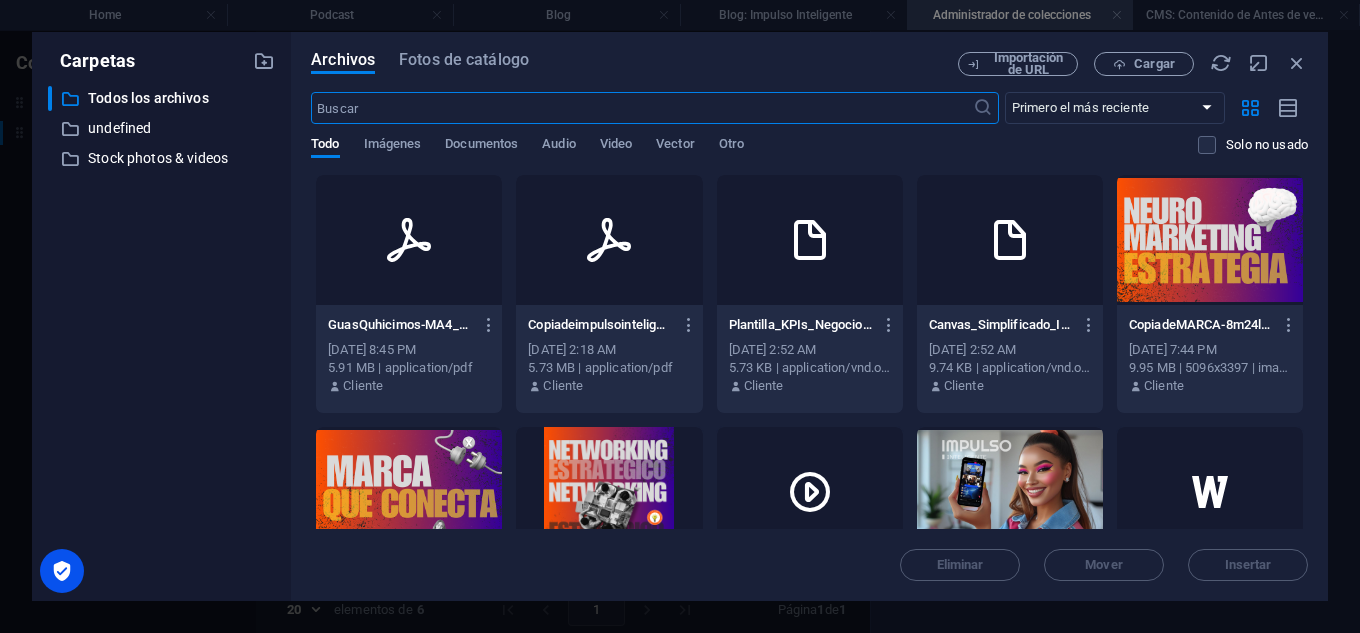 scroll, scrollTop: 163, scrollLeft: 0, axis: vertical 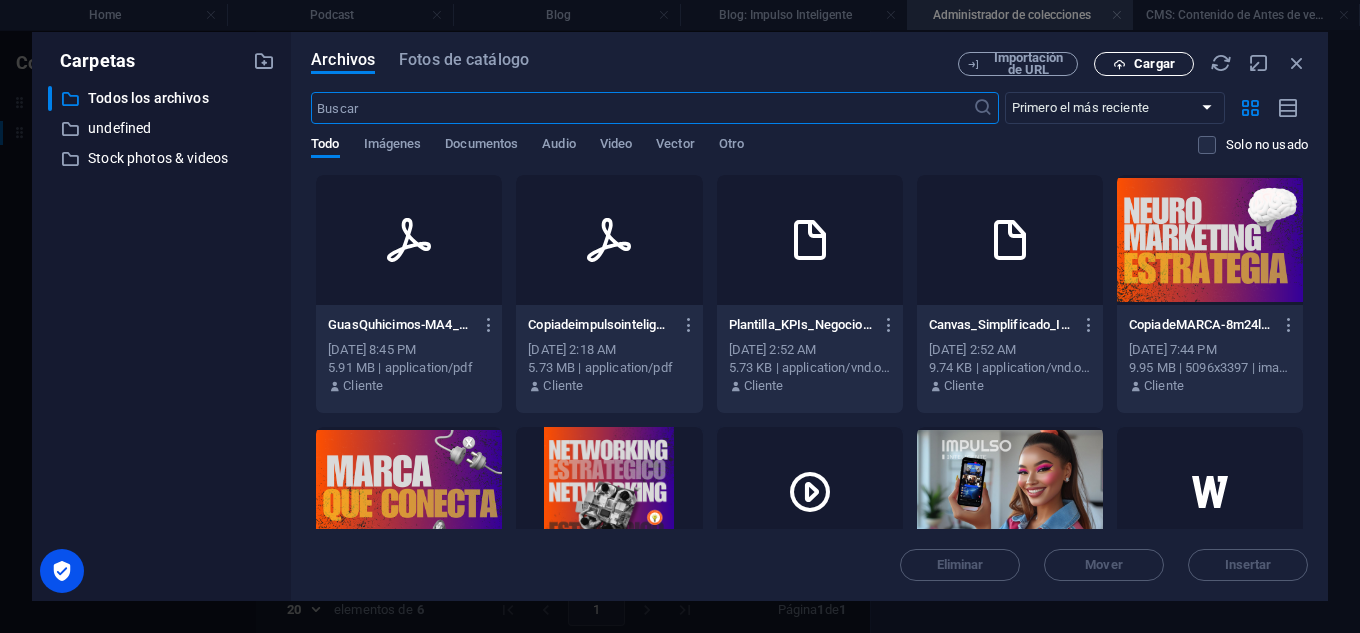 click on "Cargar" at bounding box center (1144, 64) 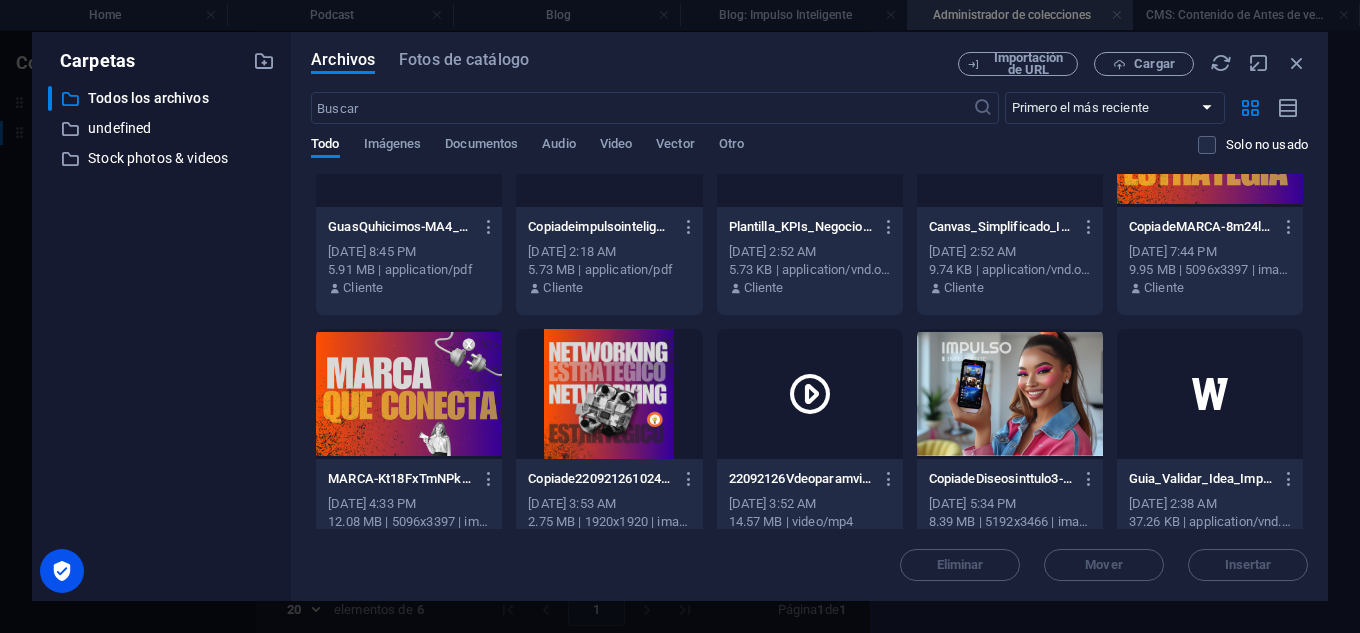 scroll, scrollTop: 100, scrollLeft: 0, axis: vertical 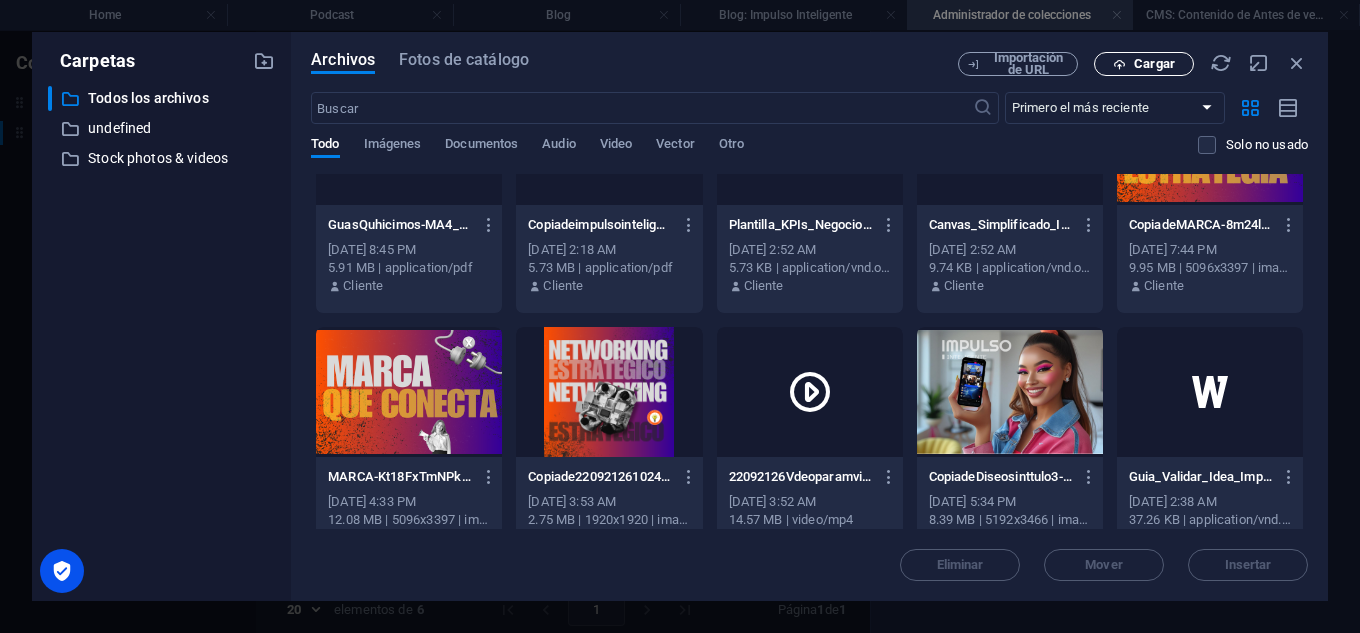 click on "Cargar" at bounding box center [1154, 64] 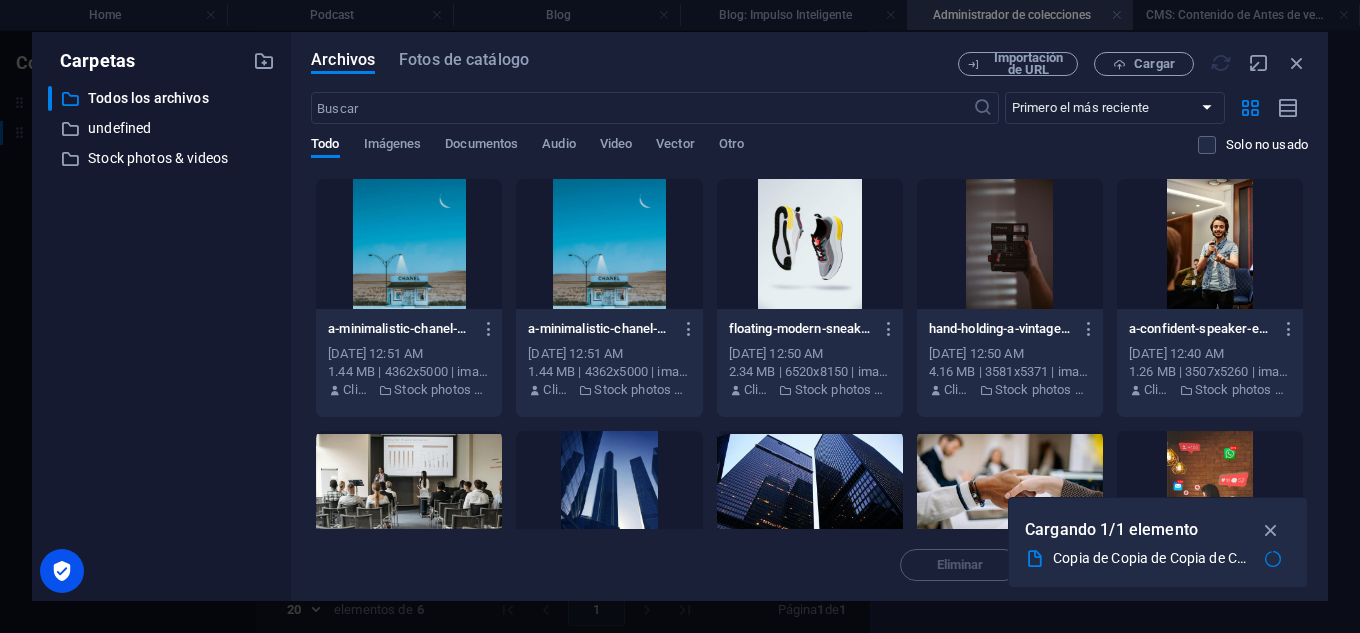 scroll, scrollTop: 0, scrollLeft: 0, axis: both 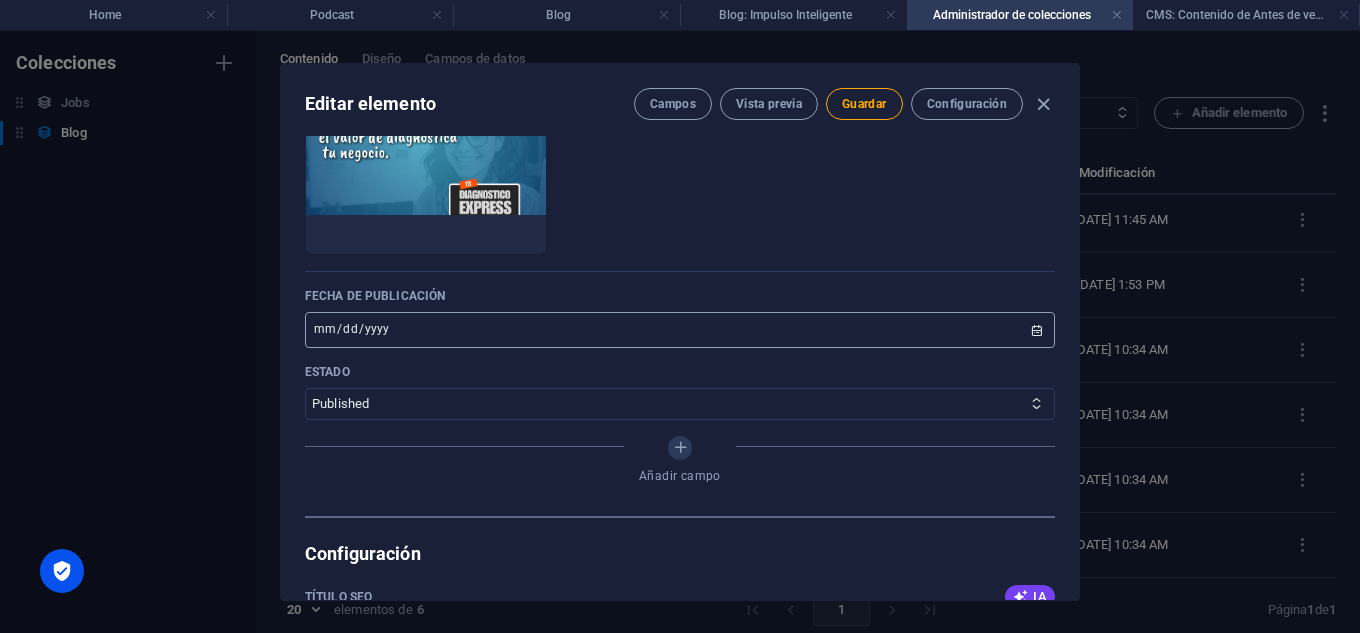 click on "[DATE]" at bounding box center (680, 330) 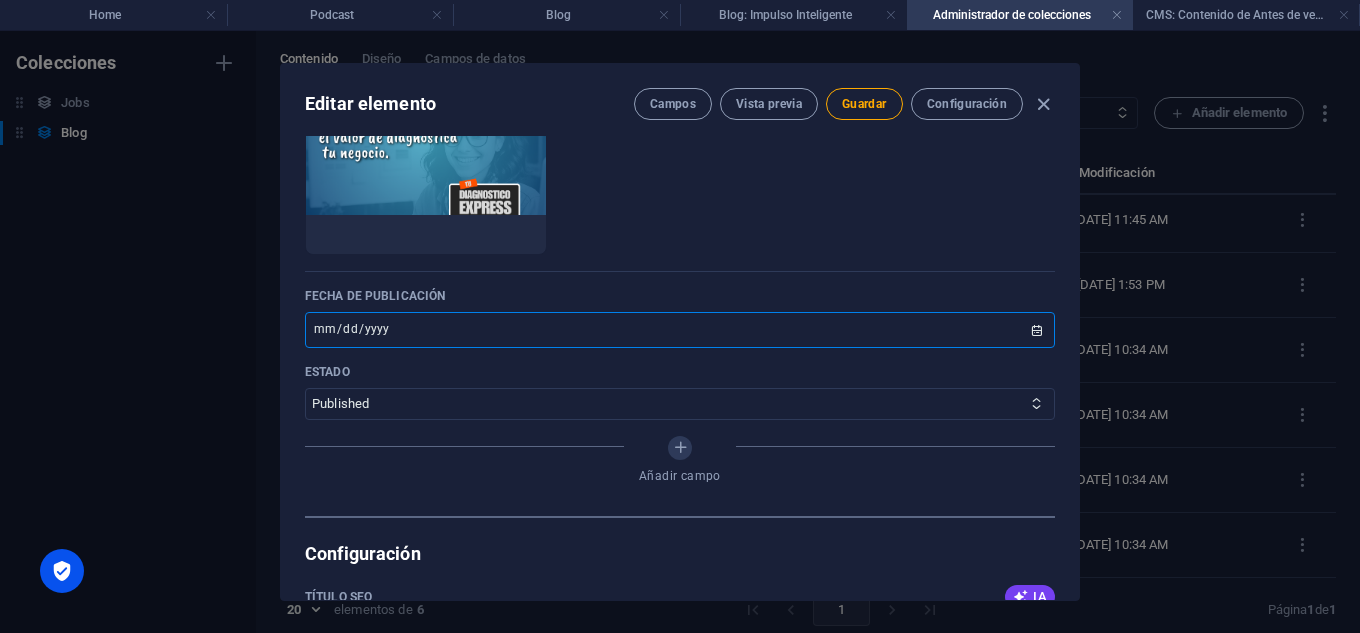 click on "[DATE]" at bounding box center (680, 330) 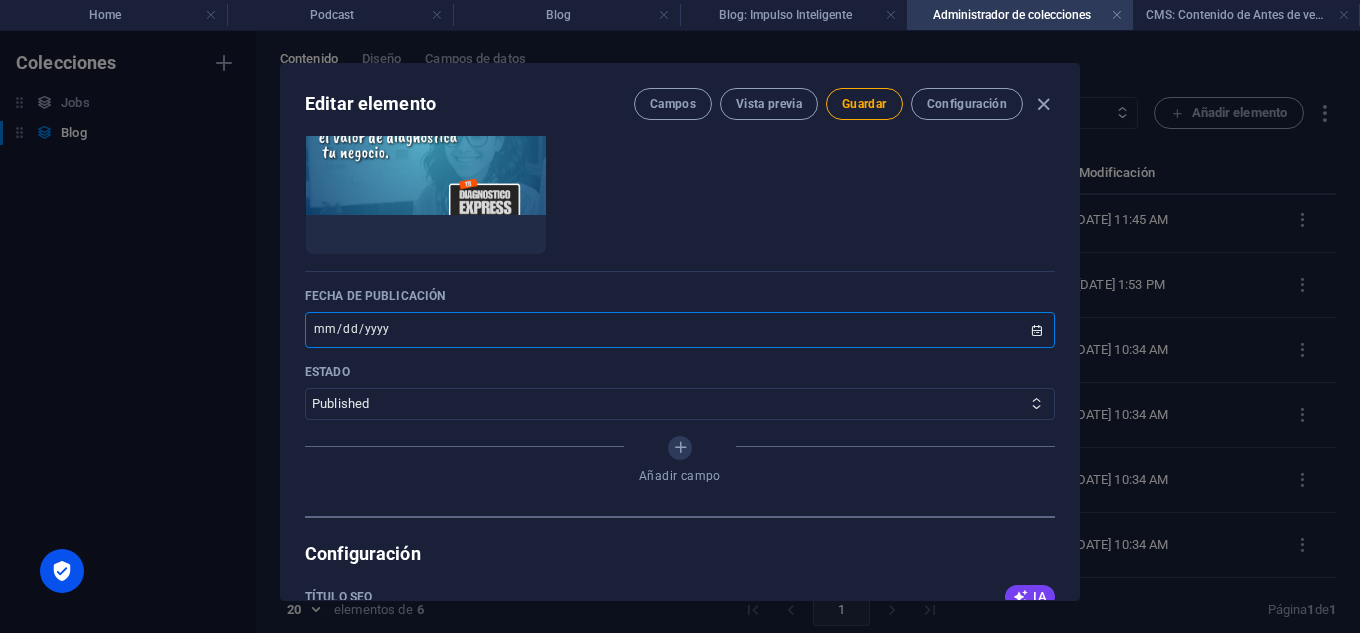 click on "Name Antes de vender, hay que entender: el valor de diagnosticar tu negocio ​ Slug www.example.com/blog-elemento/ antes-de-vender-hay-que-entender-el-valor-de-diagnosticar-tu-negocio ​ Descripción Paragraph Format Normal Heading 1 Heading 2 Heading 3 Heading 4 Heading 5 Heading 6 Code Font Family Arial Georgia Impact Tahoma Times New Roman Verdana Font Size 8 9 10 11 12 14 18 24 30 36 48 60 72 96 Bold Italic Underline Strikethrough Colors Icons Align Left Align Center Align Right Align Justify Unordered List Ordered List Insert Link Insert Table Clear Formatting Descubre por qué el primer paso para mejorar tus ventas no es lanzar más campañas, sino entender a fondo tu negocio.  En este artículo exploramos la importancia de hacer un diagnóstico estratégico para detectar qué está fallando en tus canales de comunicación y cómo alinear tus acciones con lo que realmente necesita tu cliente. Antes de escalar, detente a observar. Contenido Editar en CMS algo no encaja. . Es preguntarte: . . mejor ." at bounding box center (680, -116) 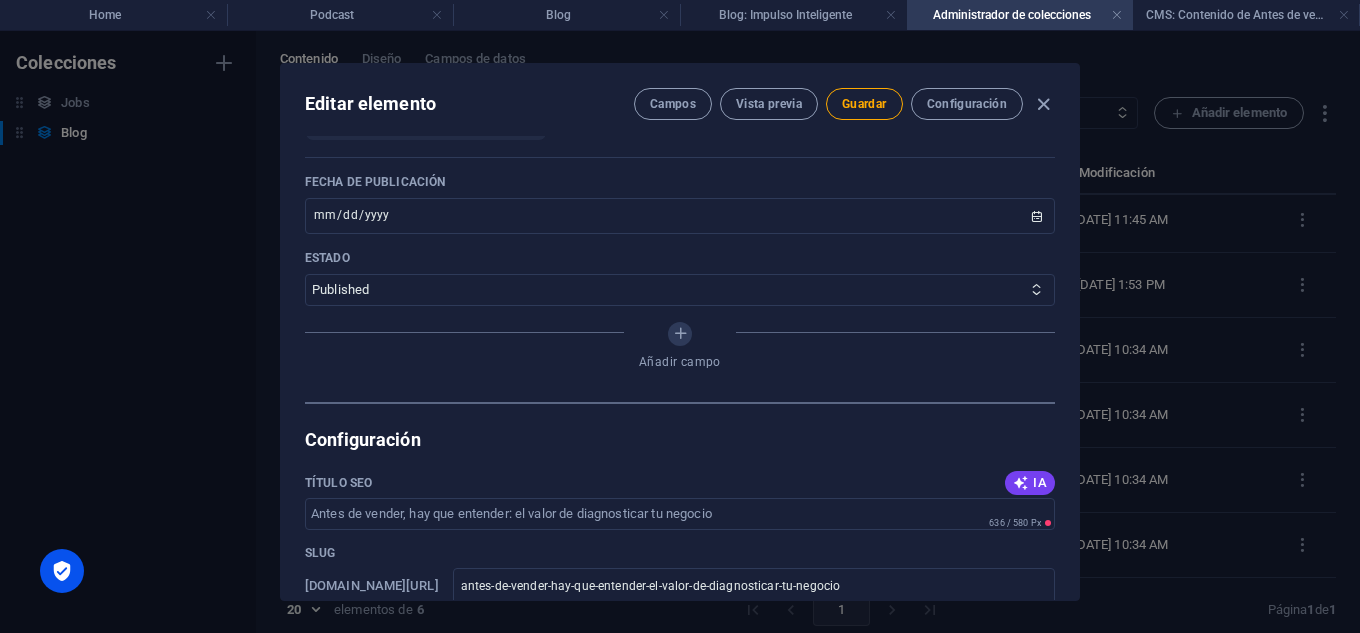 scroll, scrollTop: 1200, scrollLeft: 0, axis: vertical 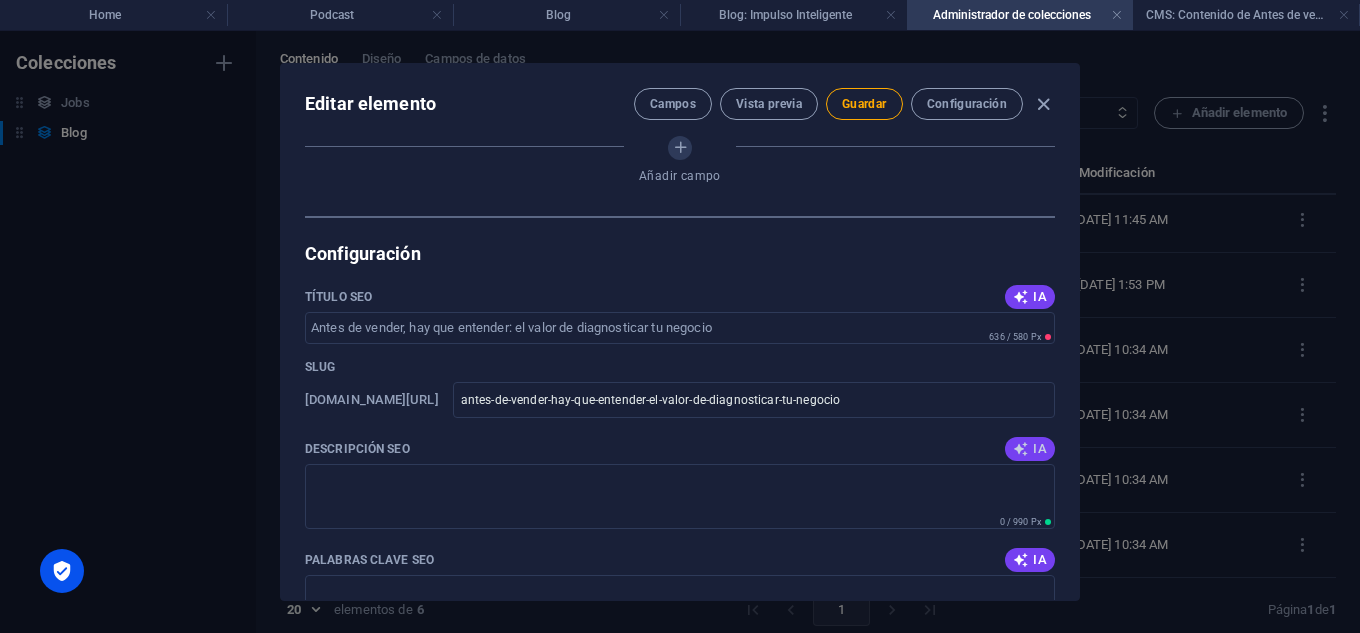 click on "IA" at bounding box center [1030, 449] 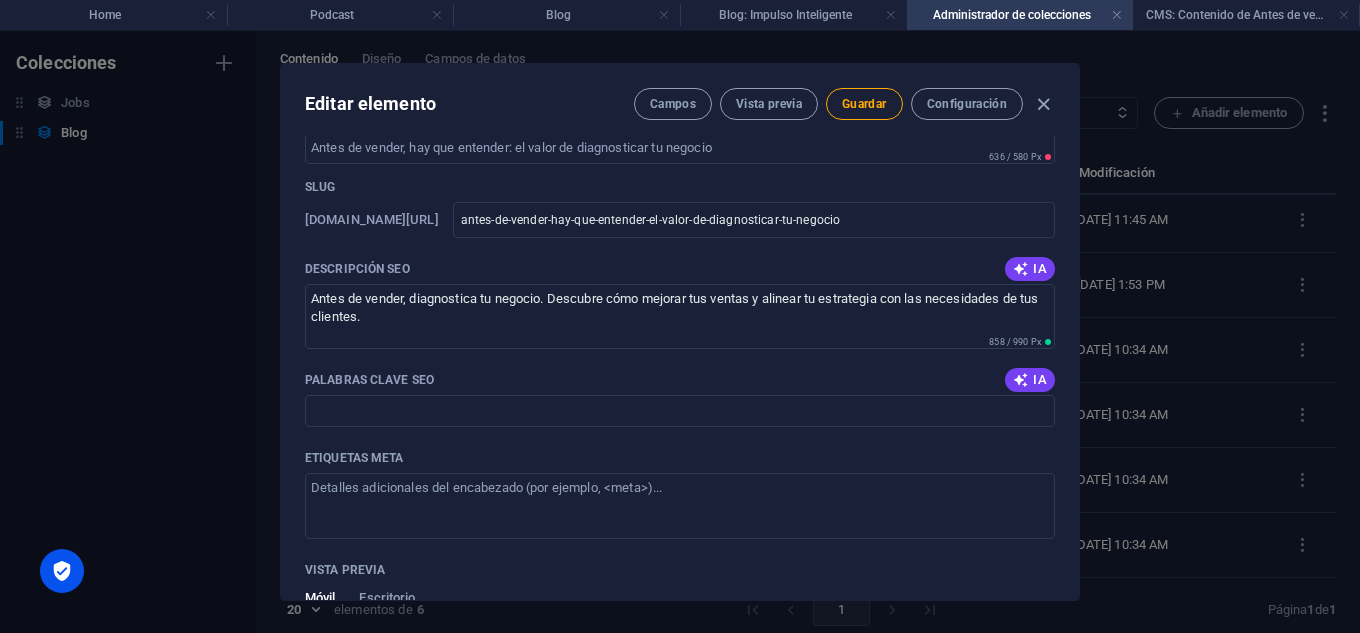 scroll, scrollTop: 1400, scrollLeft: 0, axis: vertical 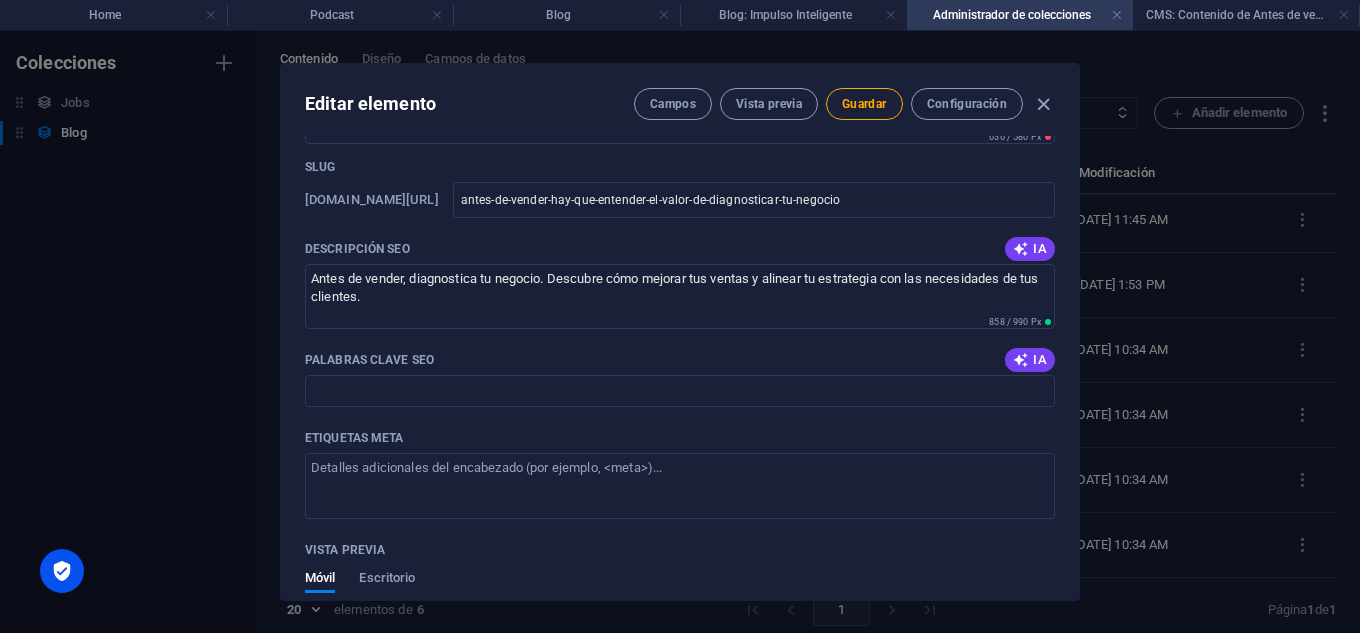 click on "IA" at bounding box center (1030, 360) 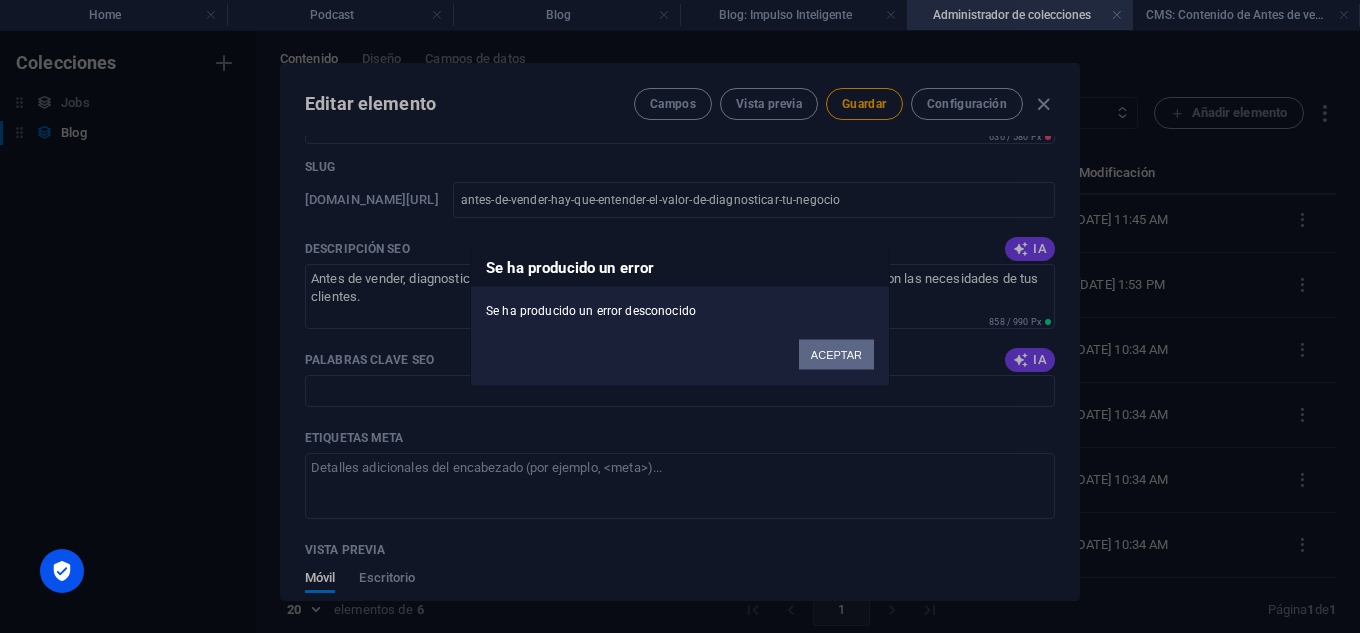 click on "ACEPTAR" at bounding box center [836, 354] 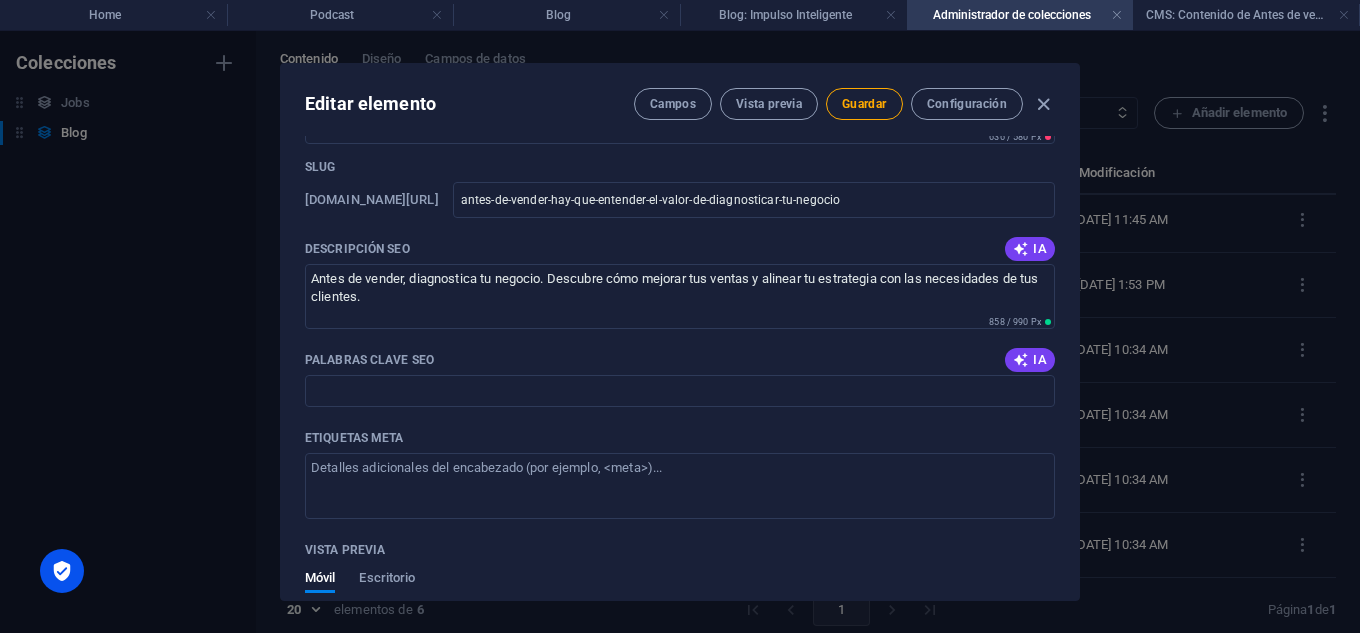 click on "Palabras clave SEO IA" at bounding box center [680, 360] 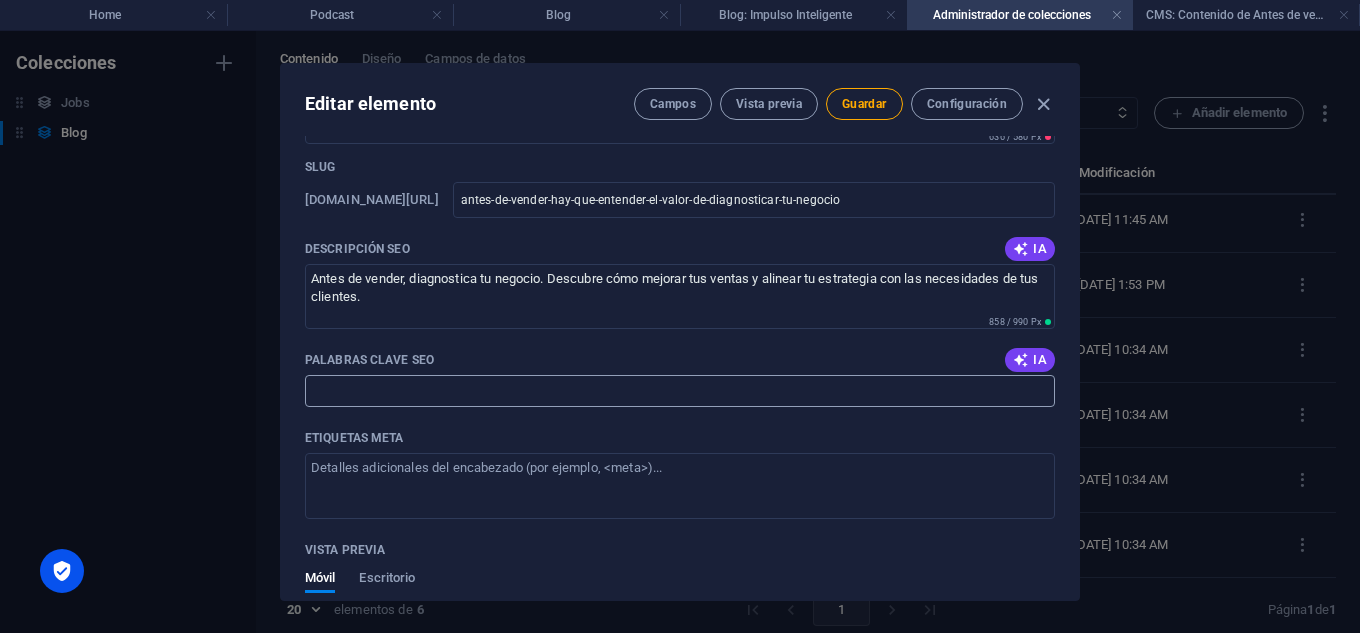 click on "Palabras clave SEO" at bounding box center [680, 391] 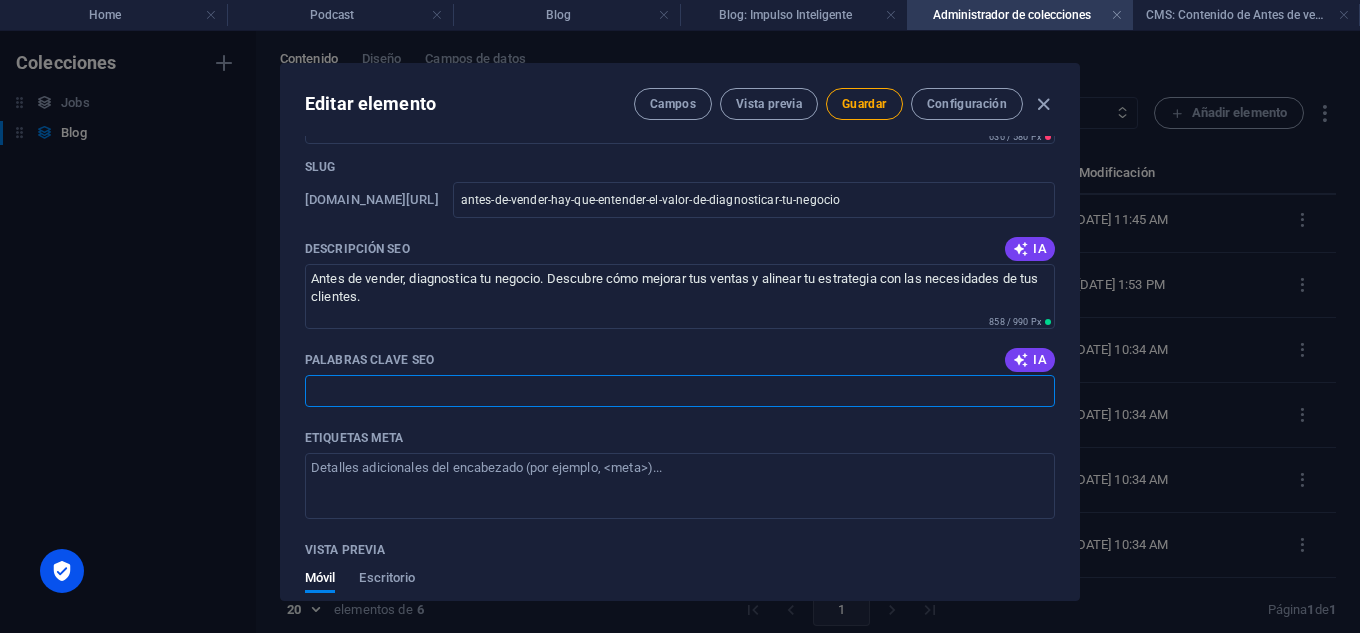 paste on "Diagnóstico digital, estrategia de marketing, análisis de negocio, optimización de embudo, canales de comunicación, marketing basado en datos, customer journey, funnel de ventas." 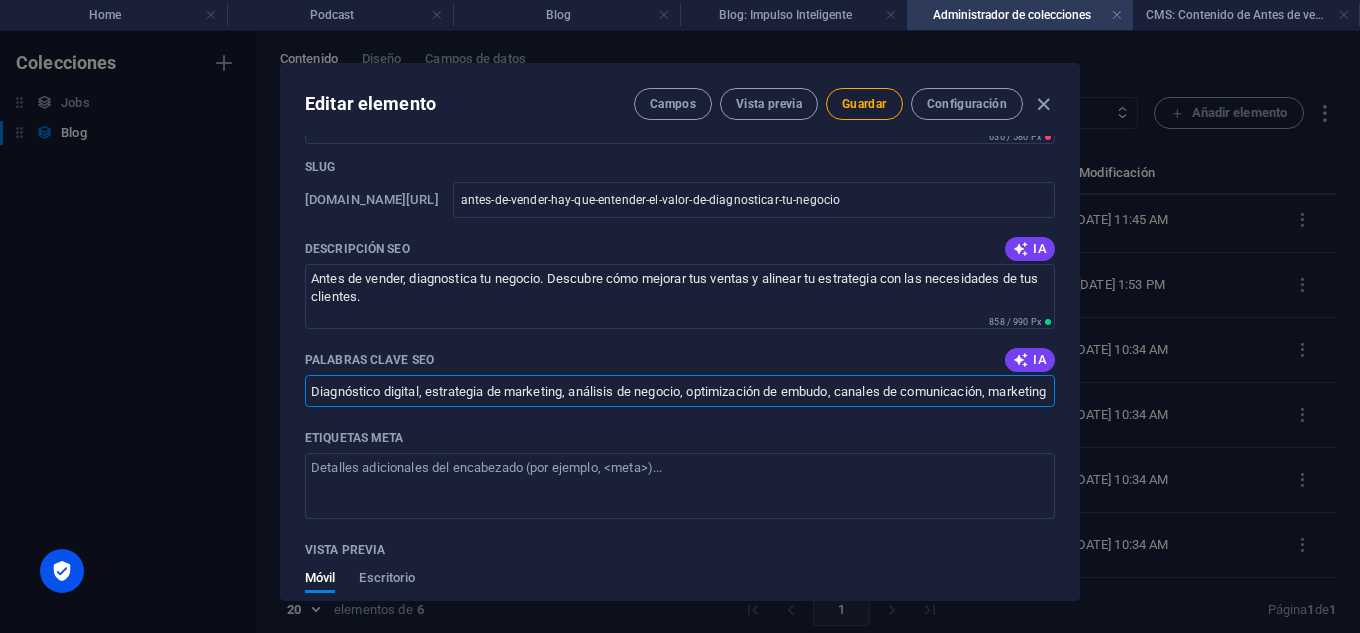 scroll, scrollTop: 0, scrollLeft: 332, axis: horizontal 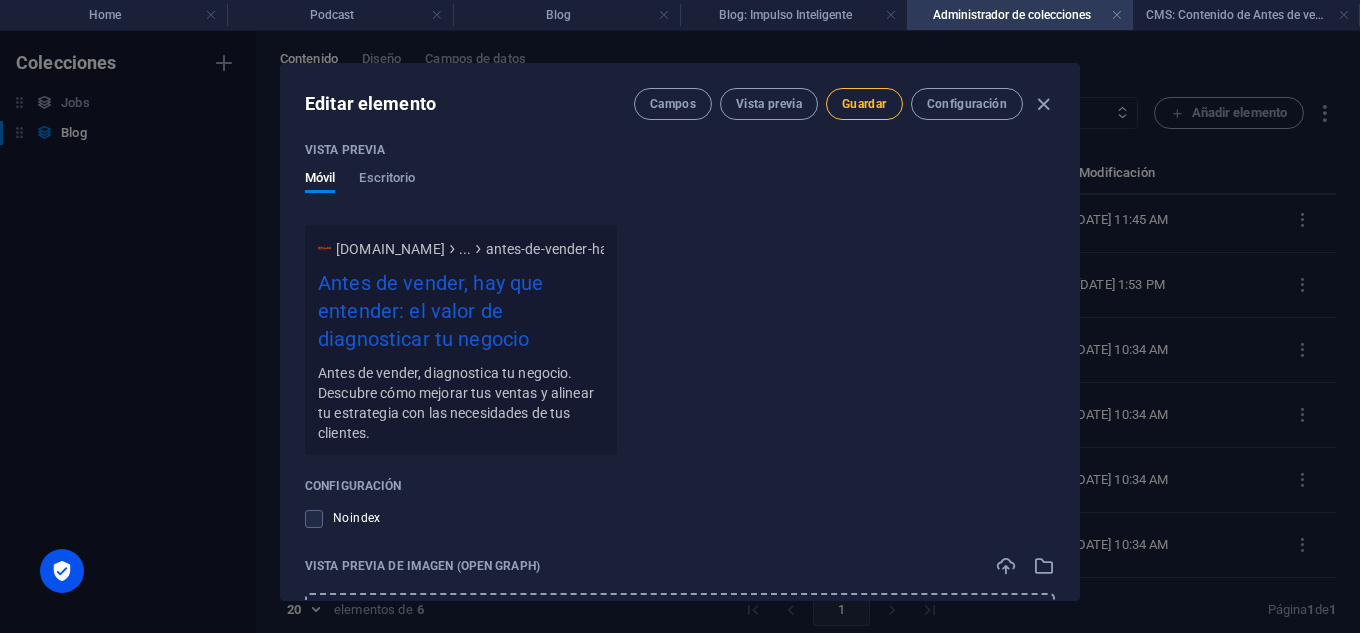 type on "Diagnóstico digital, estrategia de marketing, análisis de negocio, optimización de embudo, canales de comunicación, marketing basado en datos, customer journey, funnel de ventas." 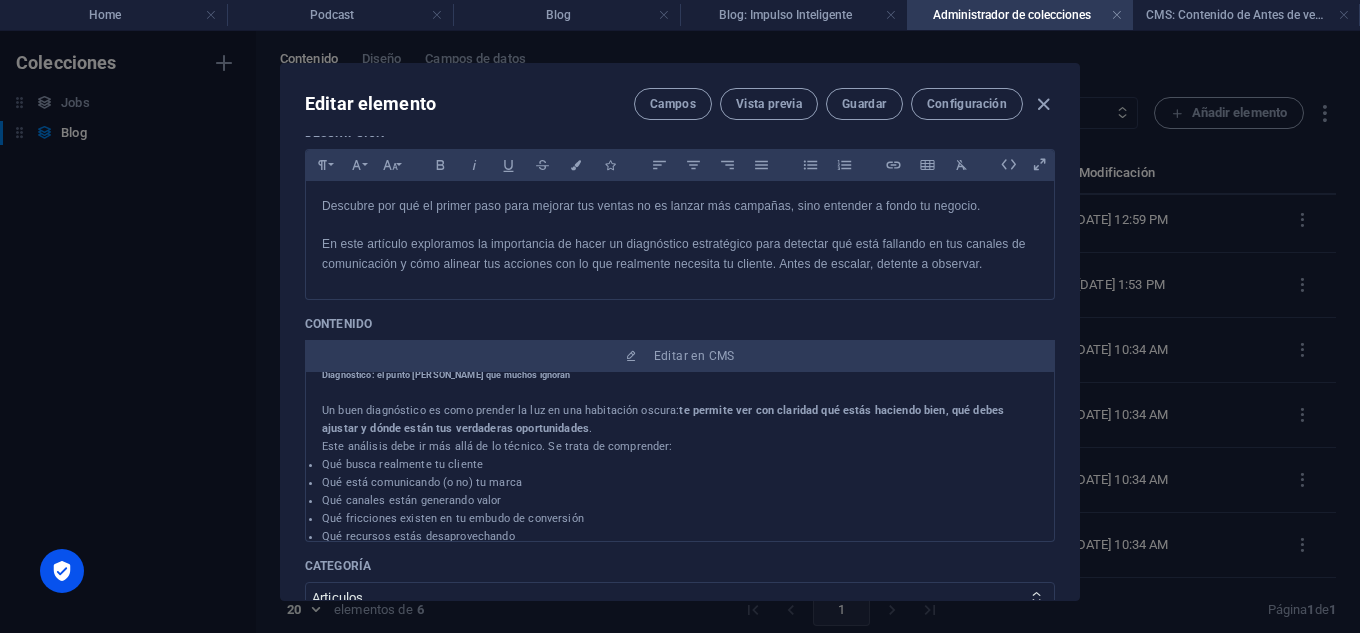 scroll, scrollTop: 0, scrollLeft: 0, axis: both 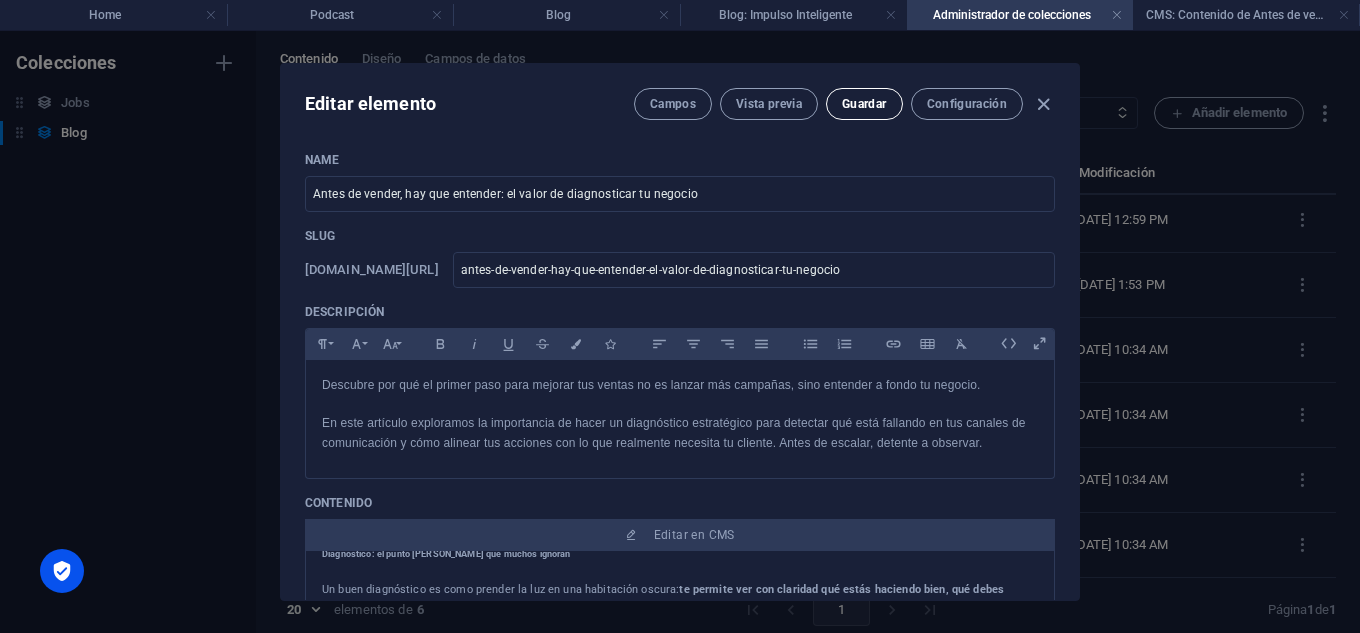 click on "Guardar" at bounding box center (864, 104) 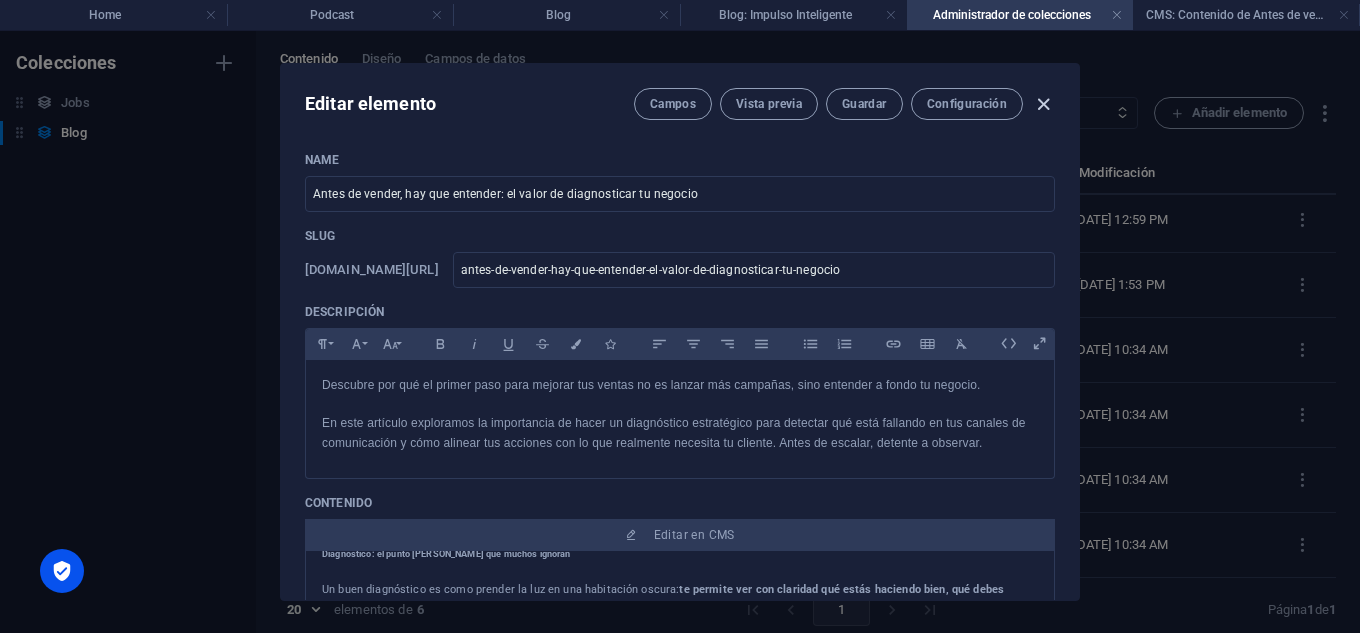 click at bounding box center (1043, 104) 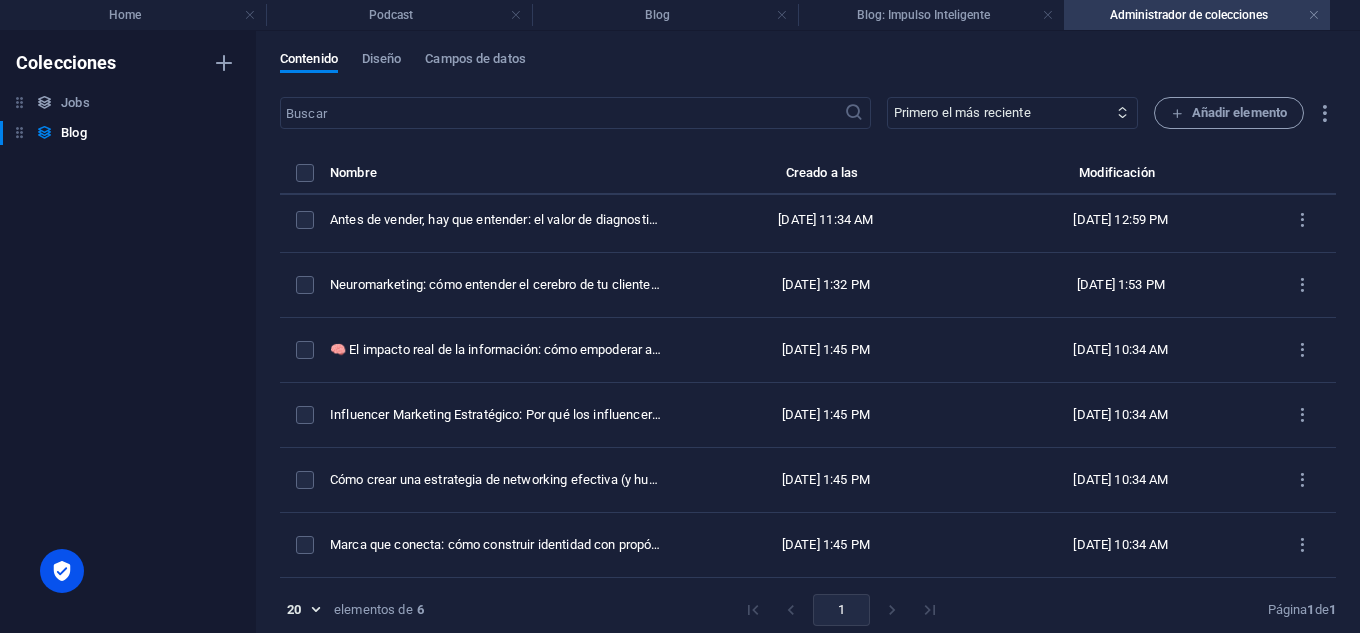 type on "antes-de-vender-hay-que-entender-el-valor-de-diagnosticar-tu-negocio" 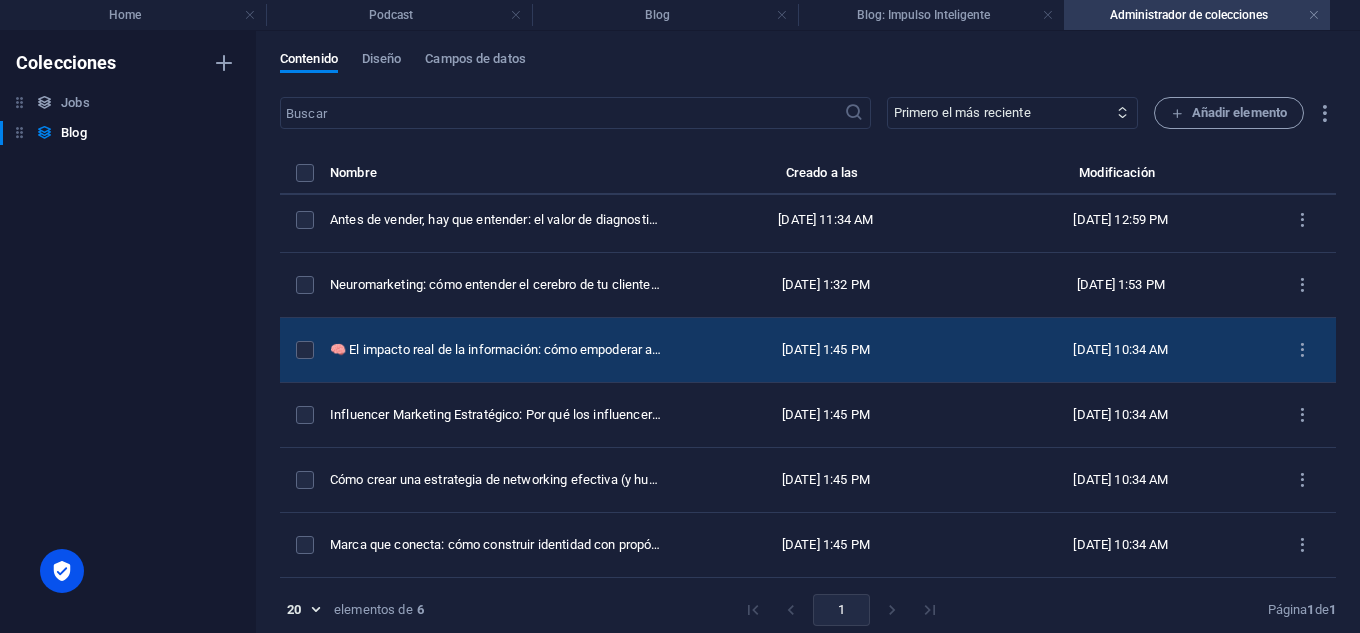 scroll, scrollTop: 9, scrollLeft: 0, axis: vertical 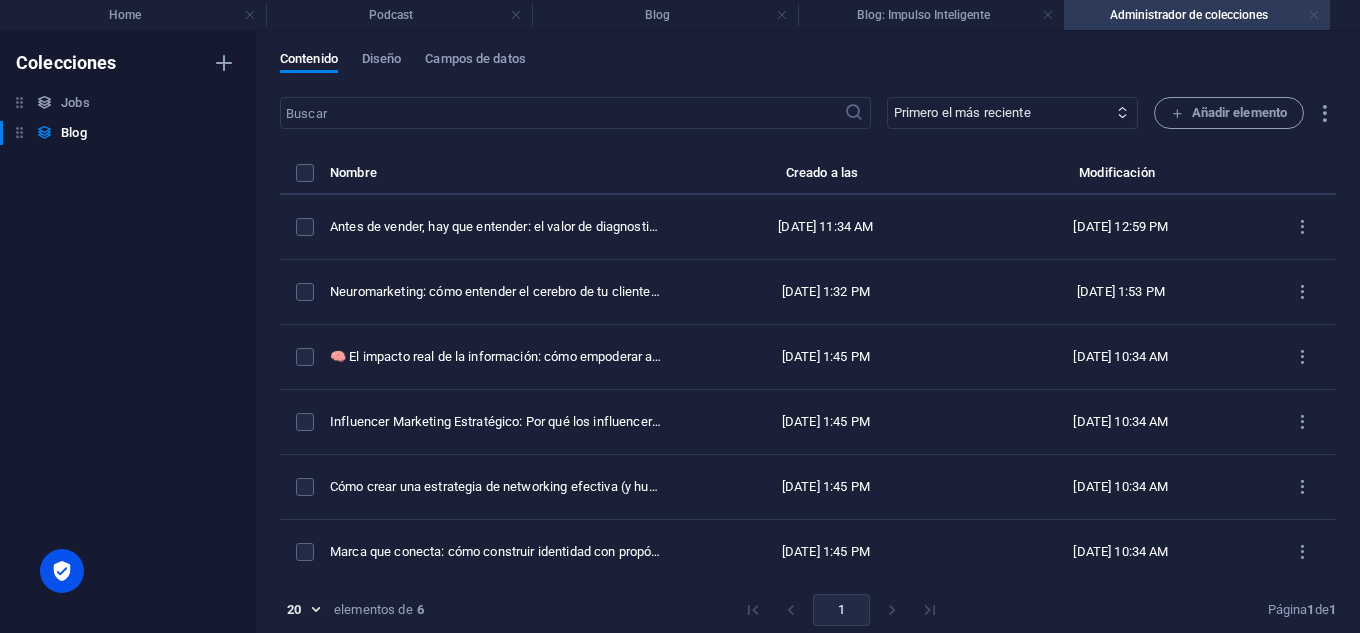 click at bounding box center (1314, 15) 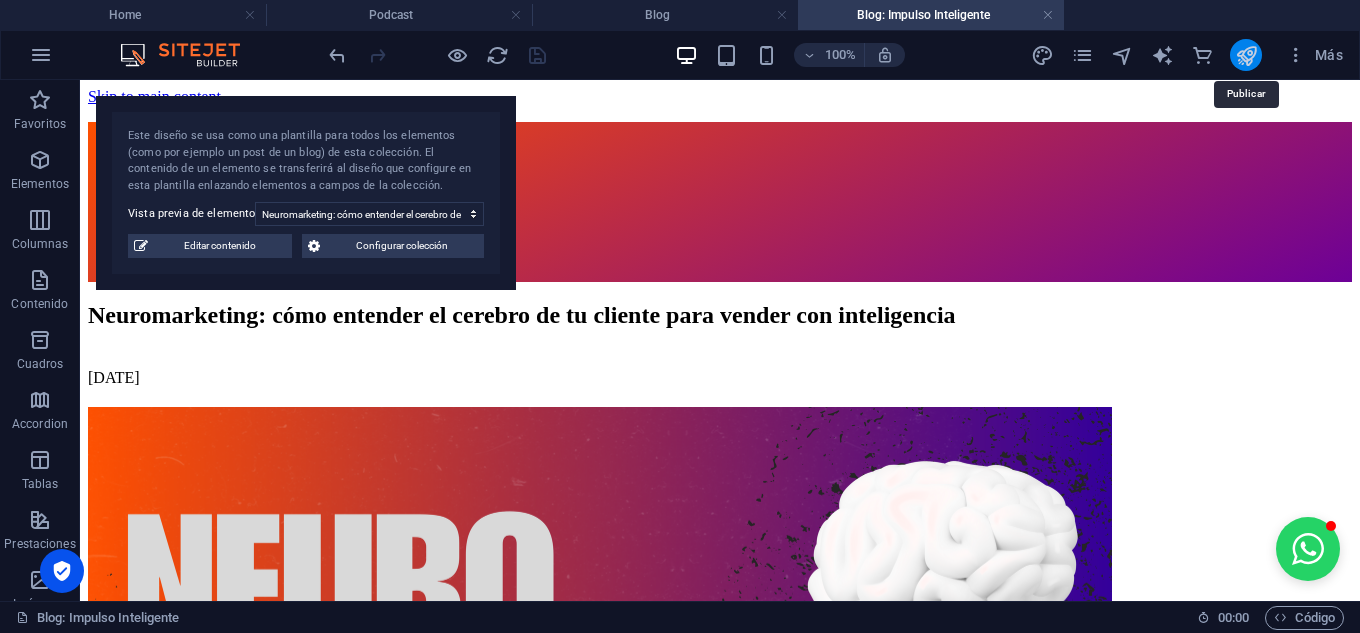 click at bounding box center [1246, 55] 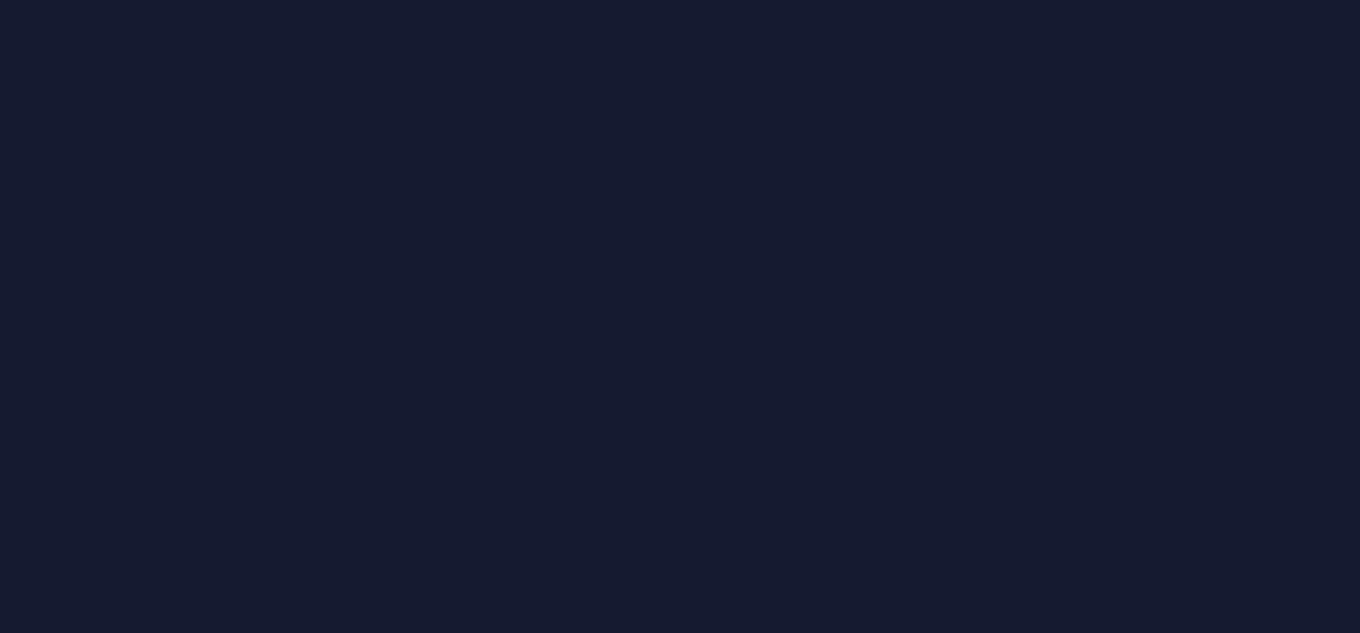 scroll, scrollTop: 0, scrollLeft: 0, axis: both 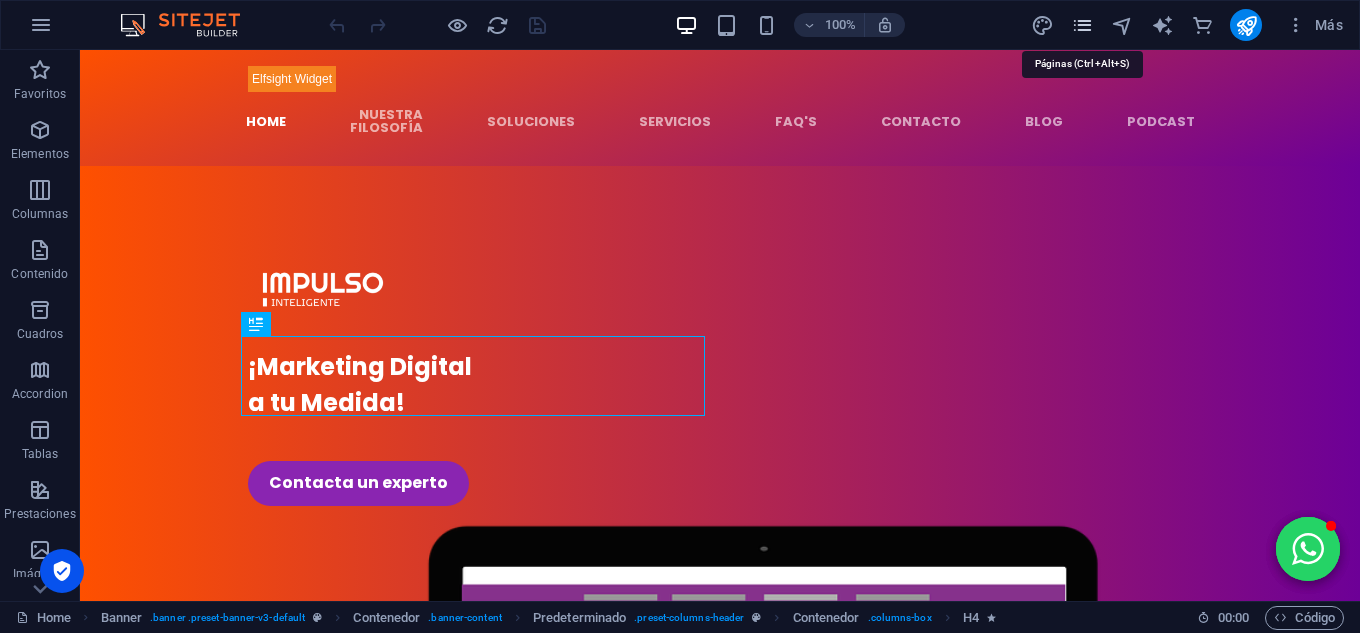 click at bounding box center [1082, 25] 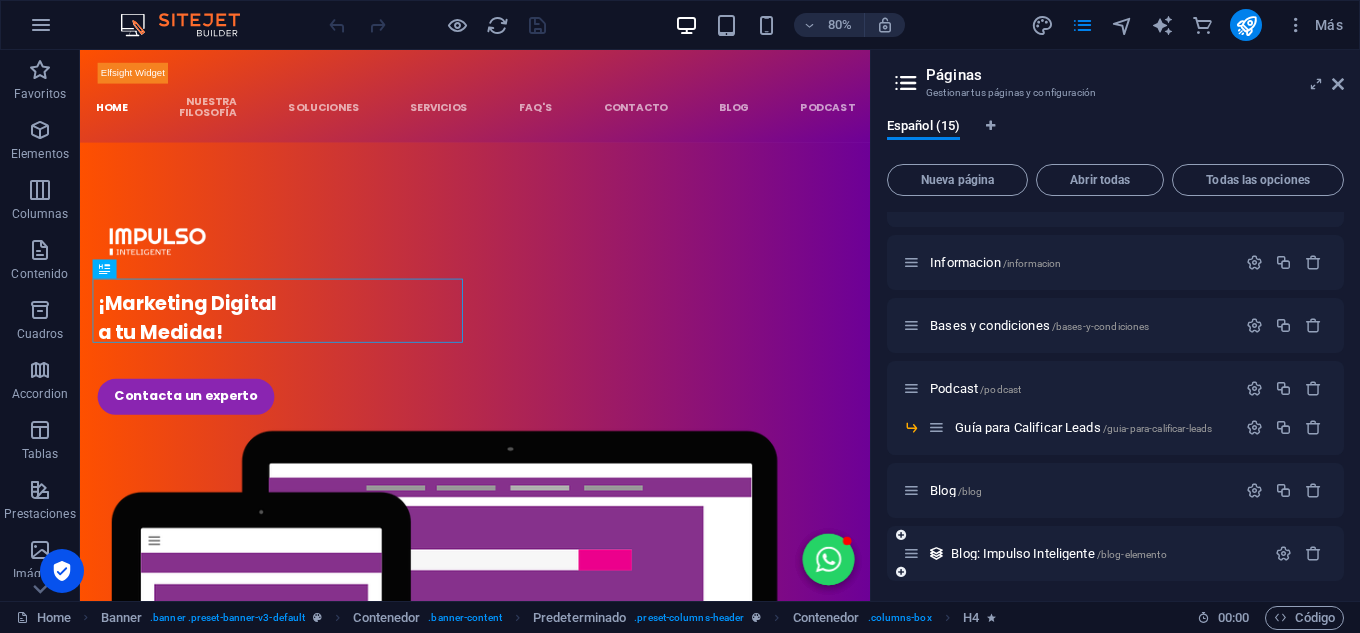 scroll, scrollTop: 404, scrollLeft: 0, axis: vertical 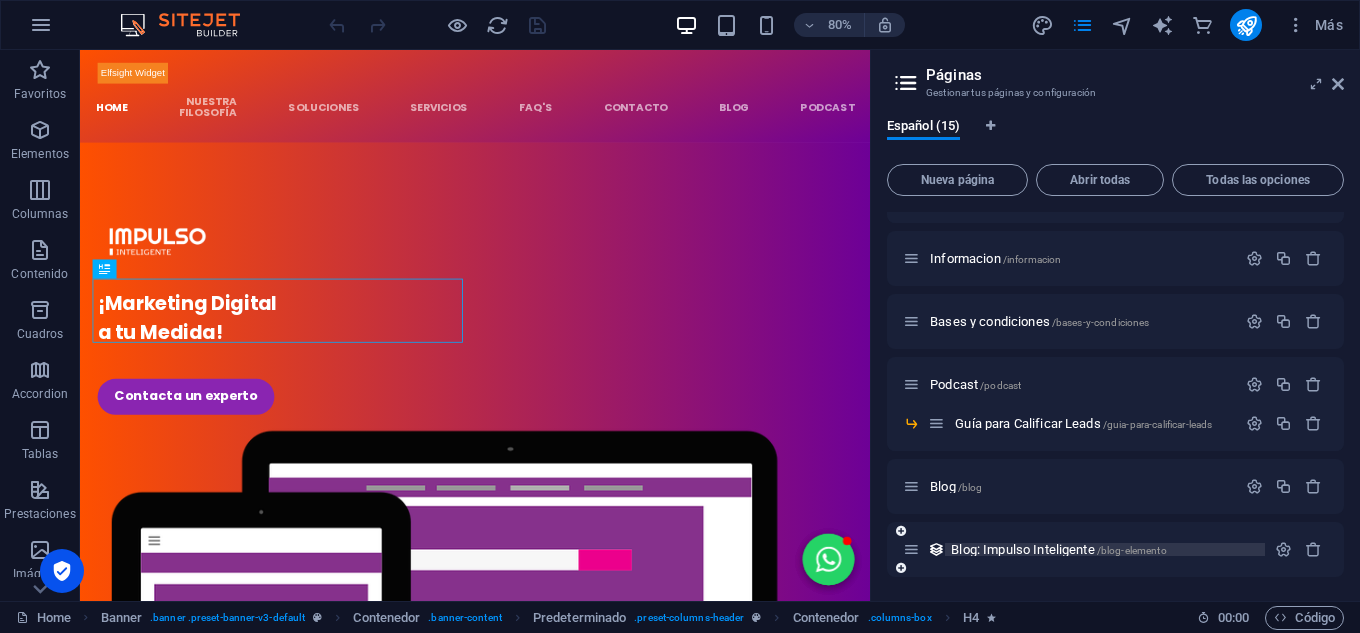 click on "Blog: Impulso Inteligente /blog-elemento" at bounding box center (1058, 549) 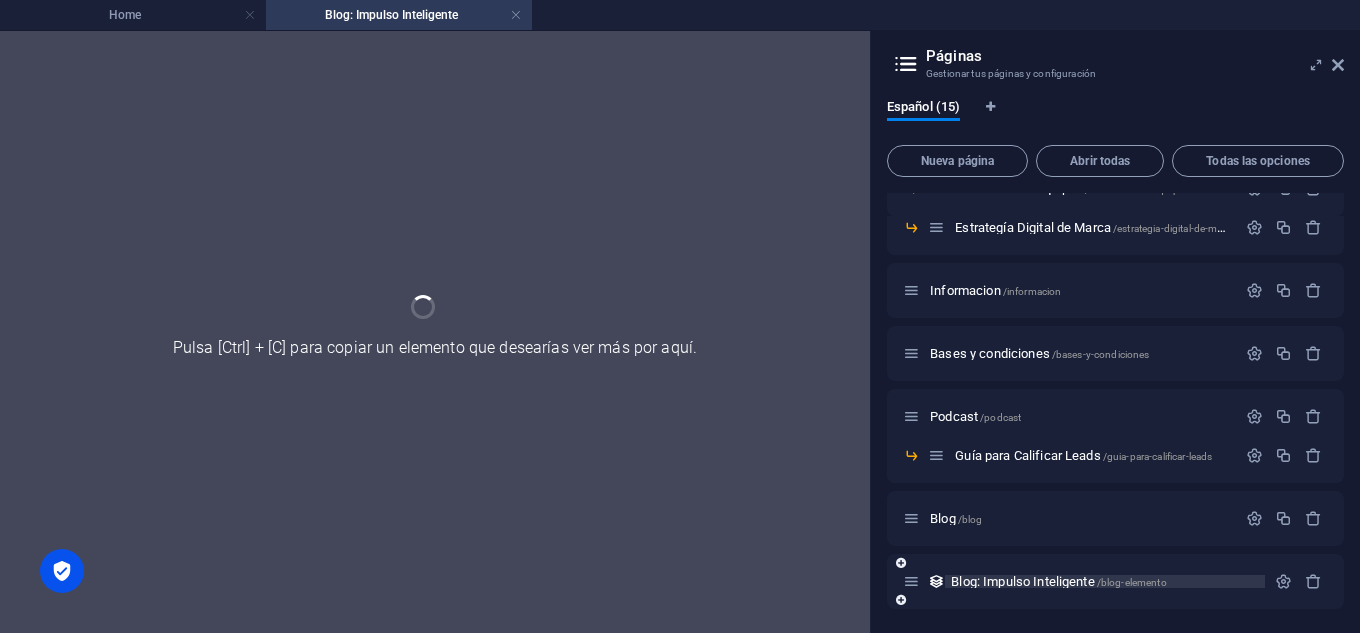 scroll, scrollTop: 353, scrollLeft: 0, axis: vertical 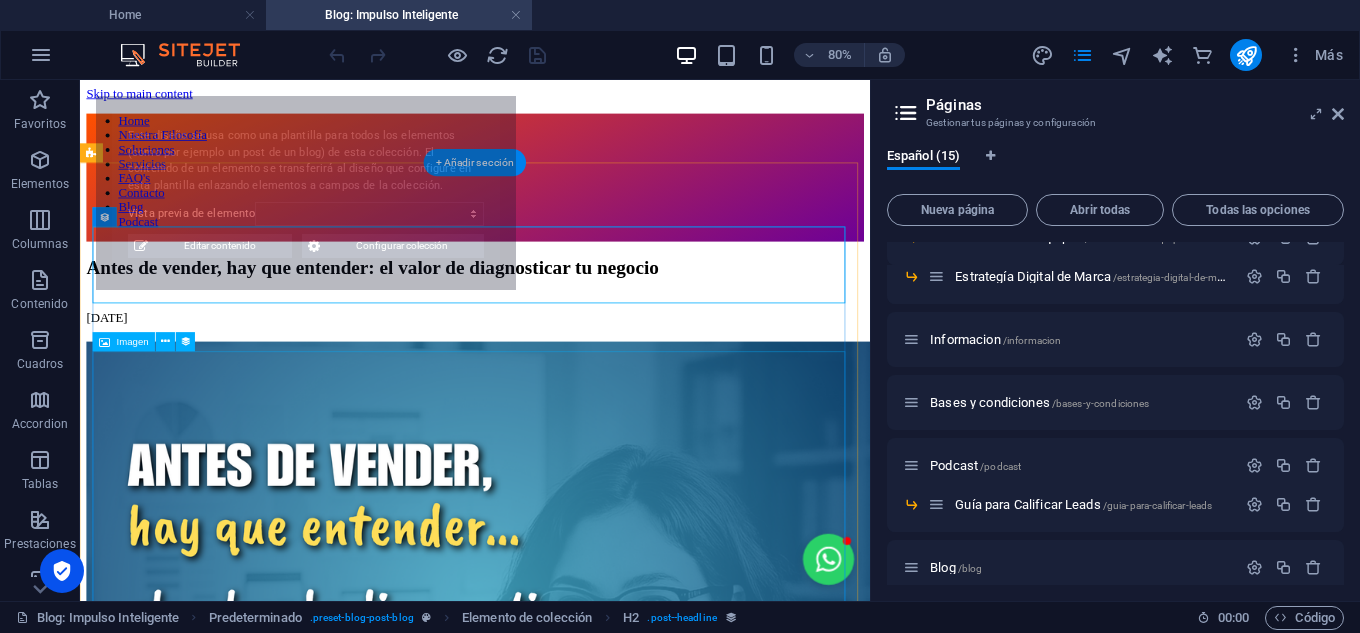 select on "686fdd8842d4224a9e0f1ba3" 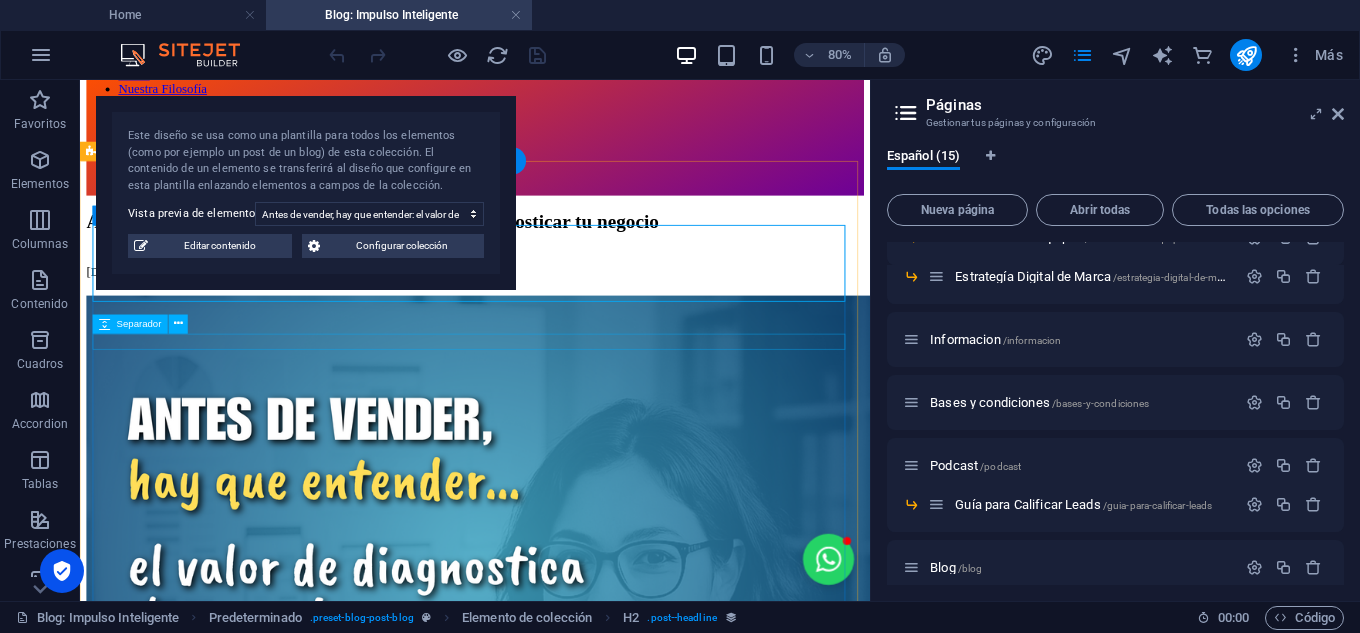 scroll, scrollTop: 100, scrollLeft: 0, axis: vertical 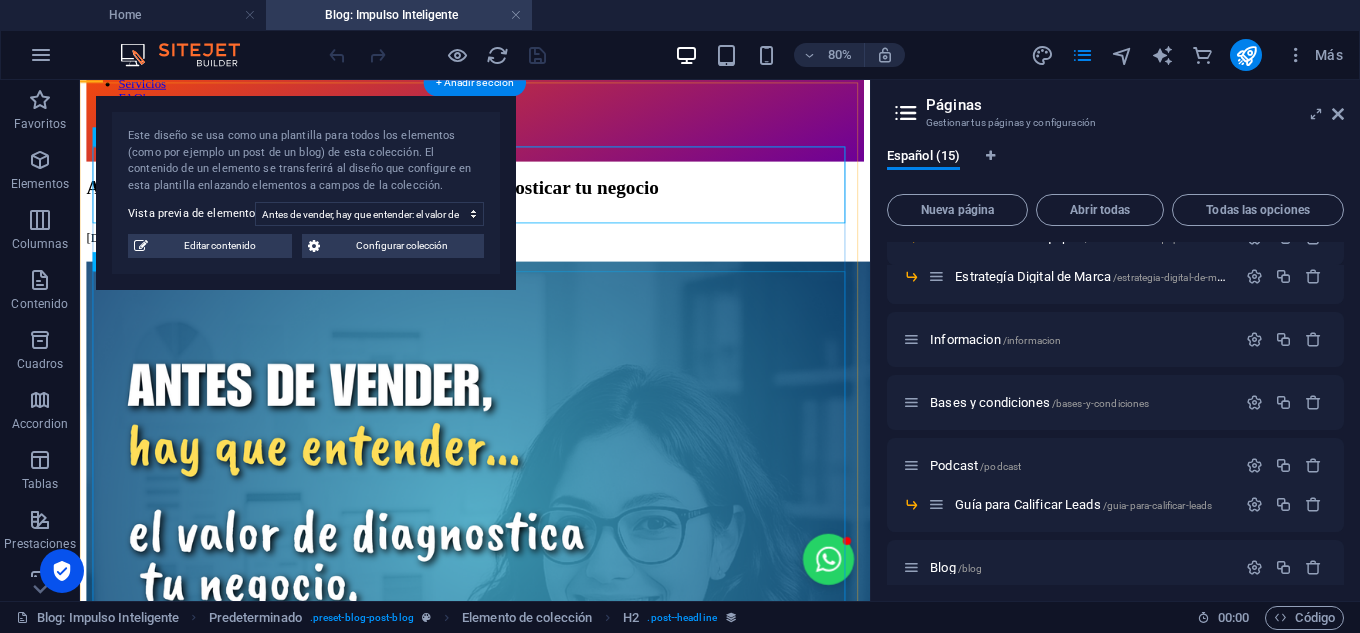 click at bounding box center (574, 638) 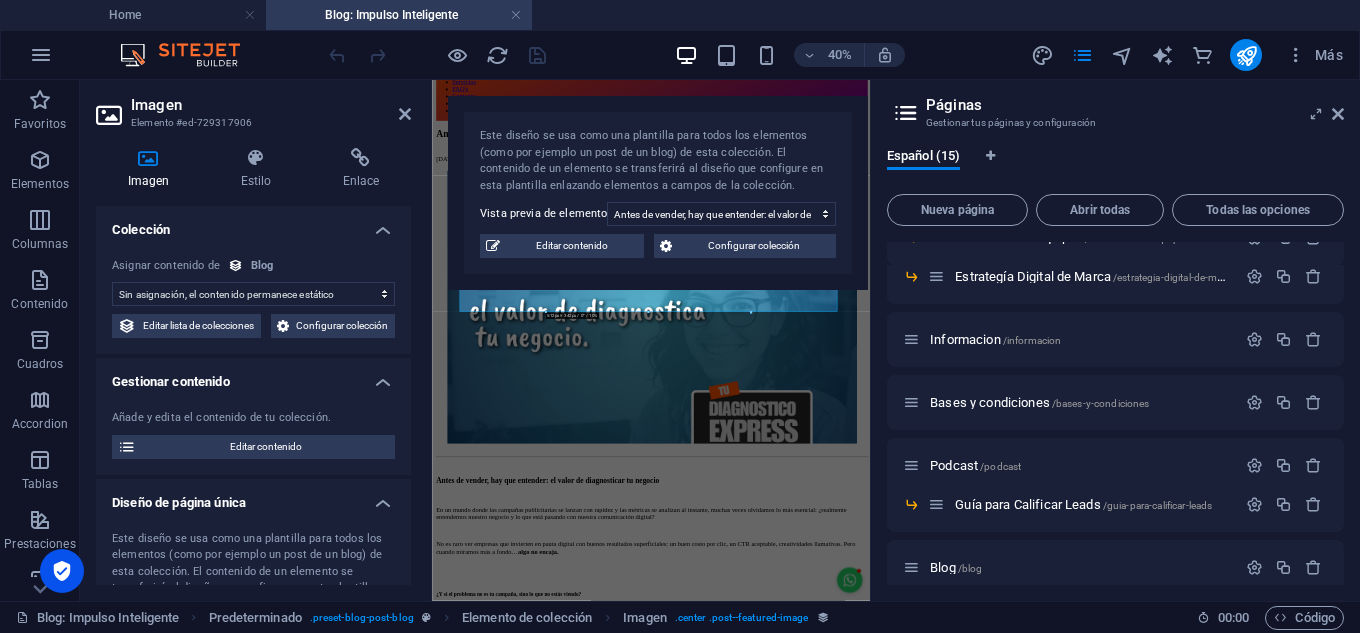 select on "image" 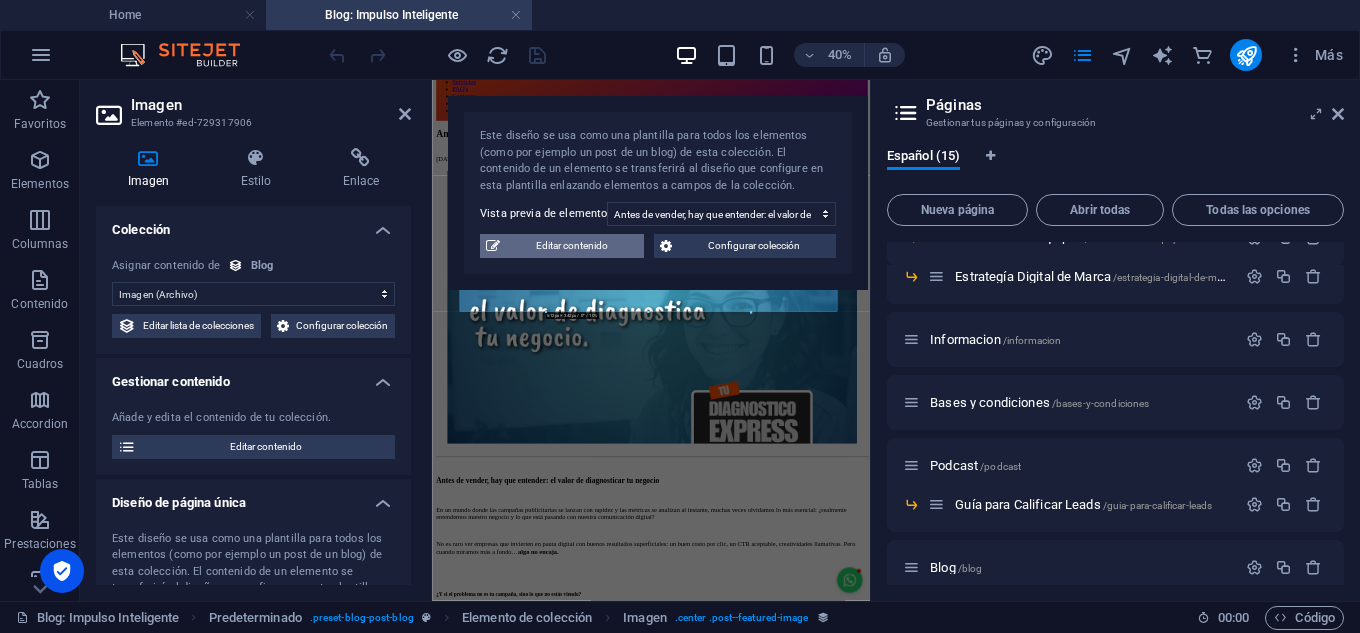 click on "Editar contenido" at bounding box center [572, 246] 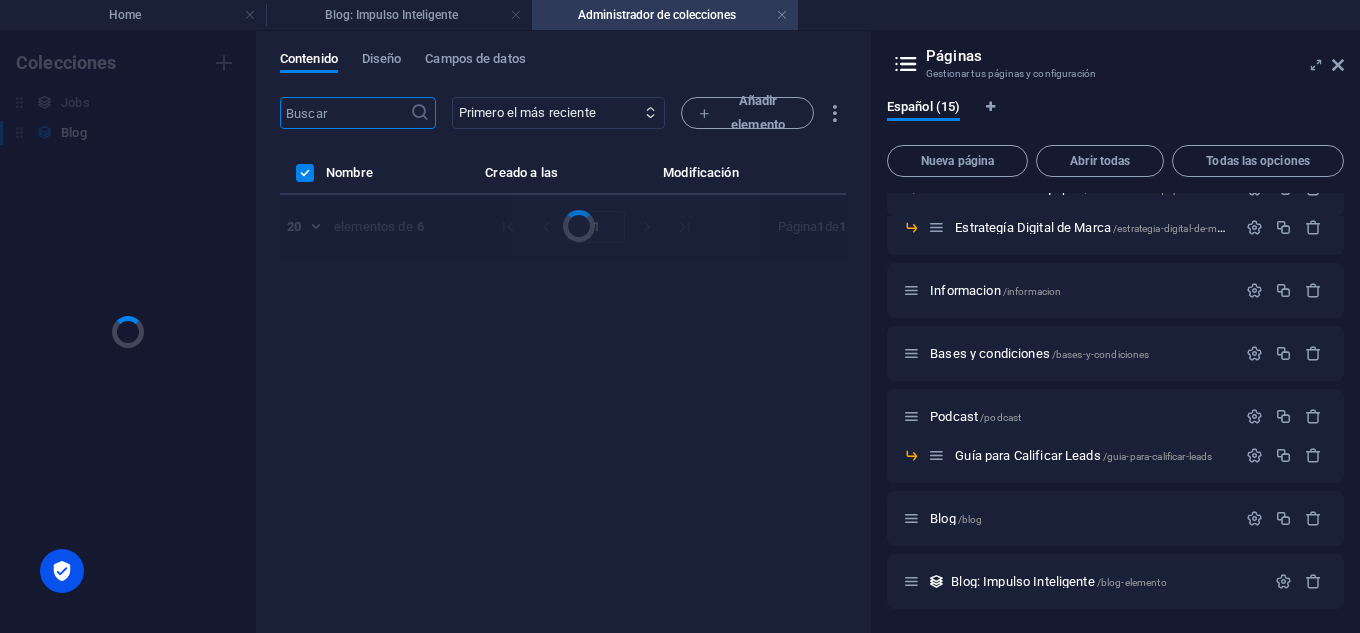 scroll, scrollTop: 0, scrollLeft: 0, axis: both 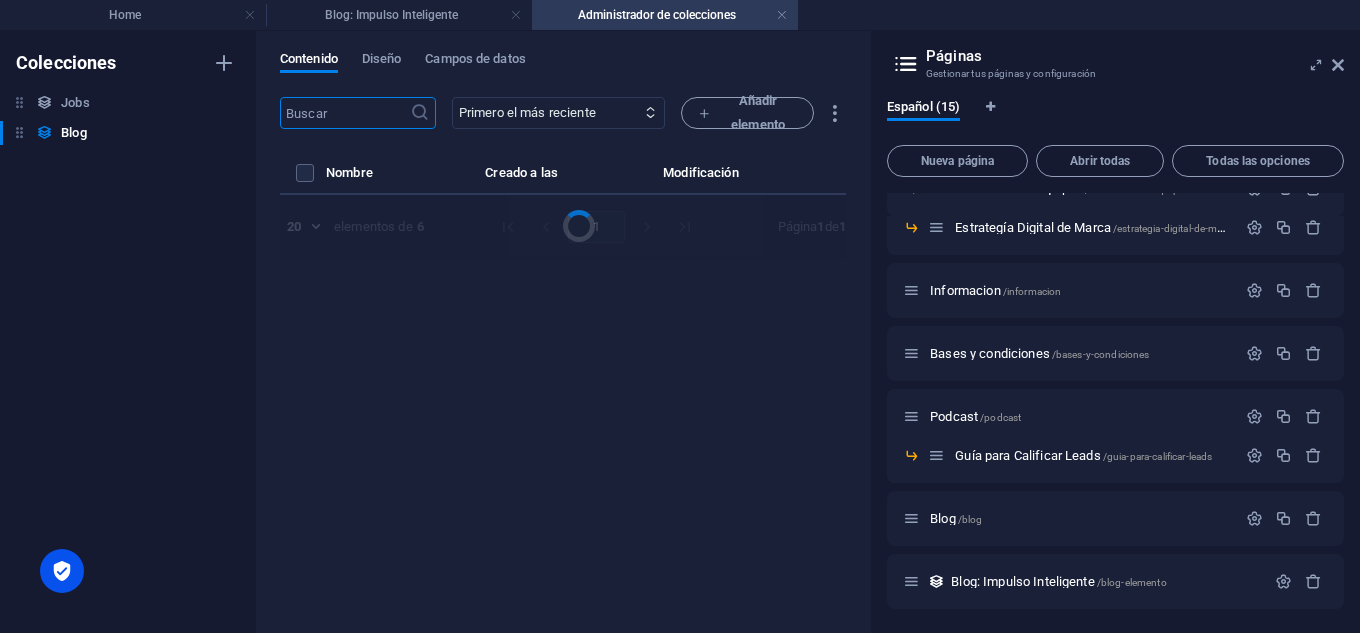 select on "Articulos" 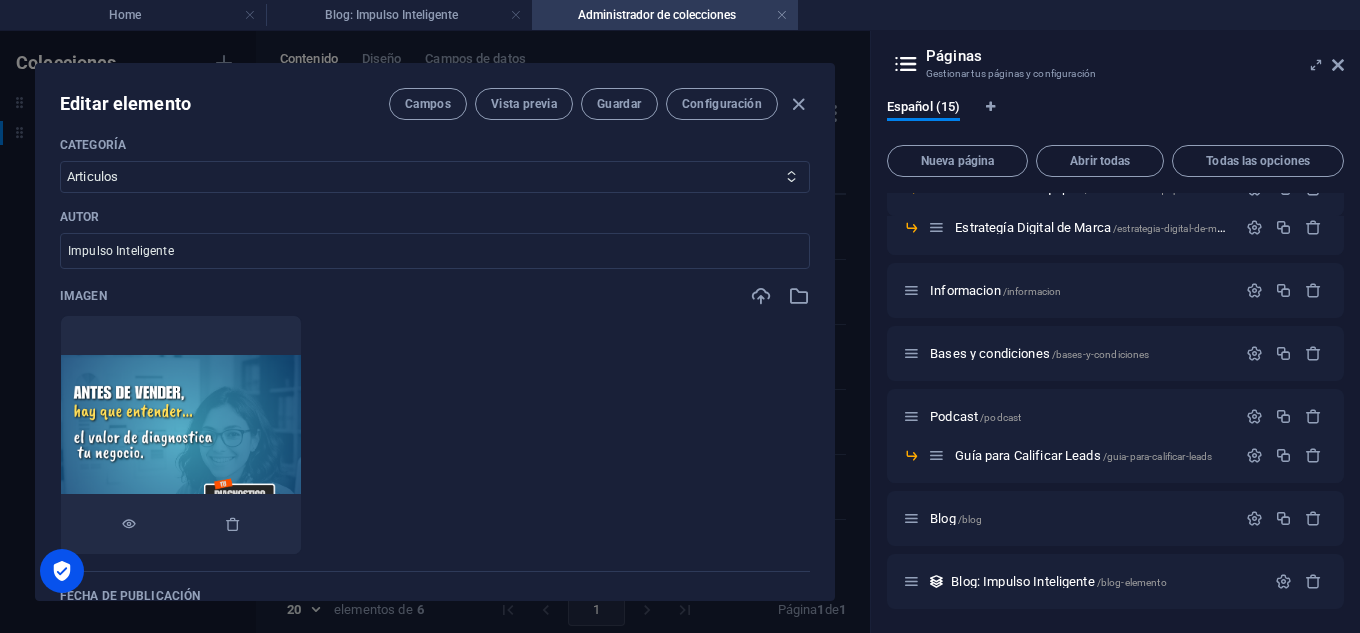 scroll, scrollTop: 700, scrollLeft: 0, axis: vertical 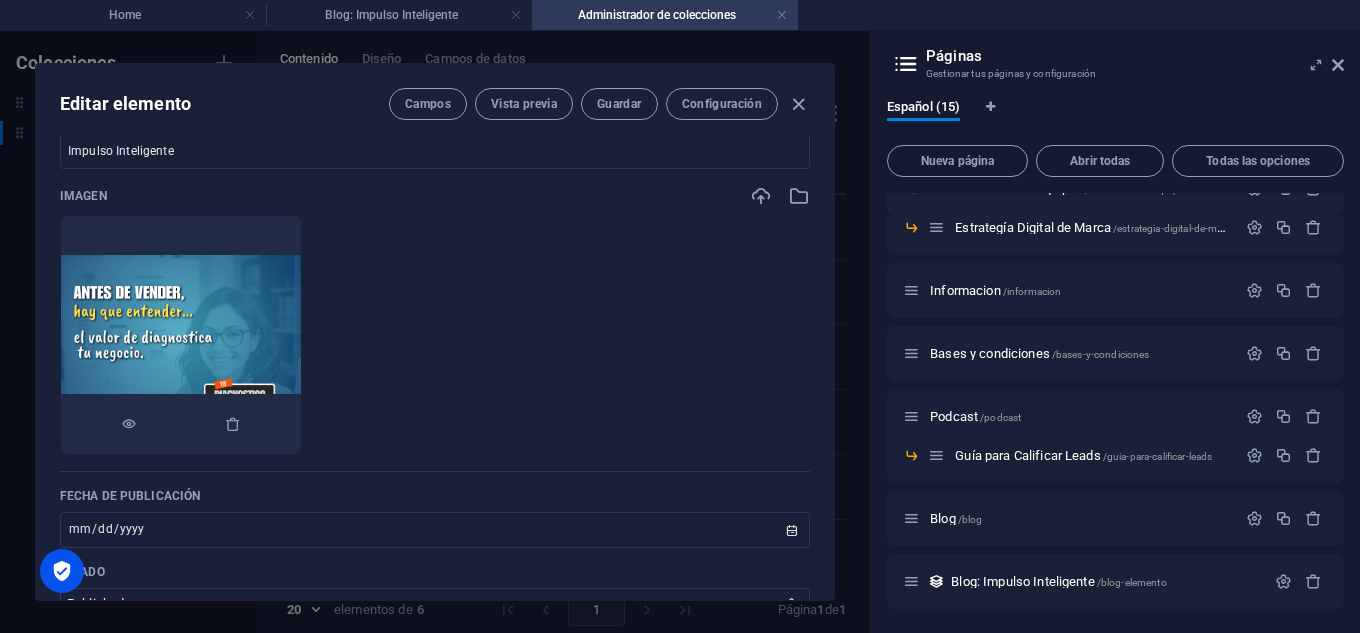 click at bounding box center (181, 424) 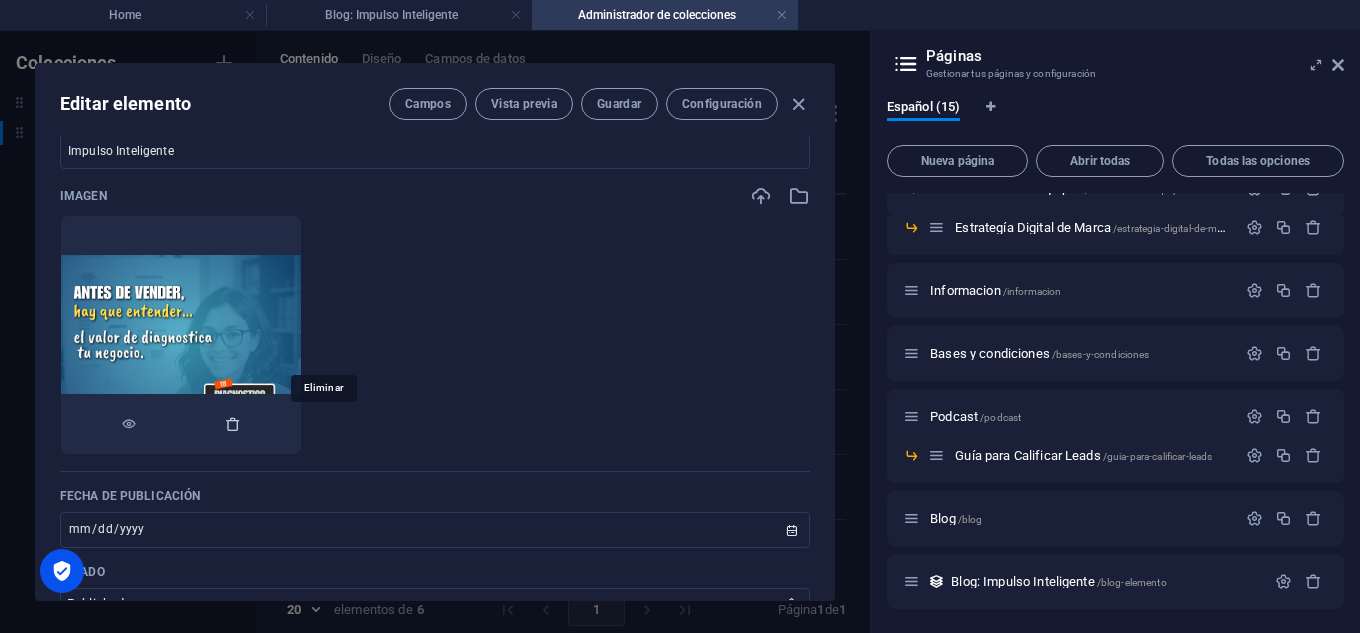 click at bounding box center [233, 424] 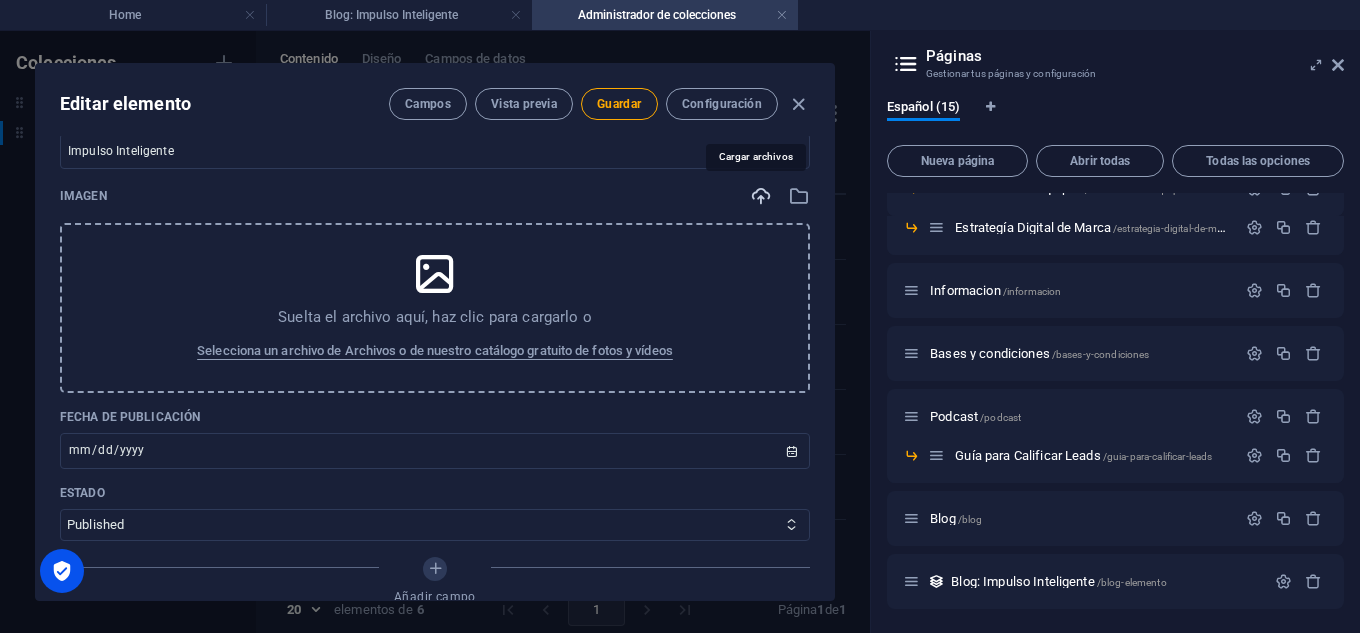 click at bounding box center (761, 196) 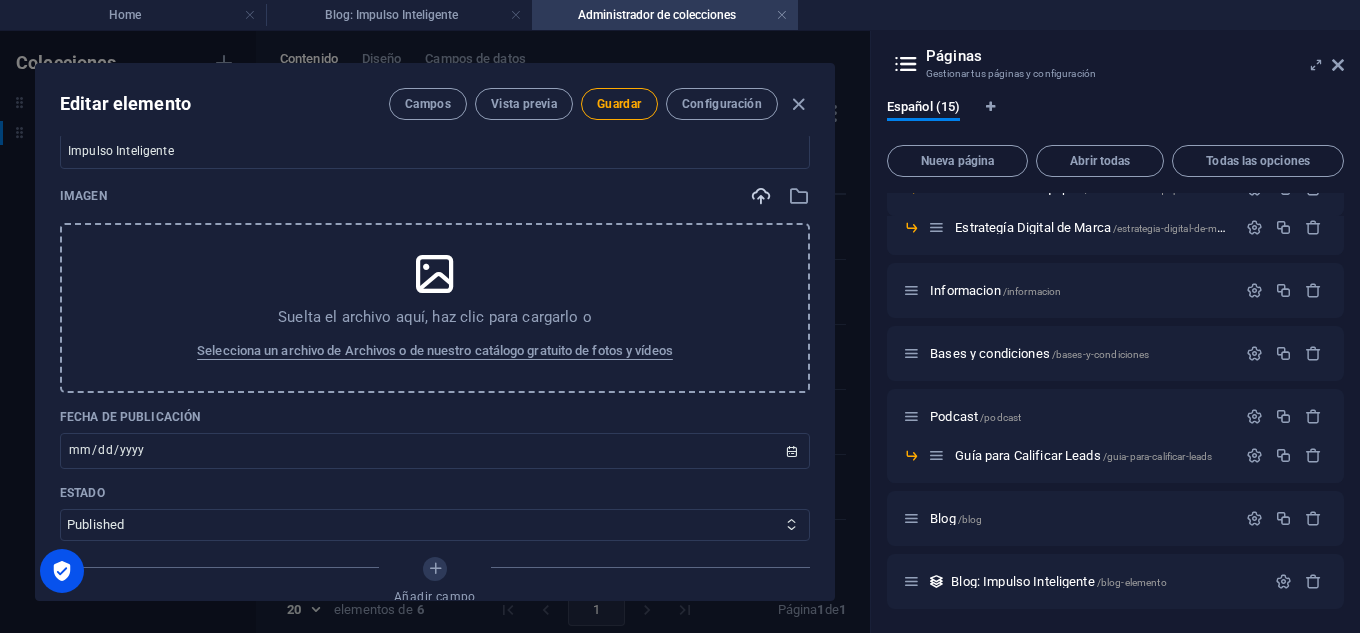 drag, startPoint x: 733, startPoint y: 202, endPoint x: 744, endPoint y: 206, distance: 11.7046995 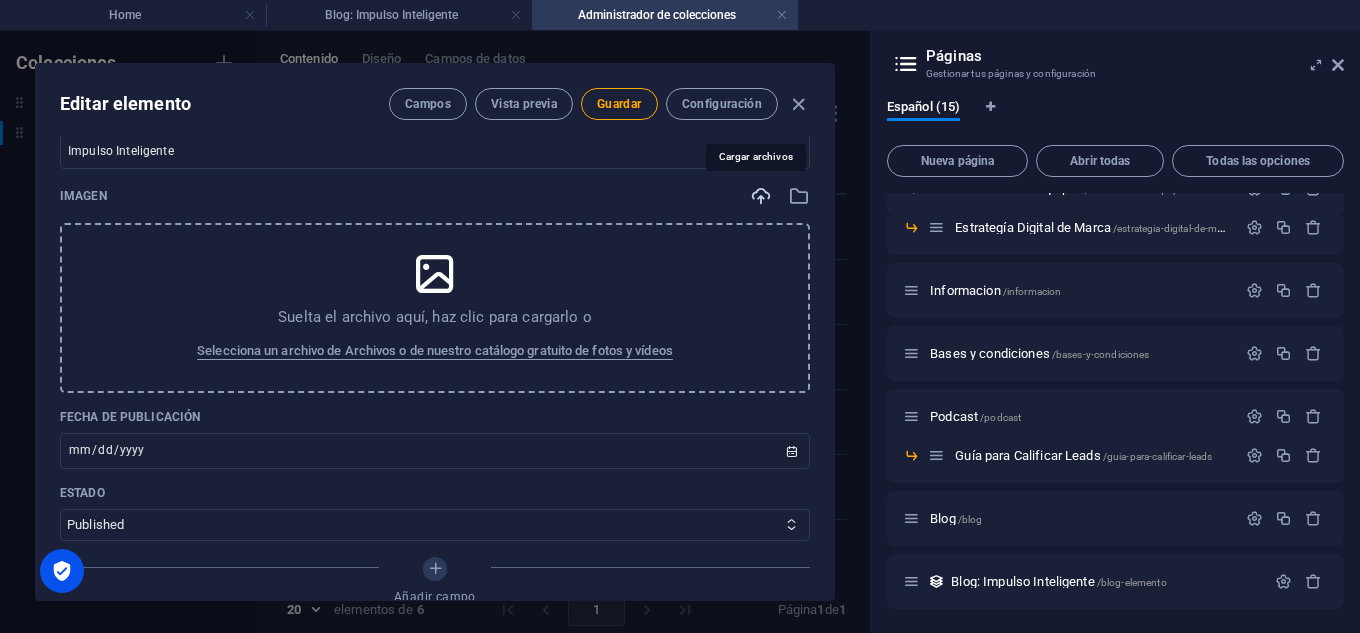 click at bounding box center [761, 196] 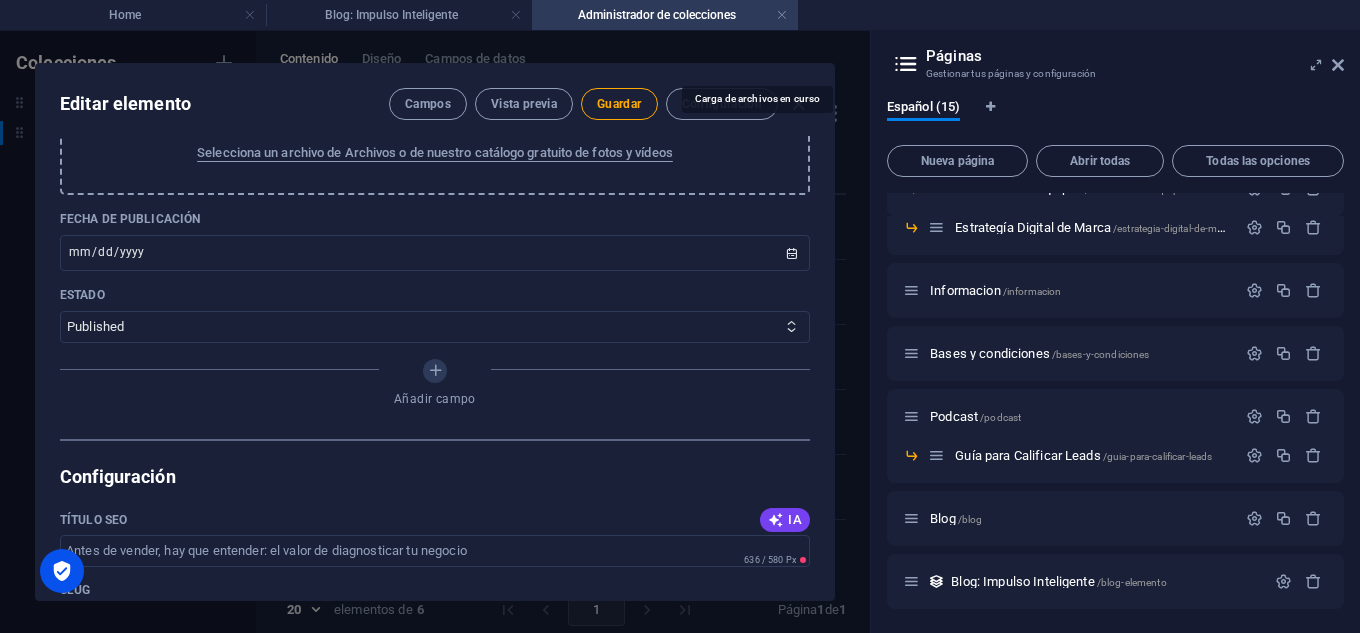 scroll, scrollTop: 900, scrollLeft: 0, axis: vertical 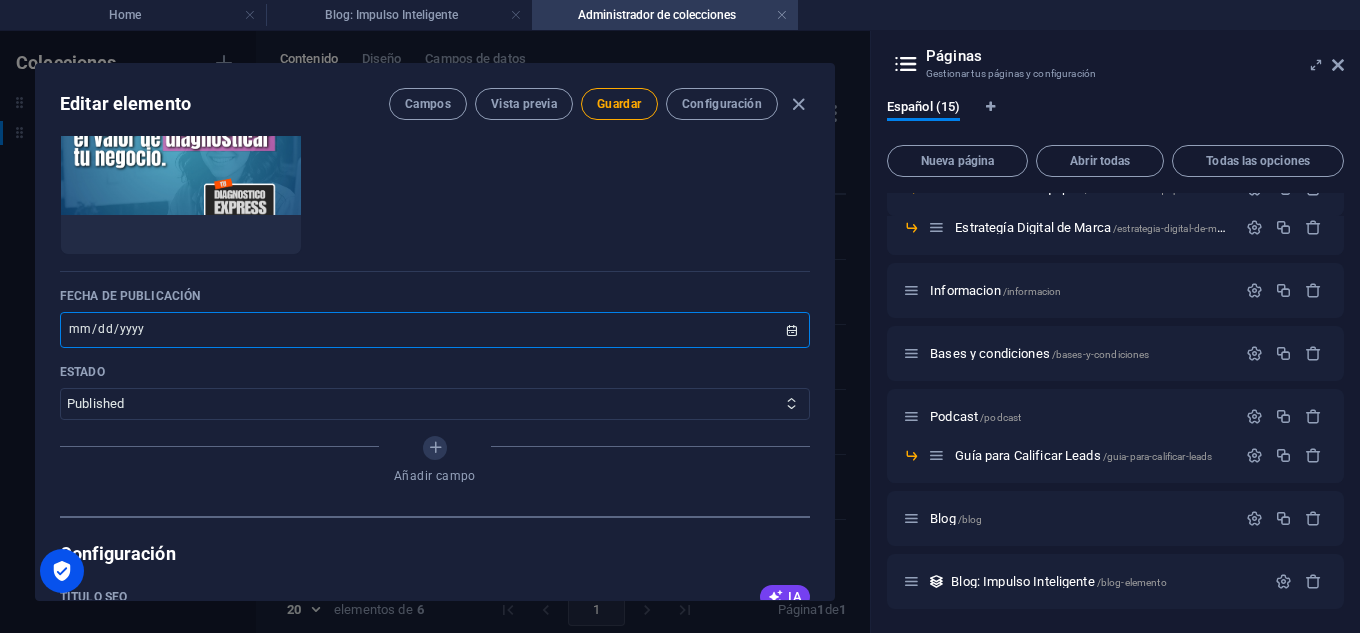 click on "[DATE]" at bounding box center (435, 330) 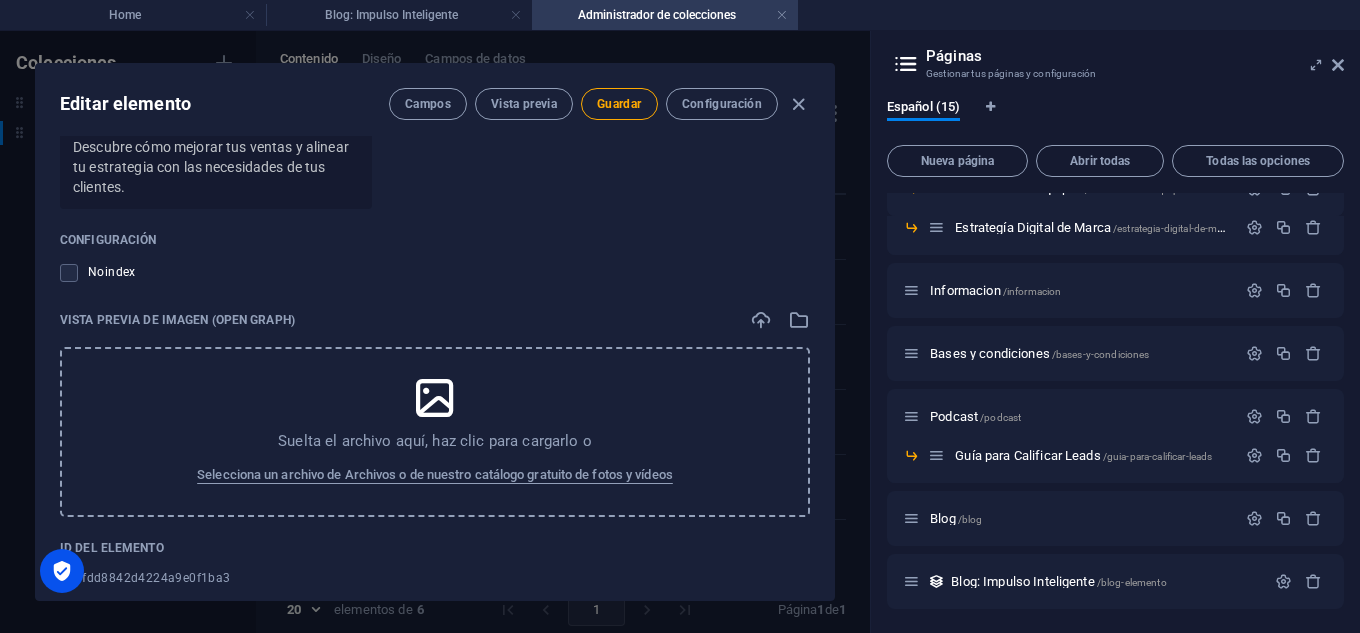 scroll, scrollTop: 2079, scrollLeft: 0, axis: vertical 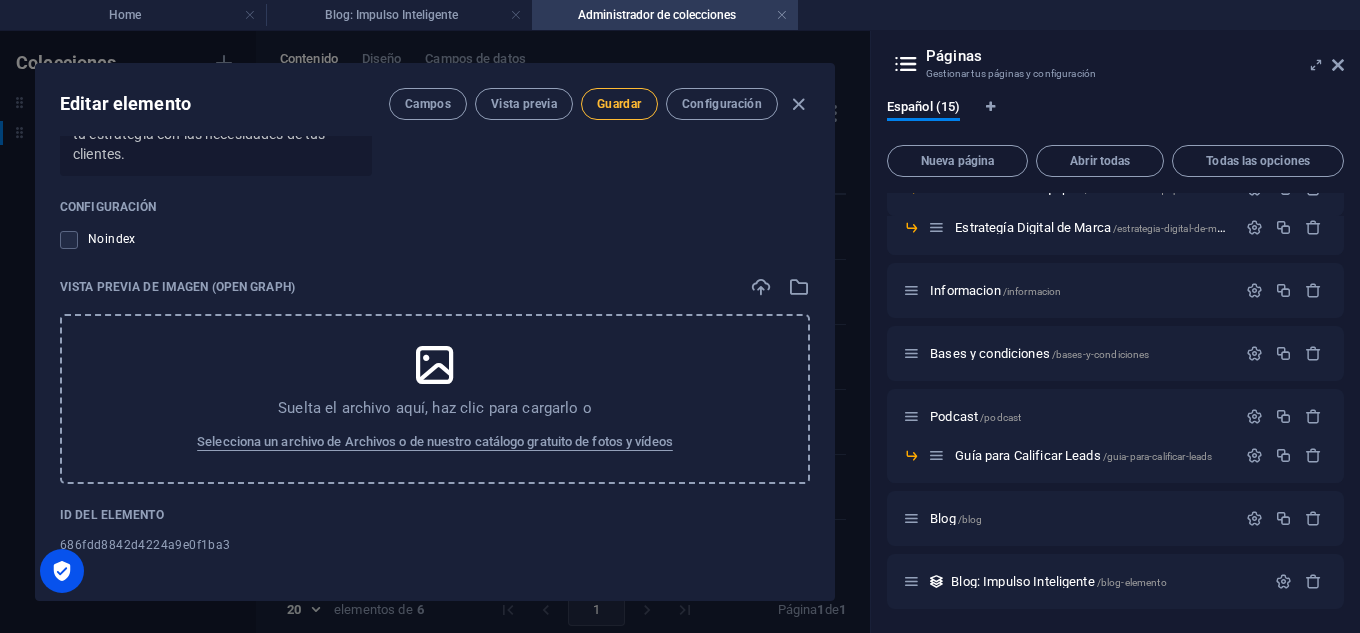 click on "Guardar" at bounding box center (619, 104) 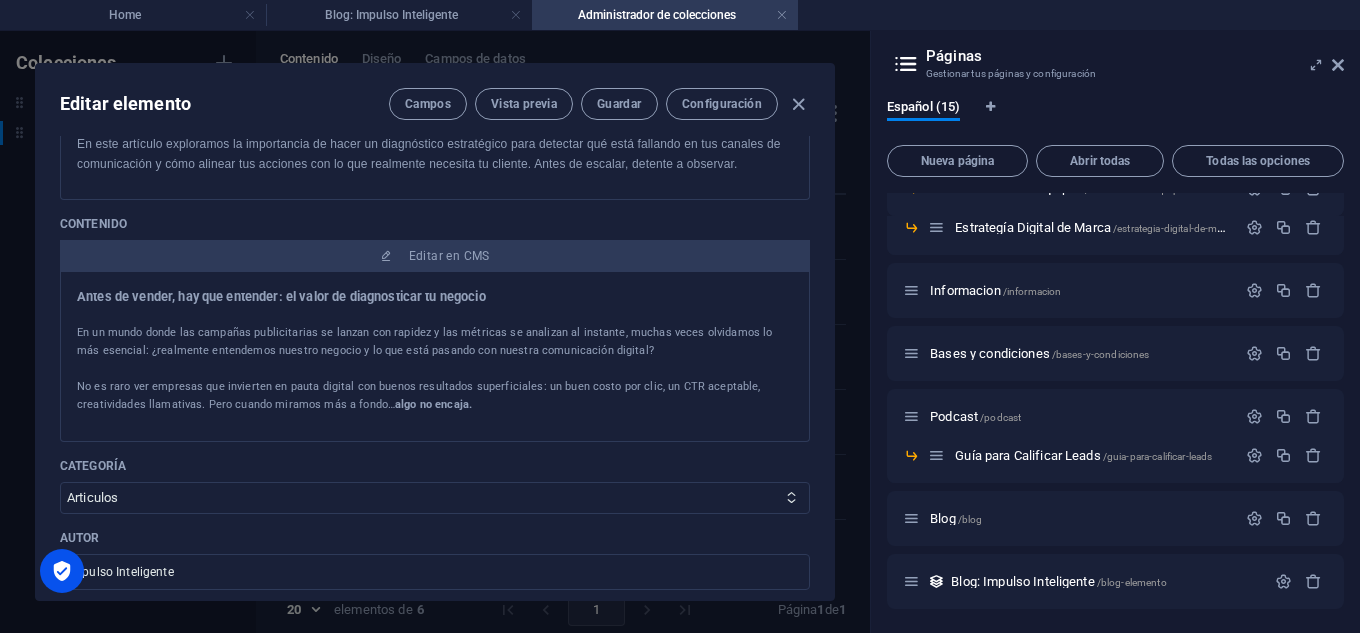 scroll, scrollTop: 0, scrollLeft: 0, axis: both 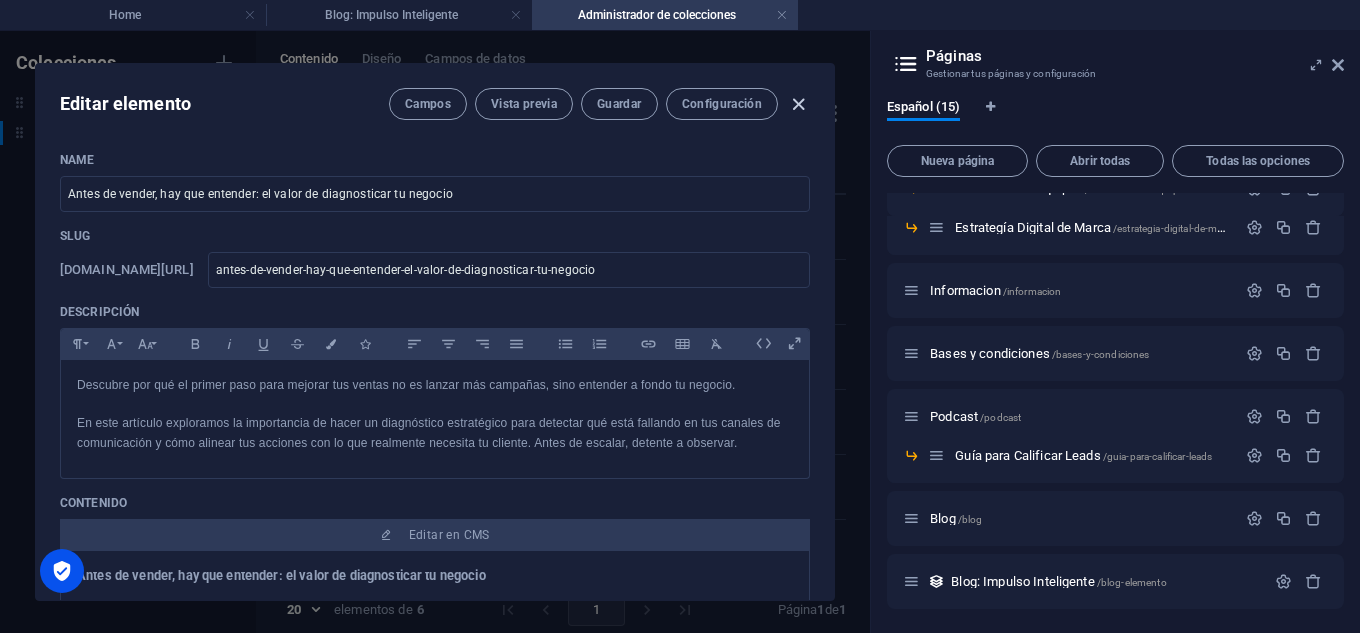 click at bounding box center (798, 104) 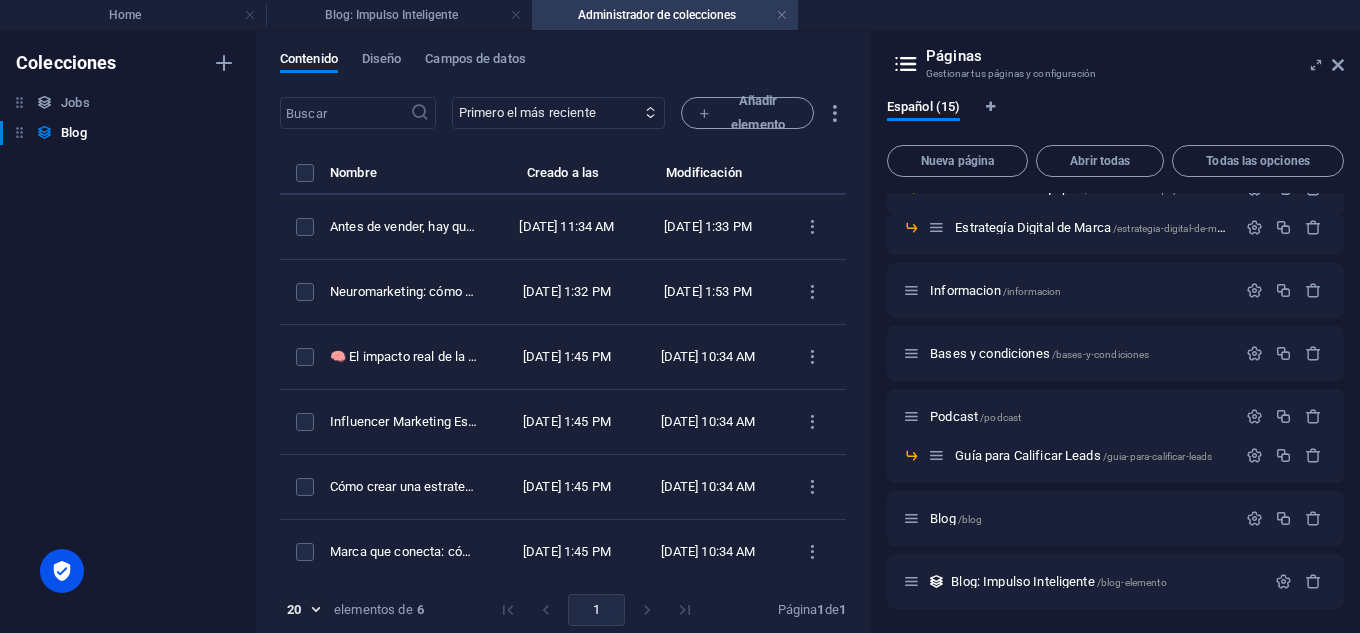 click on "Páginas" at bounding box center (1135, 56) 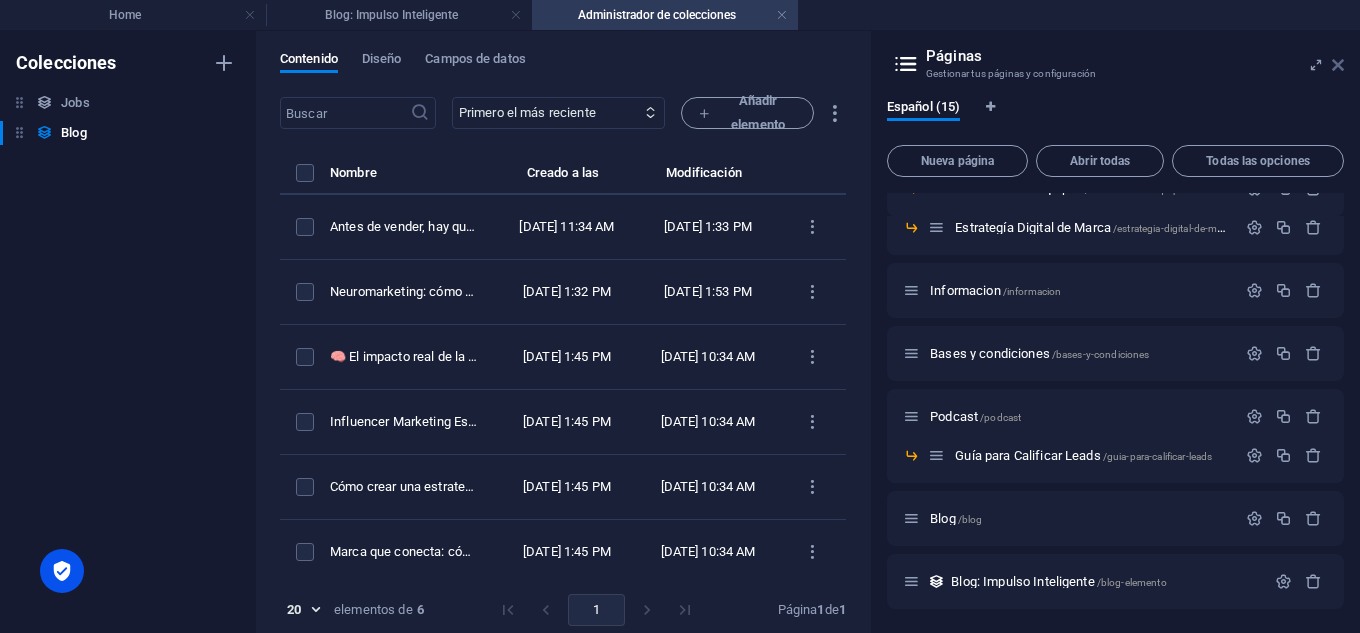 click at bounding box center (1338, 65) 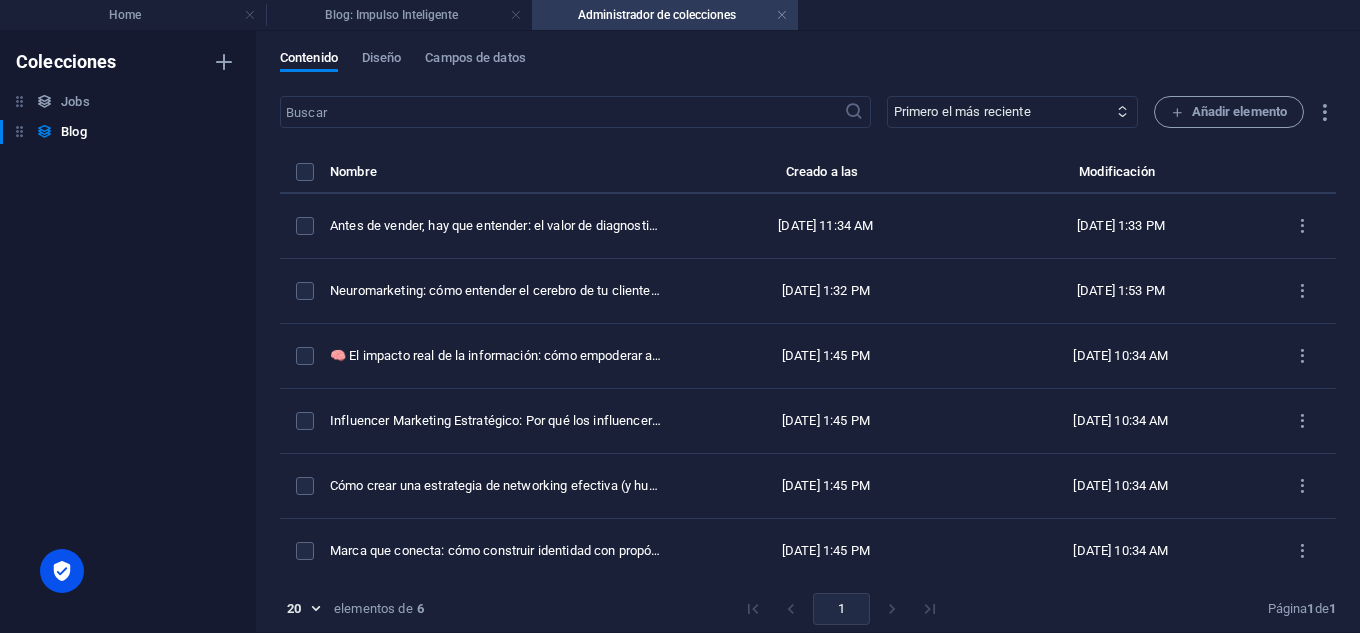 scroll, scrollTop: 0, scrollLeft: 0, axis: both 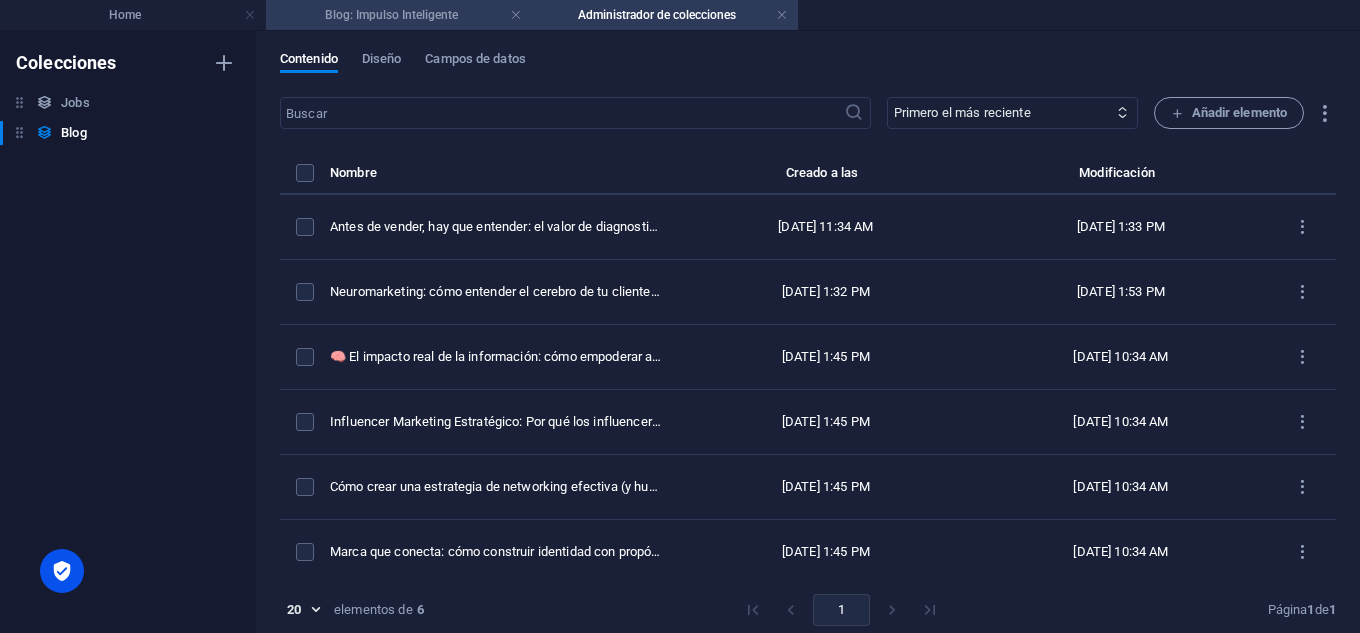 click on "Blog: Impulso Inteligente" at bounding box center (399, 15) 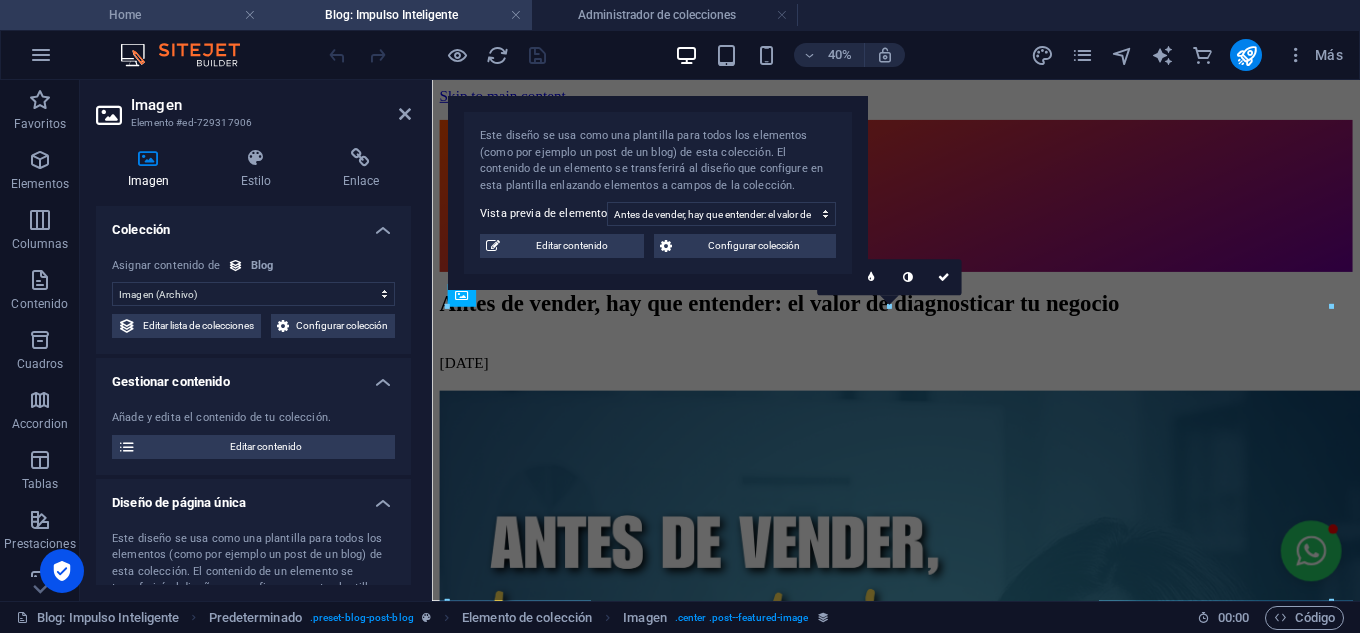 scroll, scrollTop: 100, scrollLeft: 0, axis: vertical 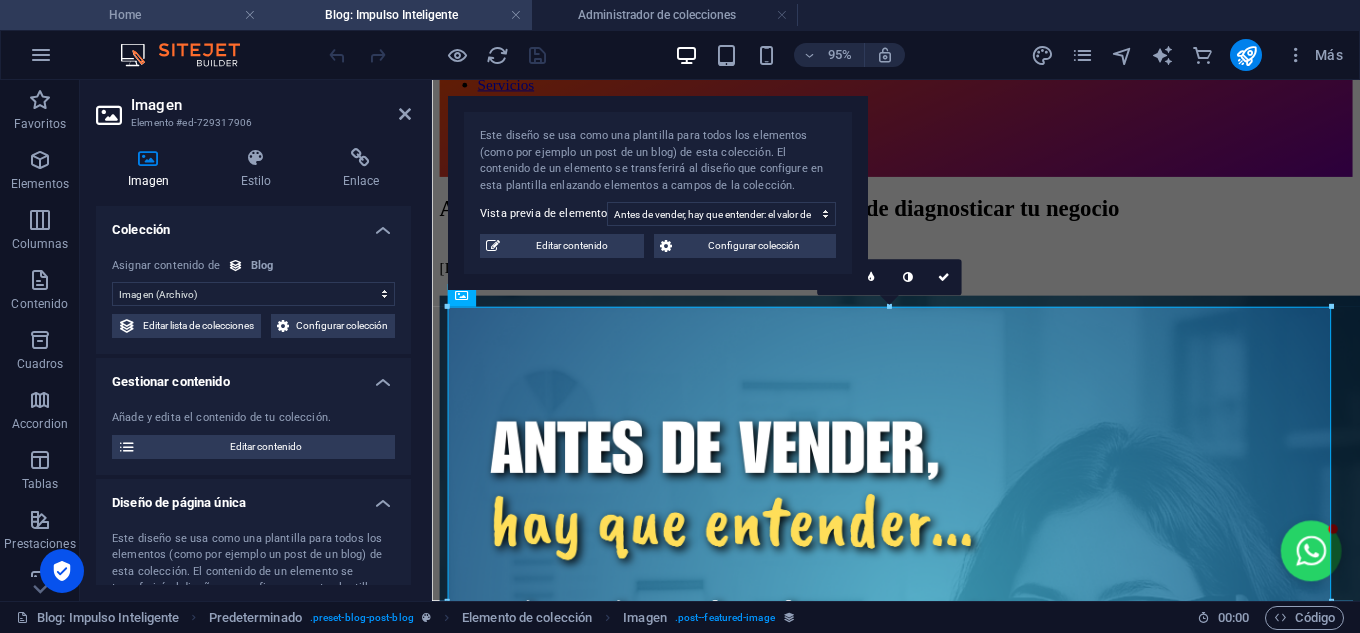 click on "Home" at bounding box center (133, 15) 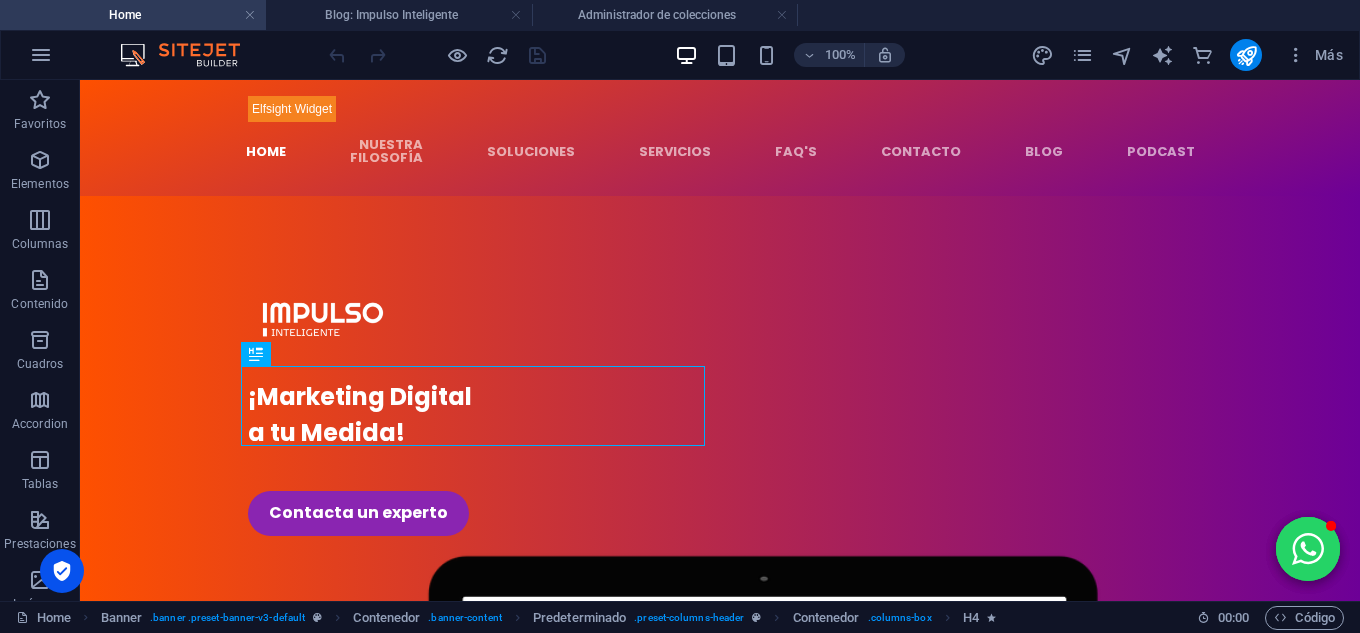 scroll, scrollTop: 0, scrollLeft: 0, axis: both 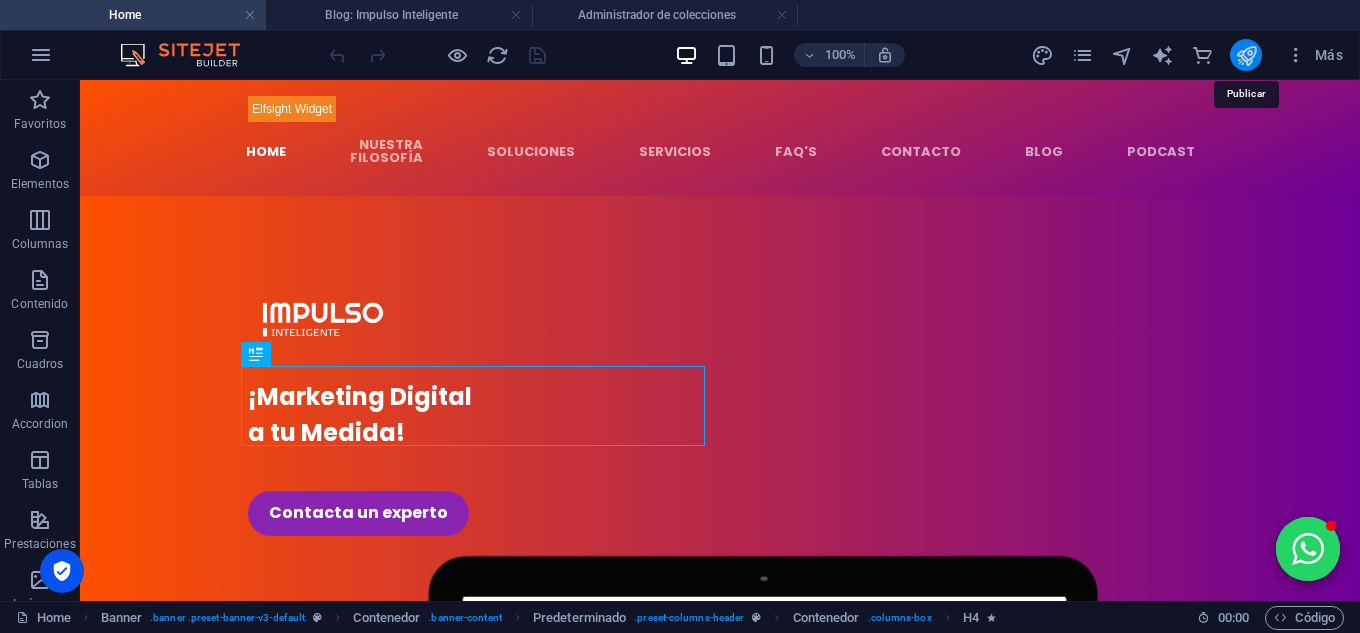 click at bounding box center (1246, 55) 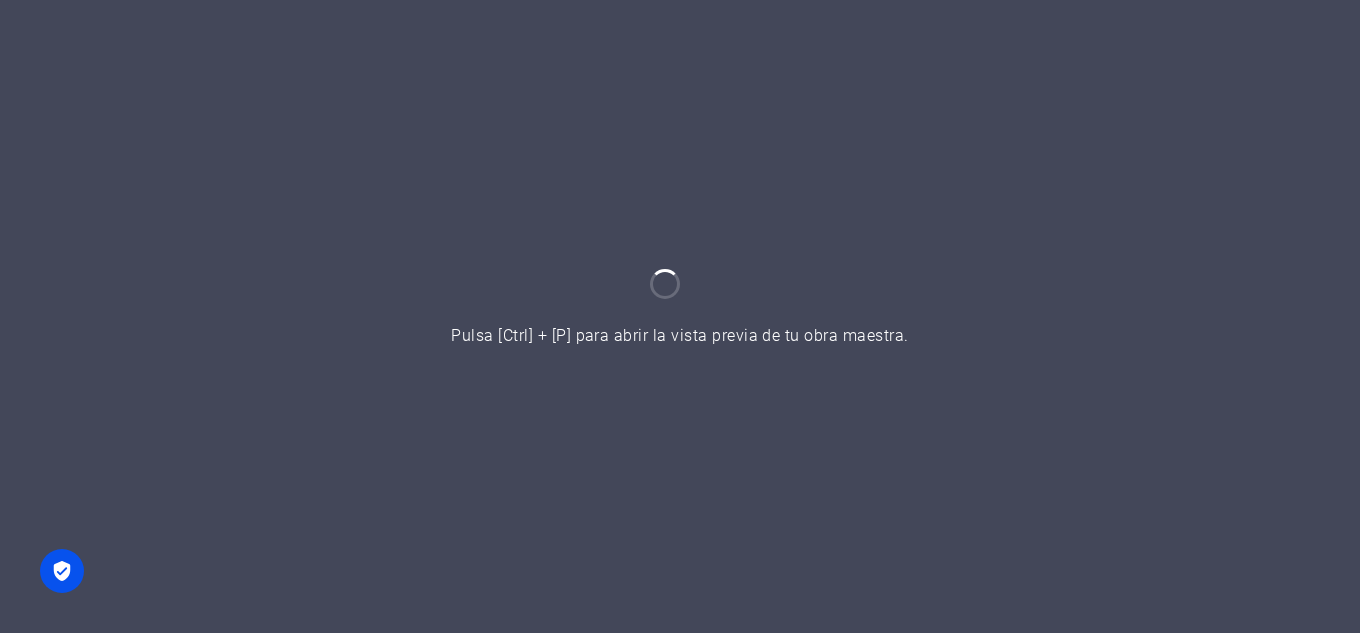 scroll, scrollTop: 0, scrollLeft: 0, axis: both 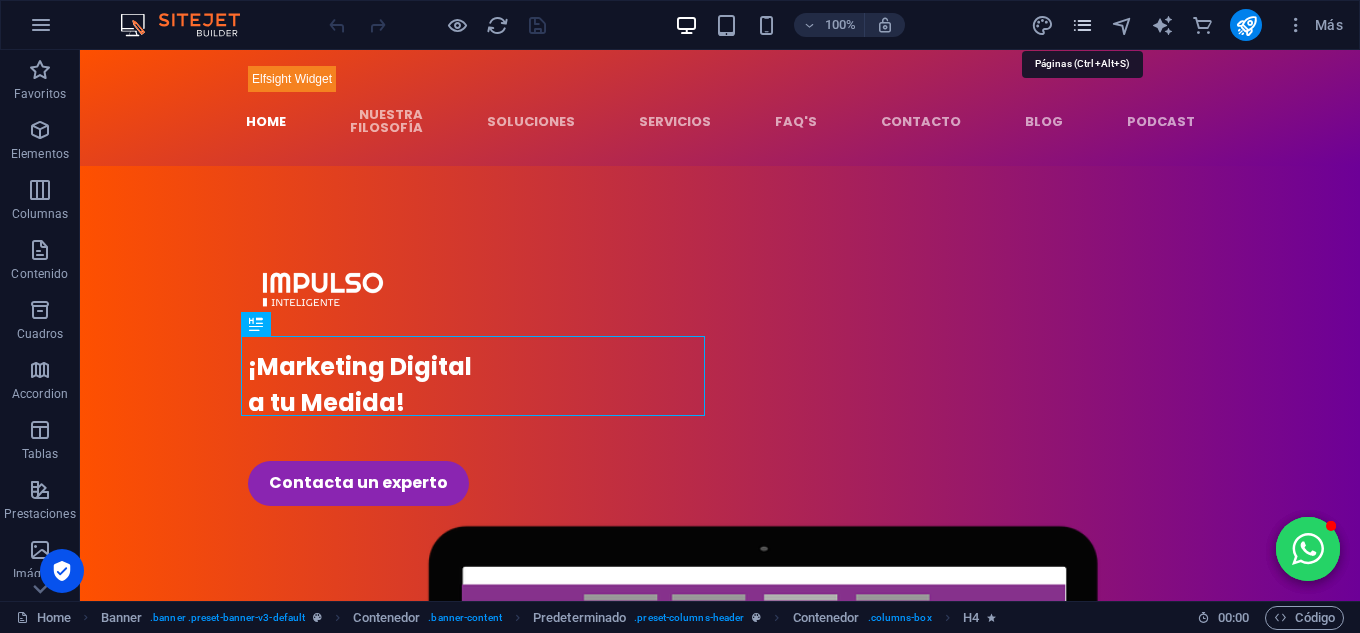 click at bounding box center [1082, 25] 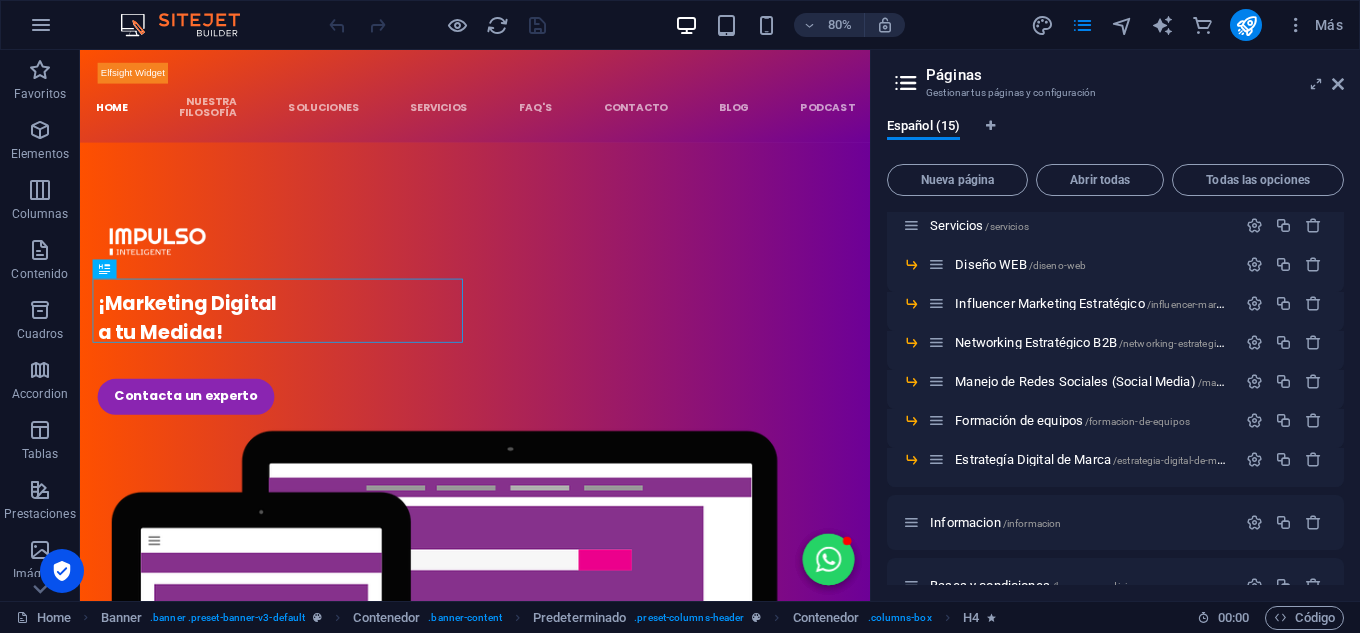 scroll, scrollTop: 404, scrollLeft: 0, axis: vertical 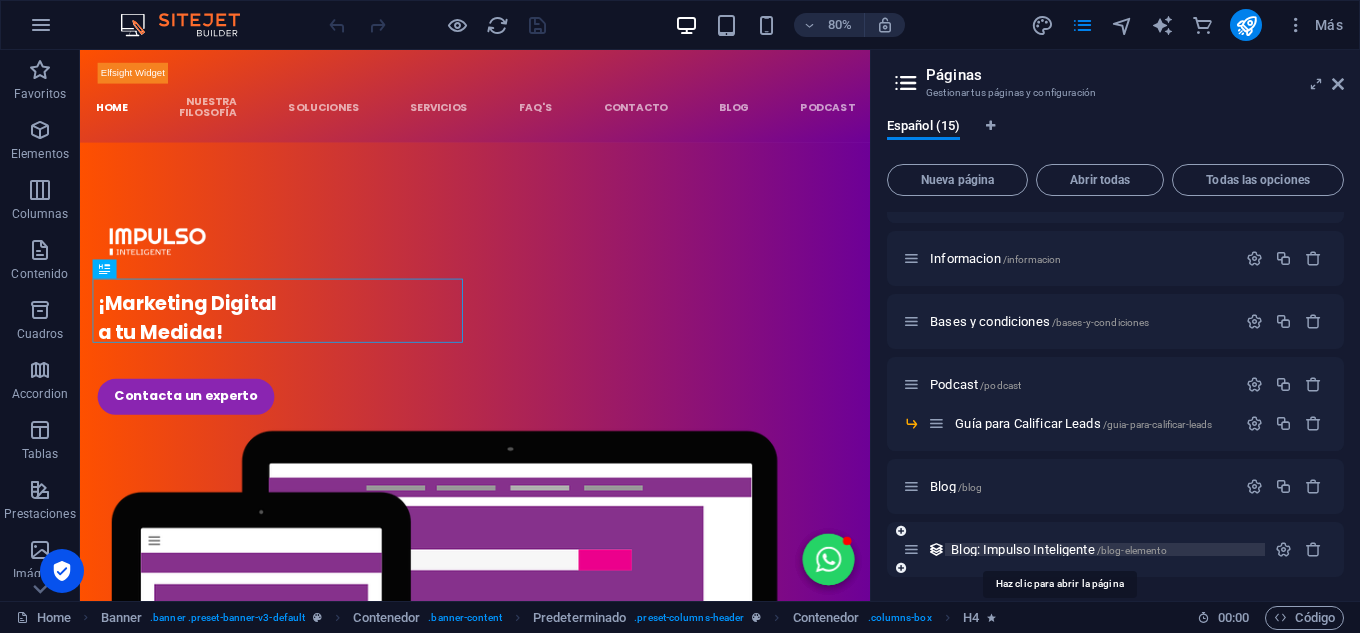 click on "Blog: Impulso Inteligente /blog-elemento" at bounding box center (1058, 549) 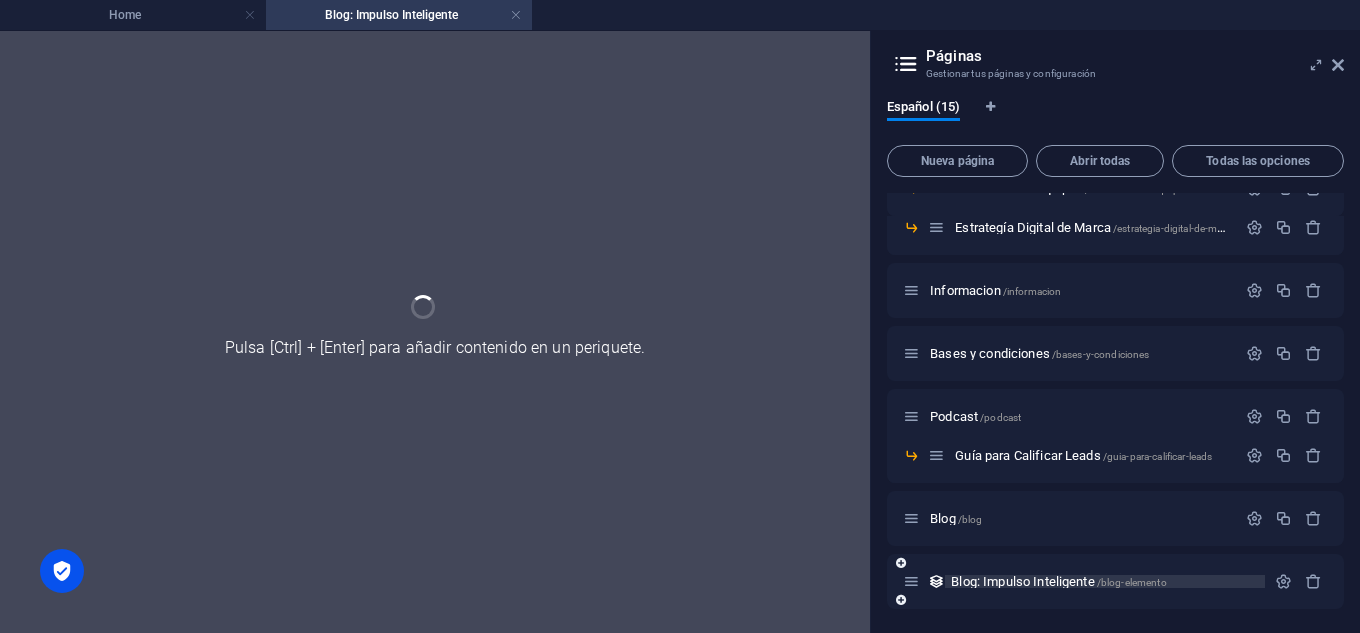scroll, scrollTop: 353, scrollLeft: 0, axis: vertical 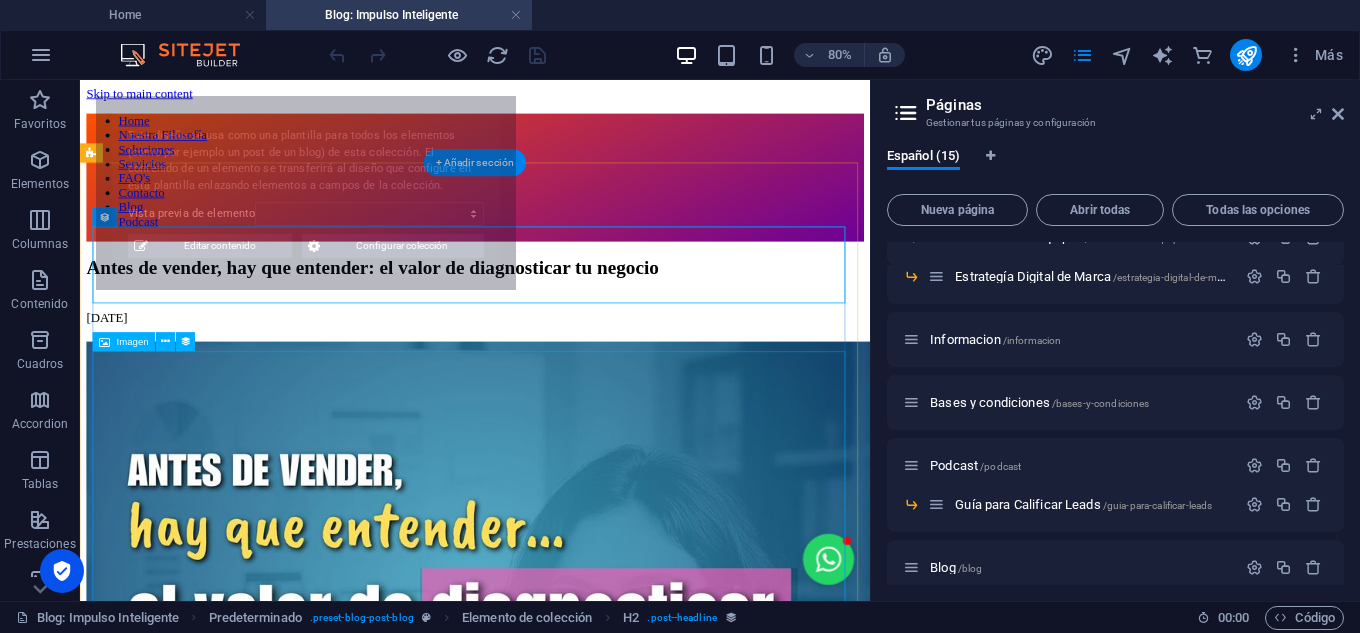 select on "686fdd8842d4224a9e0f1ba3" 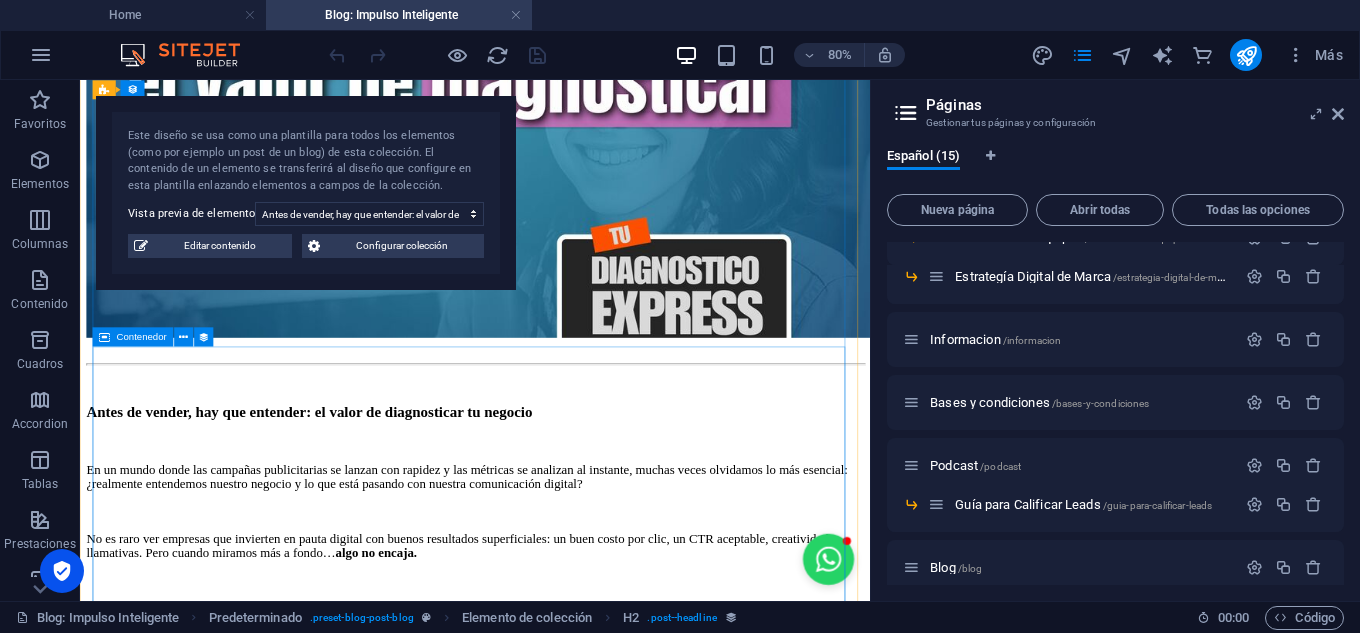 scroll, scrollTop: 700, scrollLeft: 0, axis: vertical 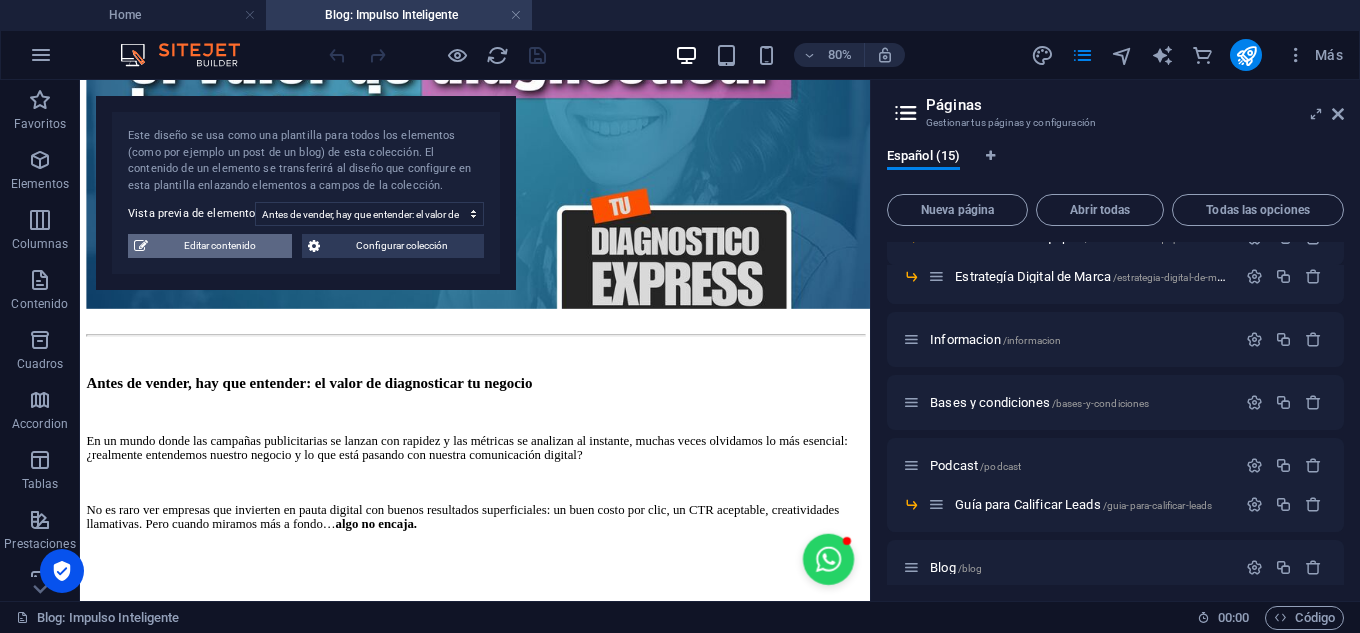 click on "Editar contenido" at bounding box center [220, 246] 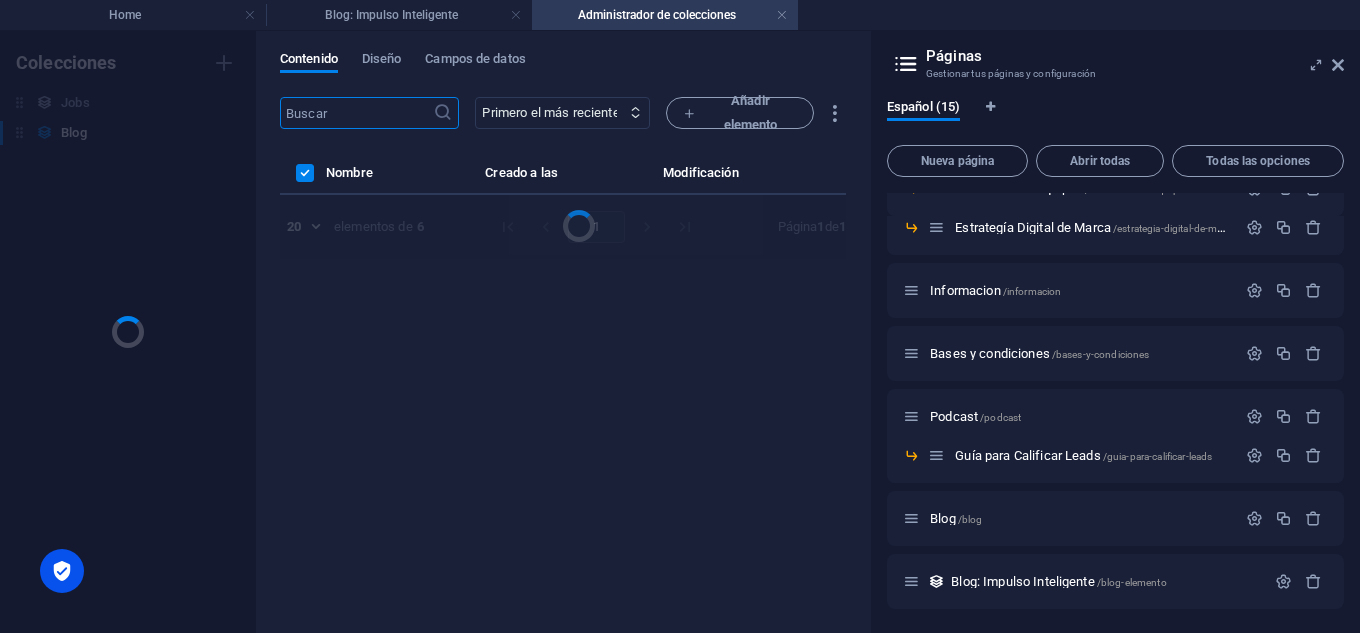 scroll, scrollTop: 0, scrollLeft: 0, axis: both 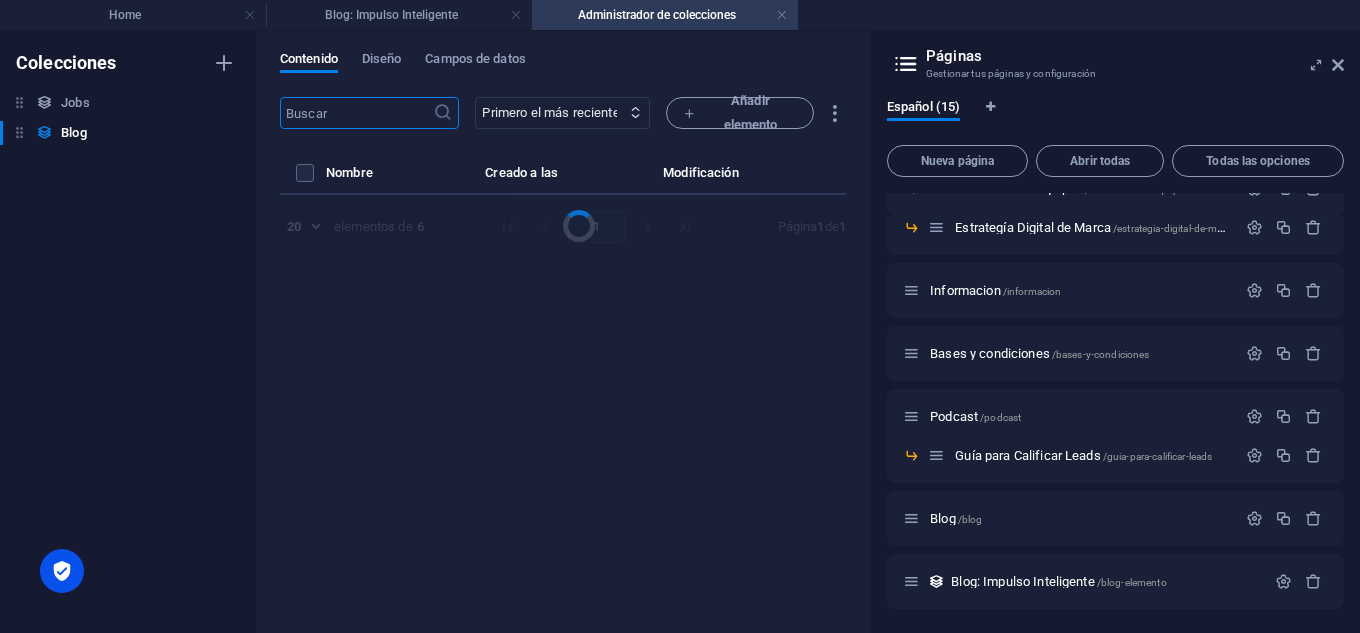 select on "Articulos" 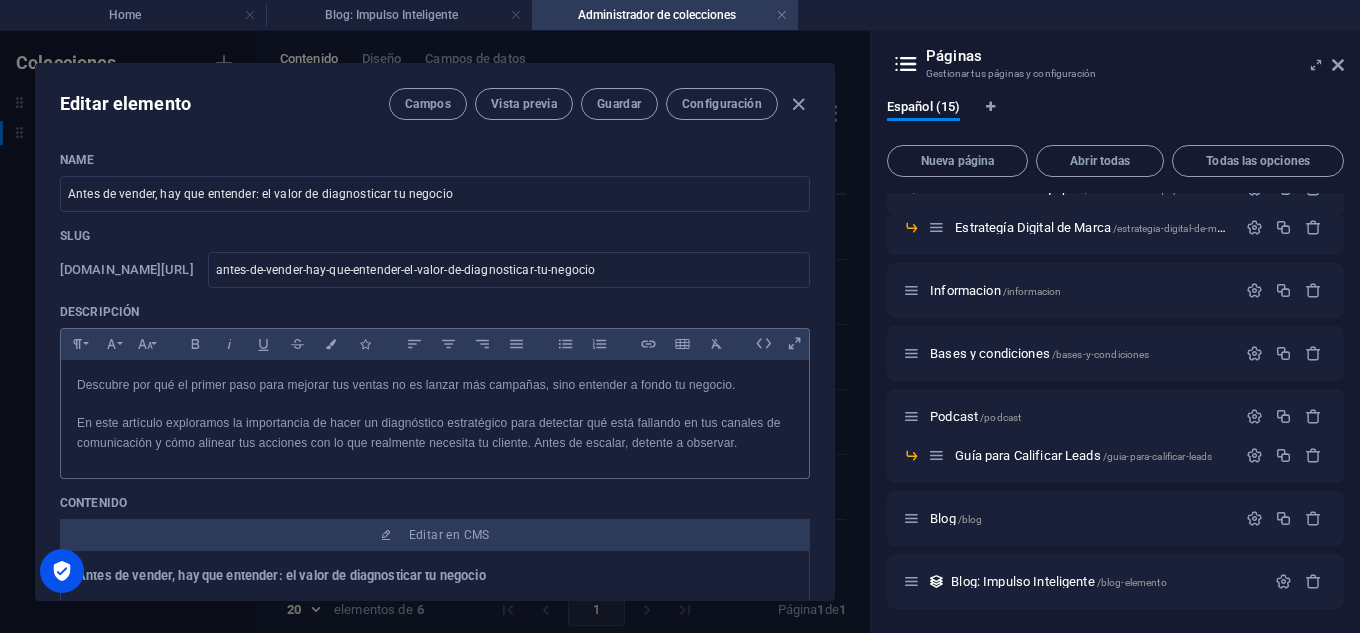 scroll, scrollTop: 200, scrollLeft: 0, axis: vertical 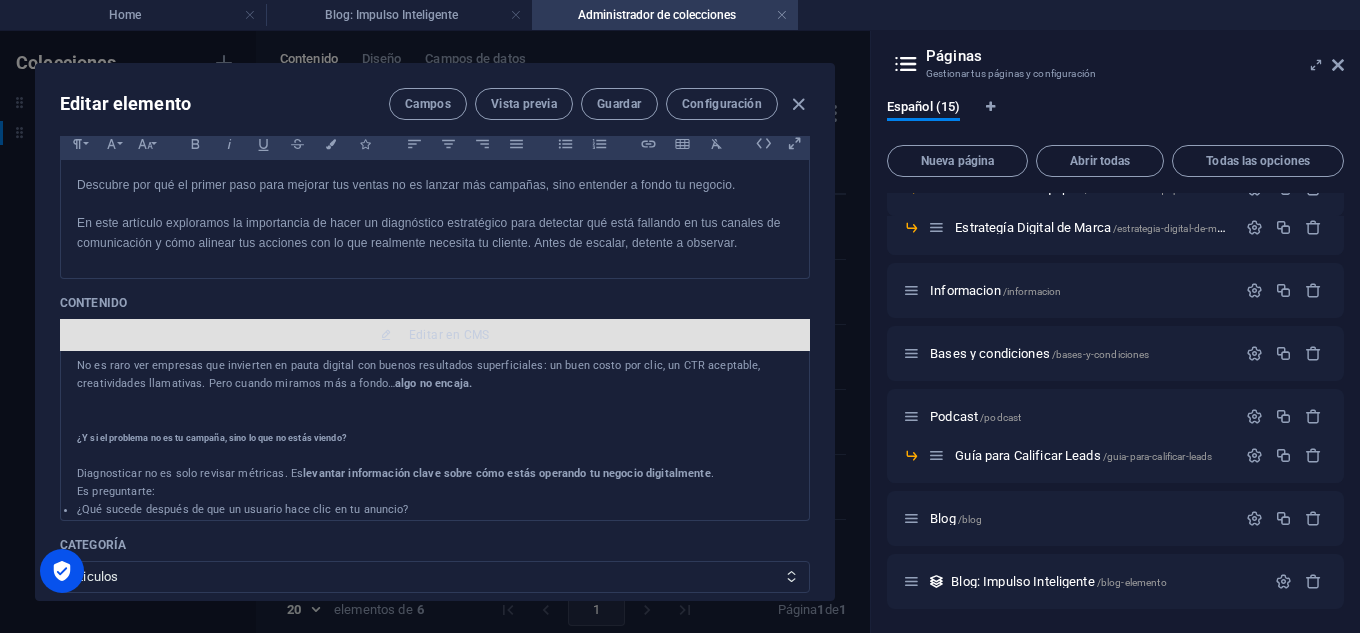 click at bounding box center (386, 335) 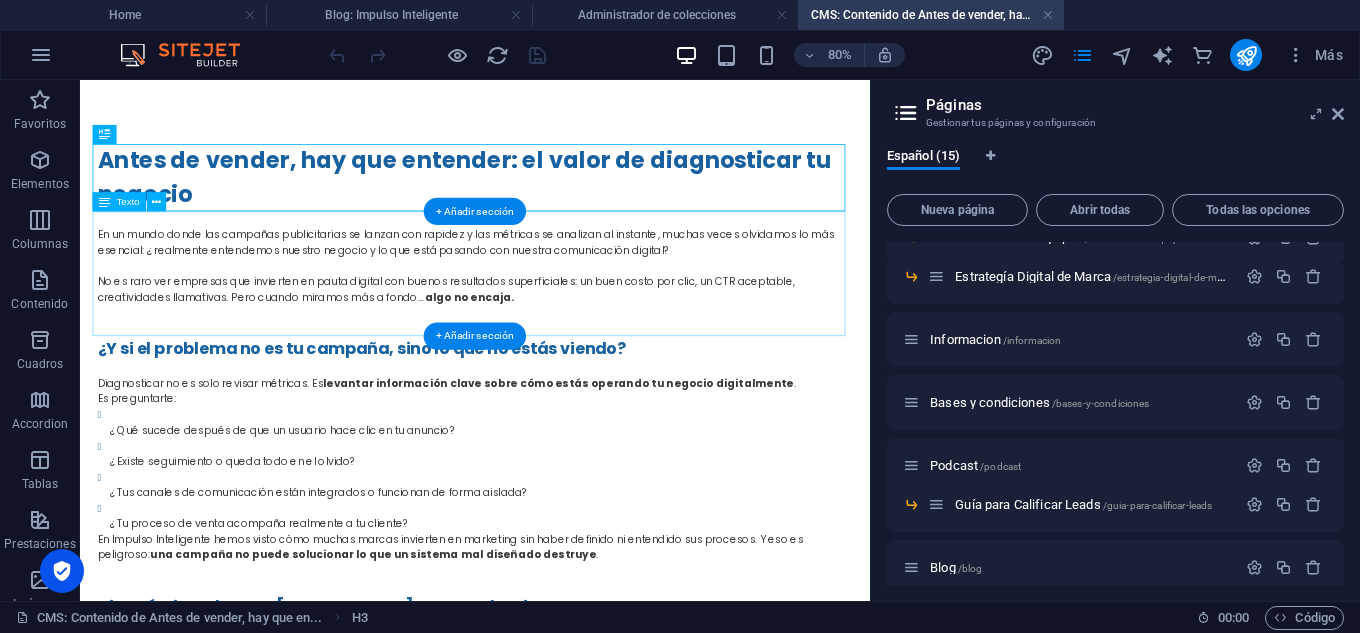 scroll, scrollTop: 0, scrollLeft: 0, axis: both 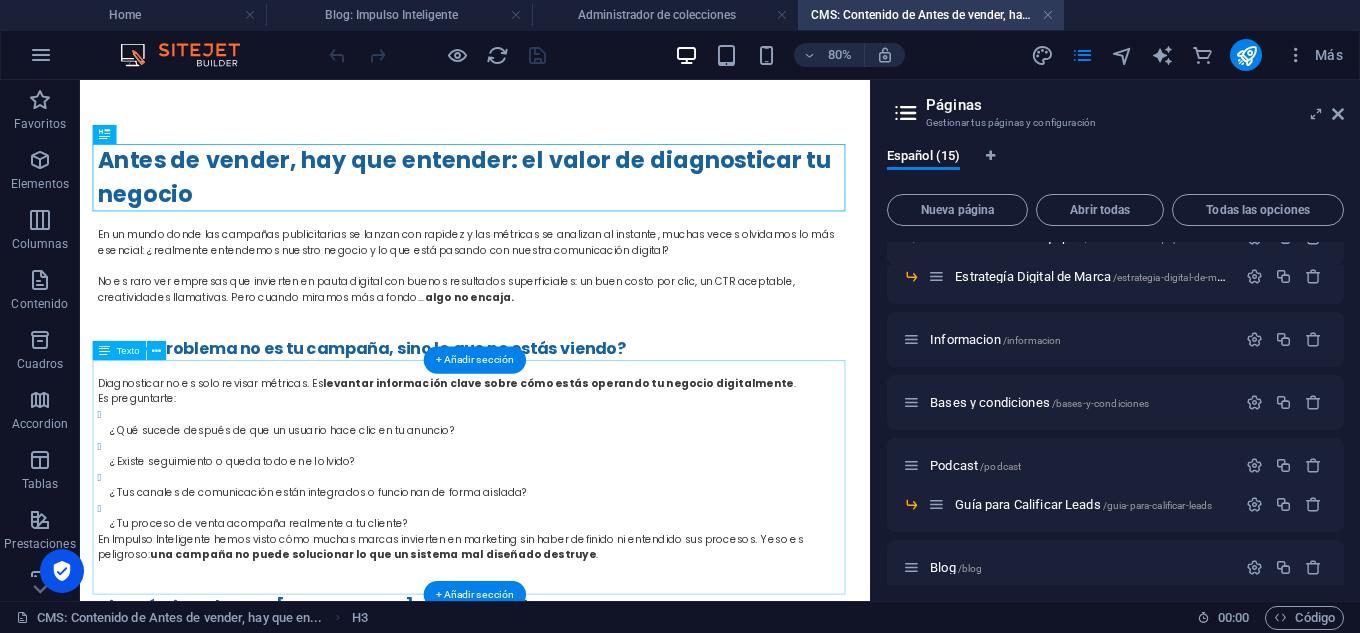 click on "Diagnosticar no es solo revisar métricas. Es  levantar información clave sobre cómo estás operando tu negocio digitalmente . Es preguntarte: ¿Qué sucede después de que un usuario hace clic en tu anuncio? ¿Existe seguimiento o queda todo en el olvido? ¿Tus canales de comunicación están integrados o funcionan de forma aislada? ¿Tu proceso de venta acompaña realmente a tu cliente? En Impulso Inteligente hemos visto cómo muchas marcas invierten en marketing sin haber definido ni entendido sus procesos. Y eso es peligroso:  una campaña no puede solucionar lo que un sistema mal diseñado destruye ." at bounding box center [574, 576] 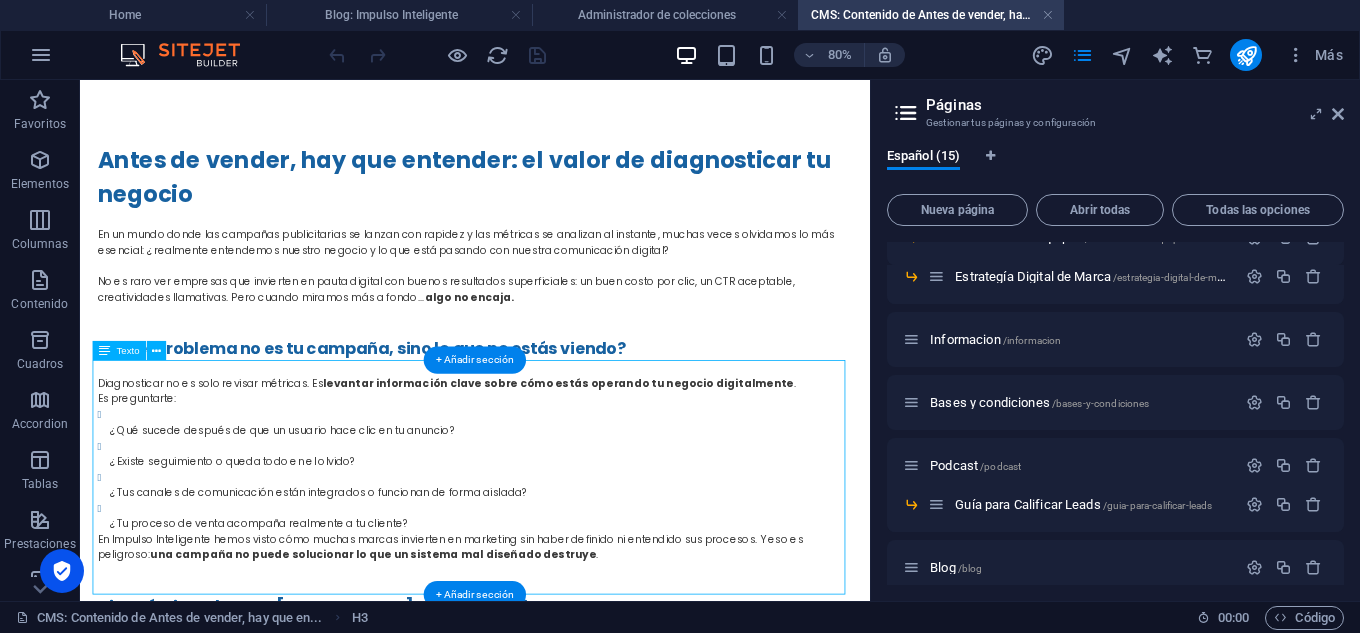 click on "Diagnosticar no es solo revisar métricas. Es  levantar información clave sobre cómo estás operando tu negocio digitalmente . Es preguntarte: ¿Qué sucede después de que un usuario hace clic en tu anuncio? ¿Existe seguimiento o queda todo en el olvido? ¿Tus canales de comunicación están integrados o funcionan de forma aislada? ¿Tu proceso de venta acompaña realmente a tu cliente? En Impulso Inteligente hemos visto cómo muchas marcas invierten en marketing sin haber definido ni entendido sus procesos. Y eso es peligroso:  una campaña no puede solucionar lo que un sistema mal diseñado destruye ." at bounding box center (574, 576) 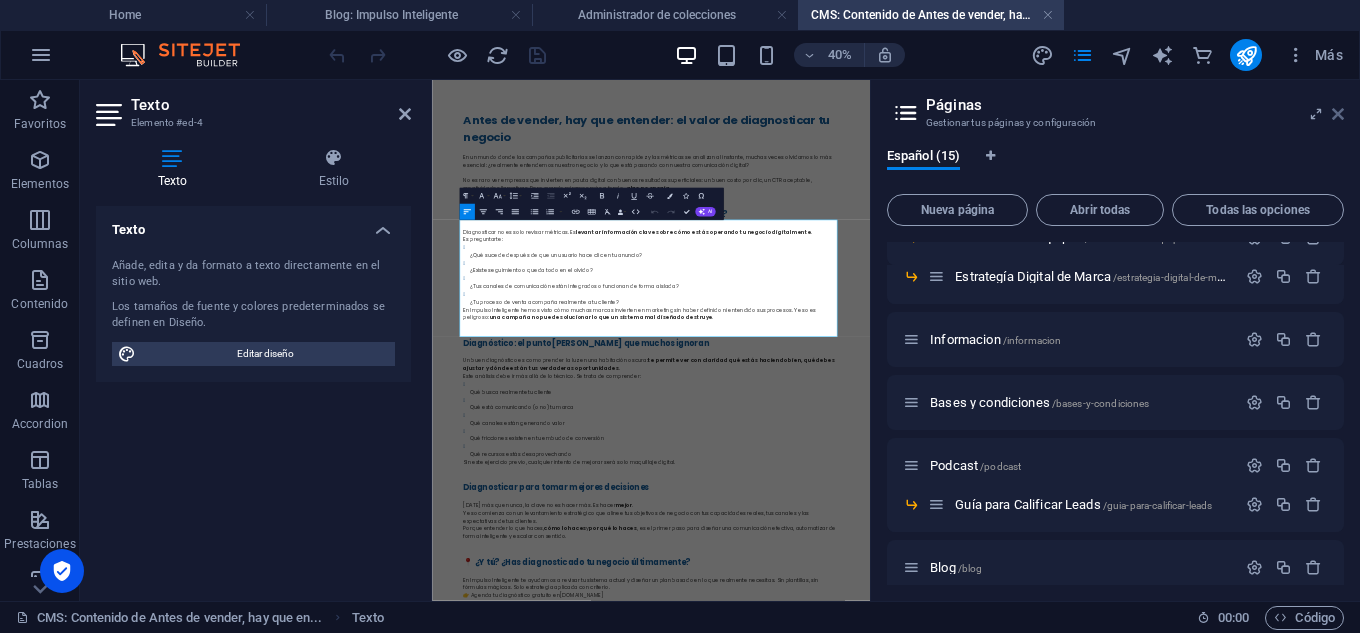 click at bounding box center (1338, 114) 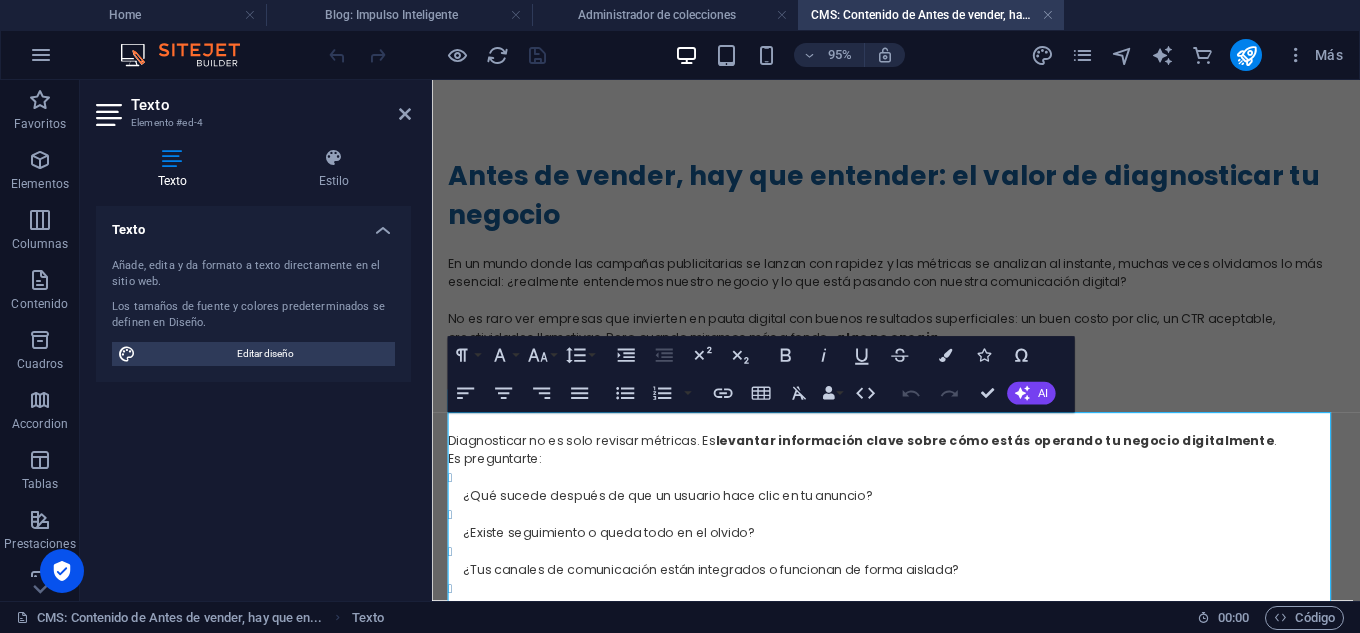 click on "¿Qué sucede después de que un usuario hace clic en tu anuncio?" at bounding box center (929, 508) 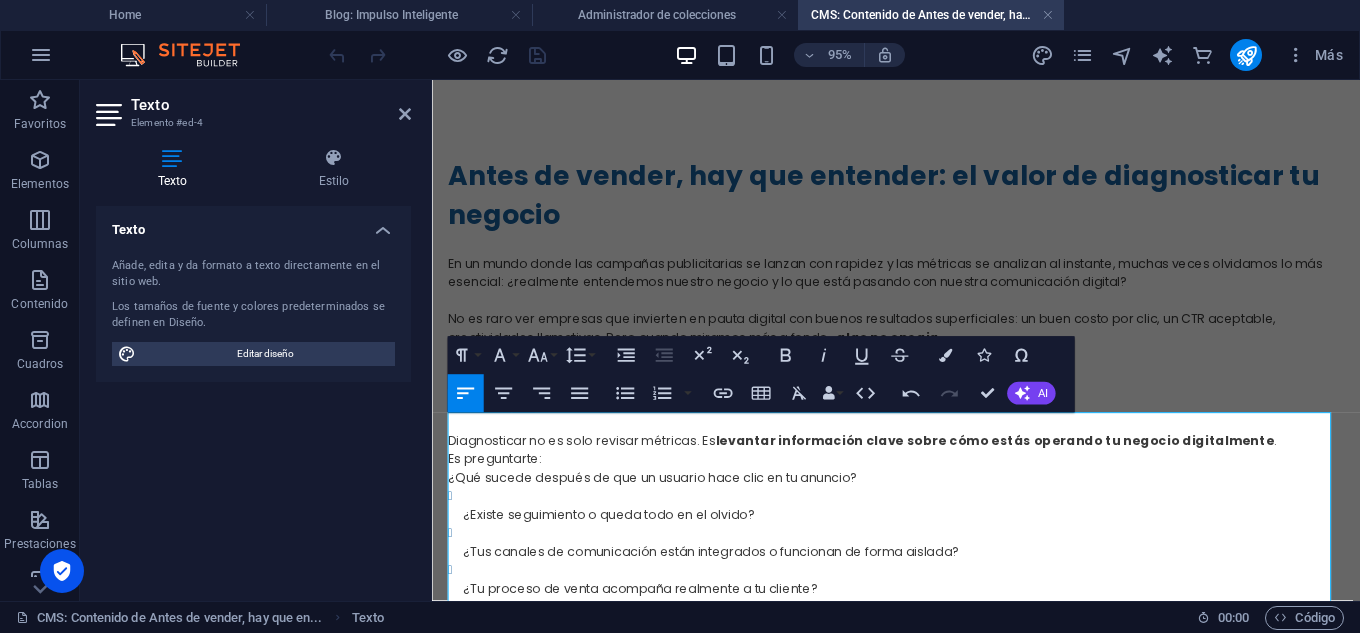 click on "¿Qué sucede después de que un usuario hace clic en tu anuncio?" at bounding box center [921, 499] 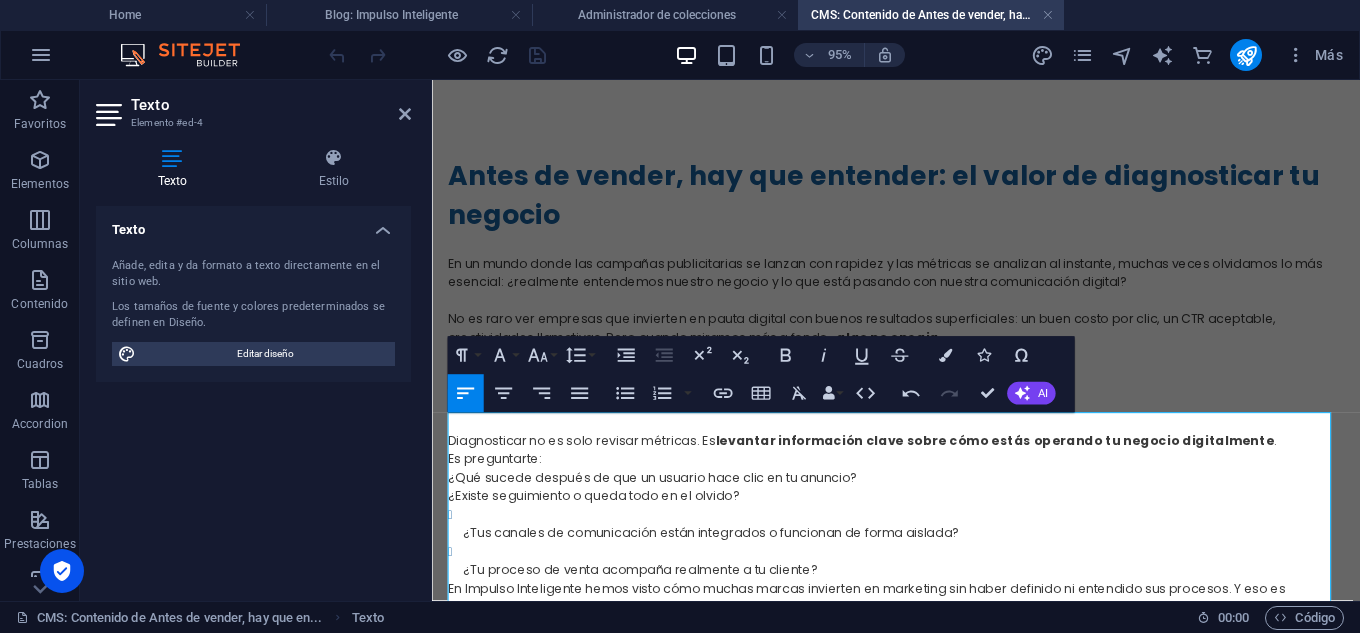click on "¿Tus canales de comunicación están integrados o funcionan de forma aislada?" at bounding box center [929, 547] 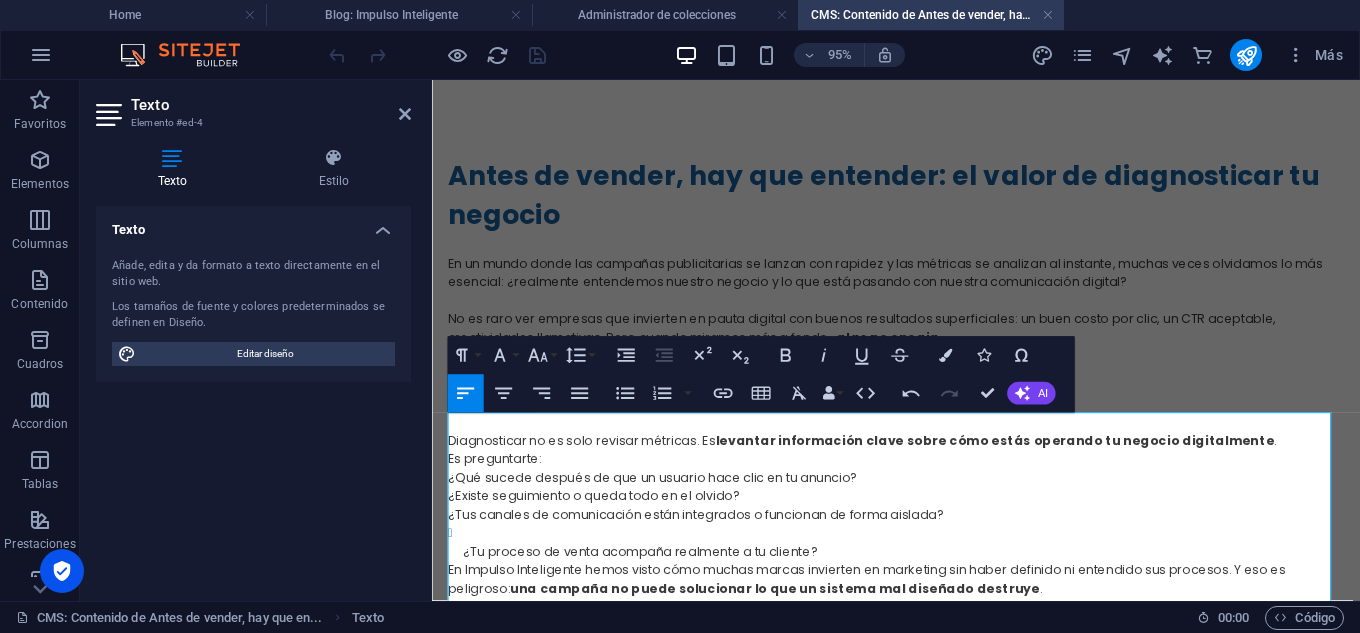 click on "¿Tu proceso de venta acompaña realmente a tu cliente?" at bounding box center (929, 566) 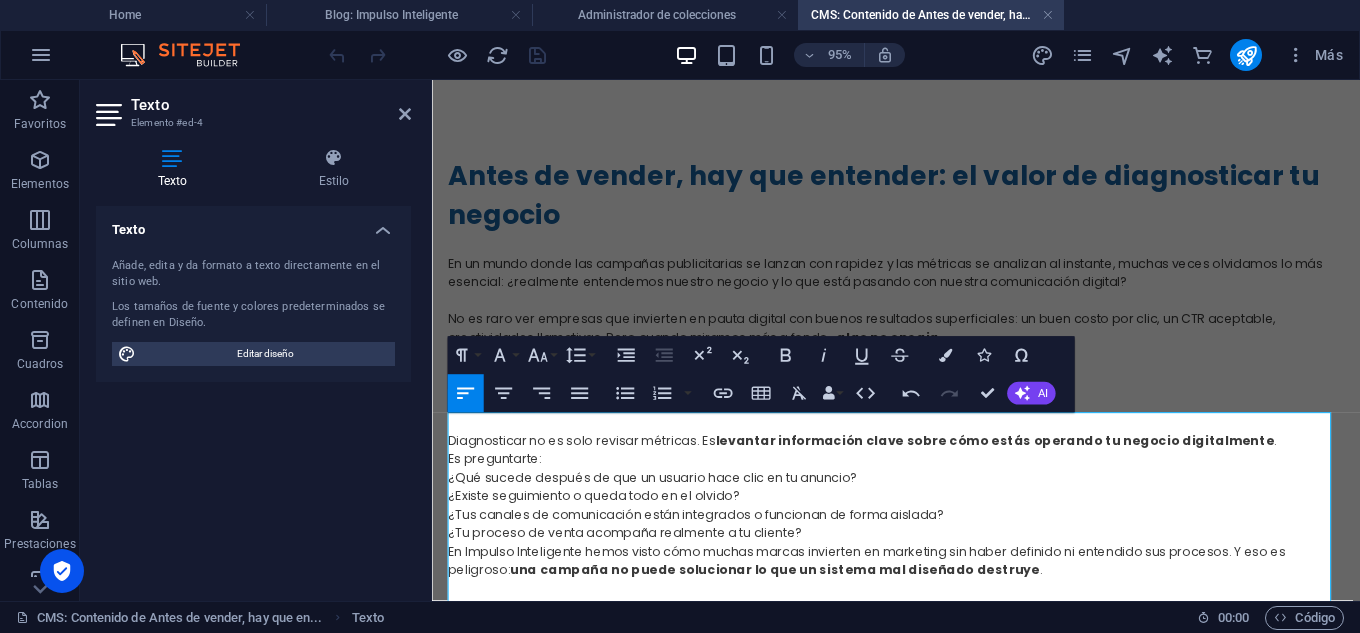 click on "¿Tu proceso de venta acompaña realmente a tu cliente?" at bounding box center (921, 557) 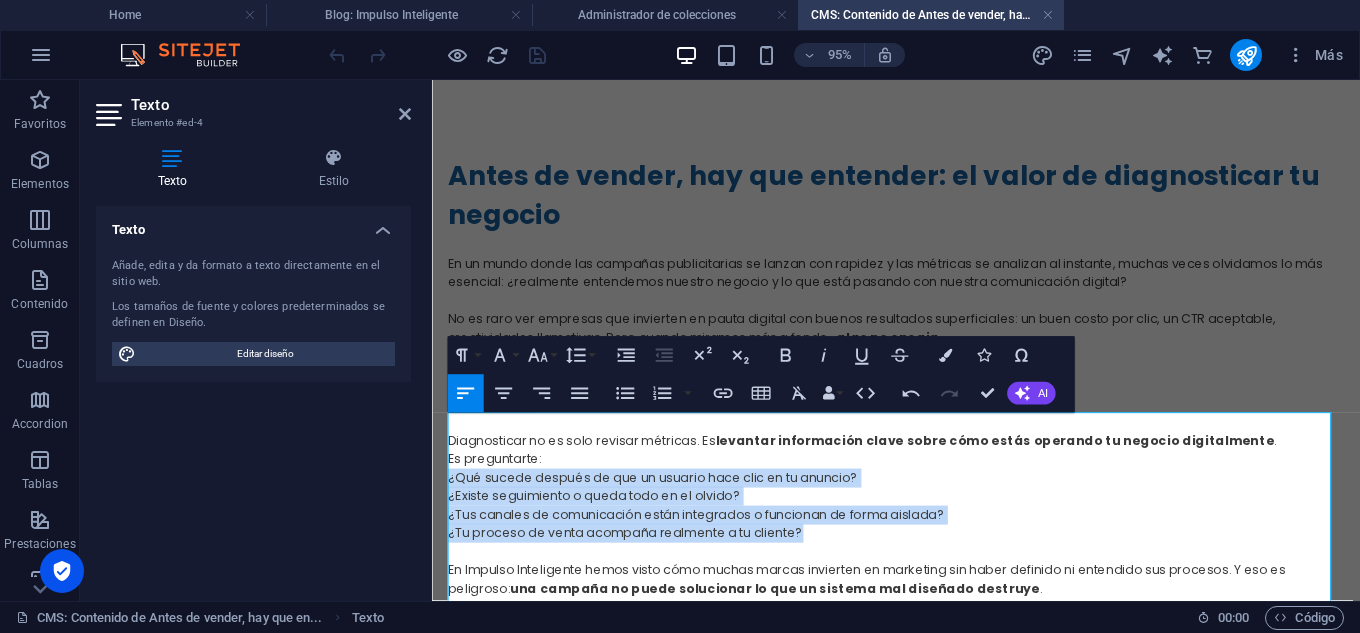 drag, startPoint x: 821, startPoint y: 561, endPoint x: 448, endPoint y: 503, distance: 377.48245 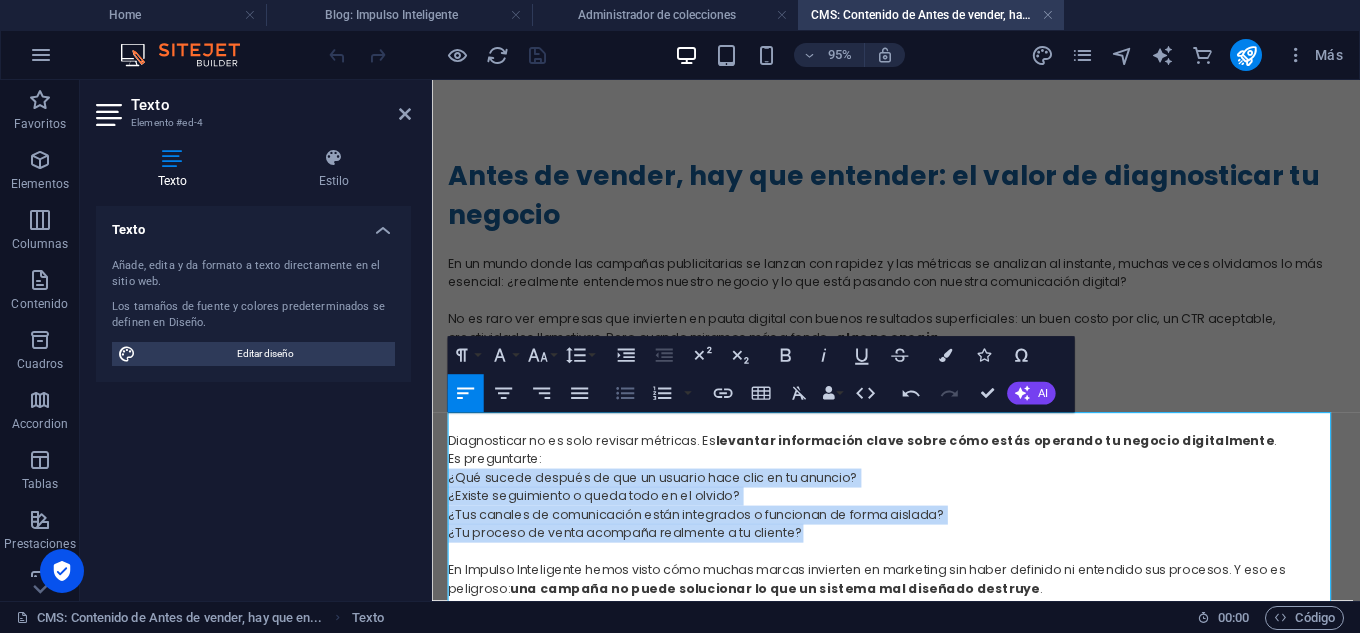 click 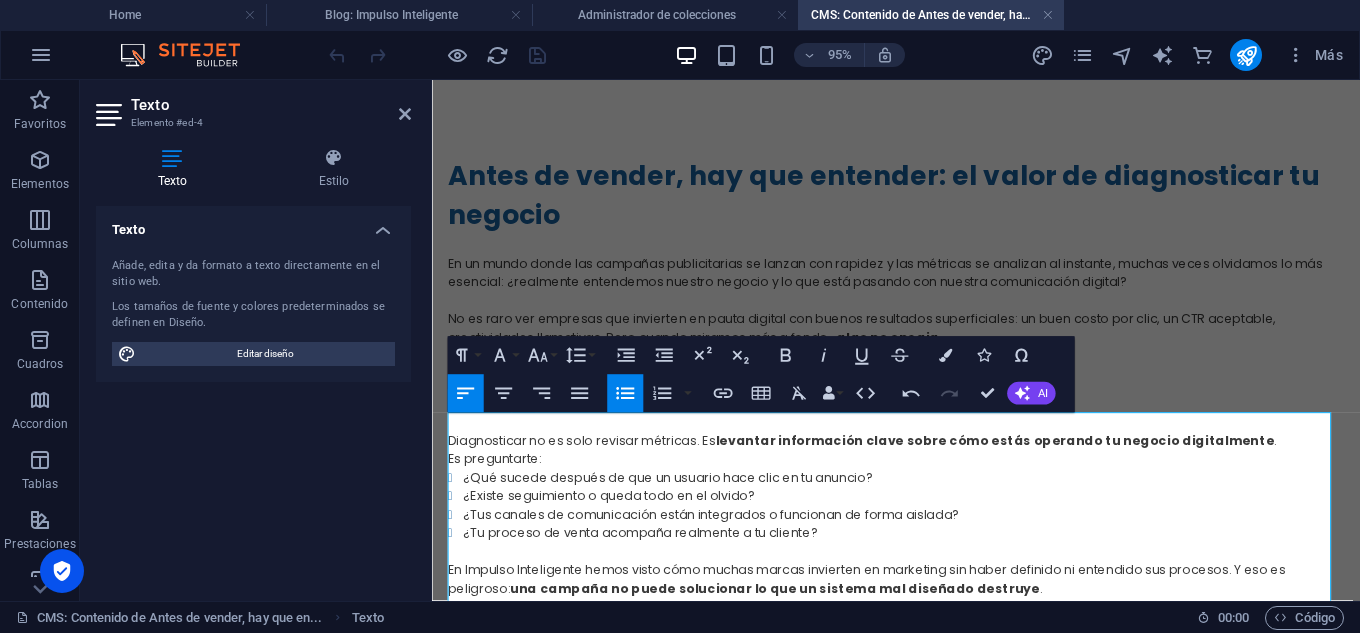 click on "Diagnosticar no es solo revisar métricas. Es  levantar información clave sobre cómo estás operando tu negocio digitalmente . Es preguntarte:" at bounding box center (921, 469) 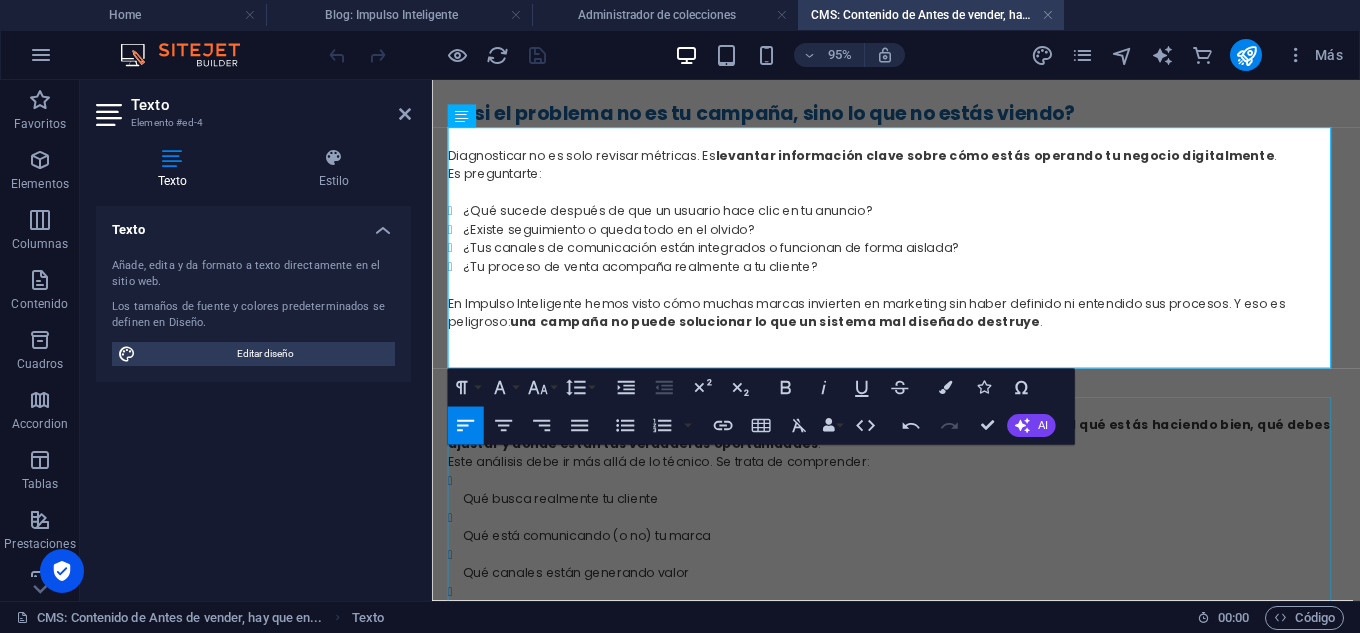 scroll, scrollTop: 400, scrollLeft: 0, axis: vertical 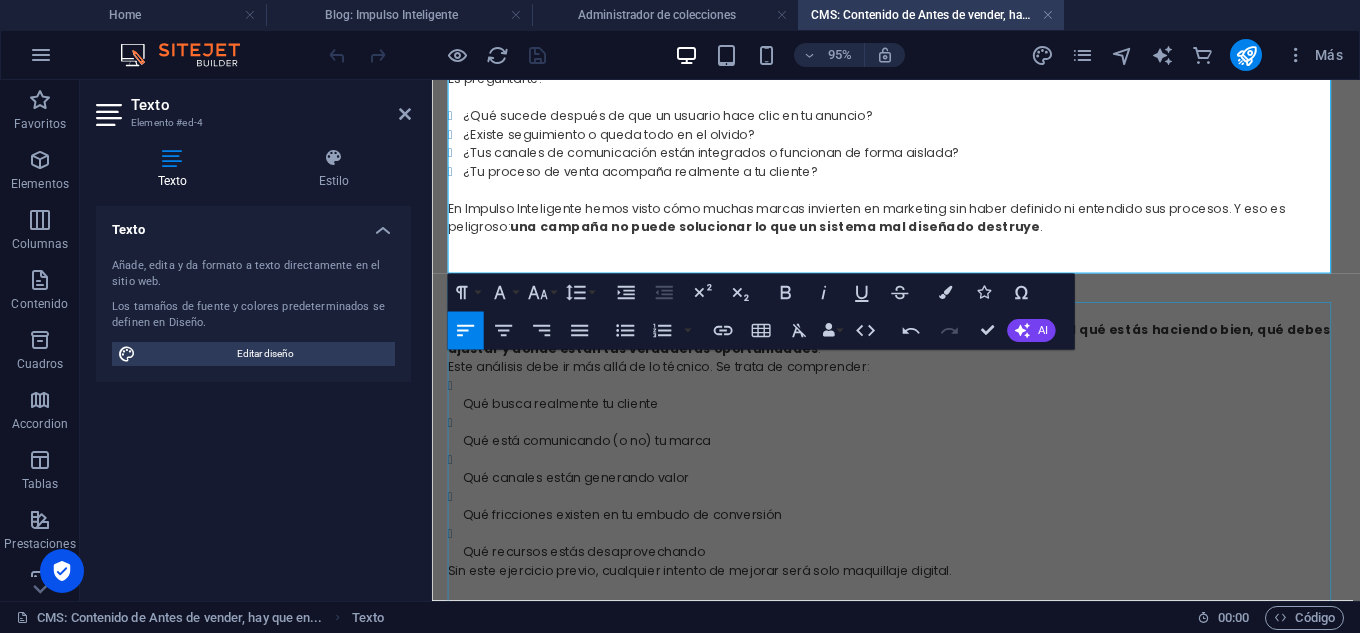 click on "Un buen diagnóstico es como prender la luz en una habitación oscura:  te permite ver con claridad qué estás haciendo bien, qué debes ajustar y dónde están tus verdaderas oportunidades . Este análisis debe ir más allá de lo técnico. Se trata de comprender: Qué busca realmente tu cliente Qué está comunicando (o no) tu marca Qué canales están generando valor Qué fricciones existen en tu embudo de conversión Qué recursos estás desaprovechando Sin este ejercicio previo, cualquier intento de mejorar será solo maquillaje digital." at bounding box center (921, 480) 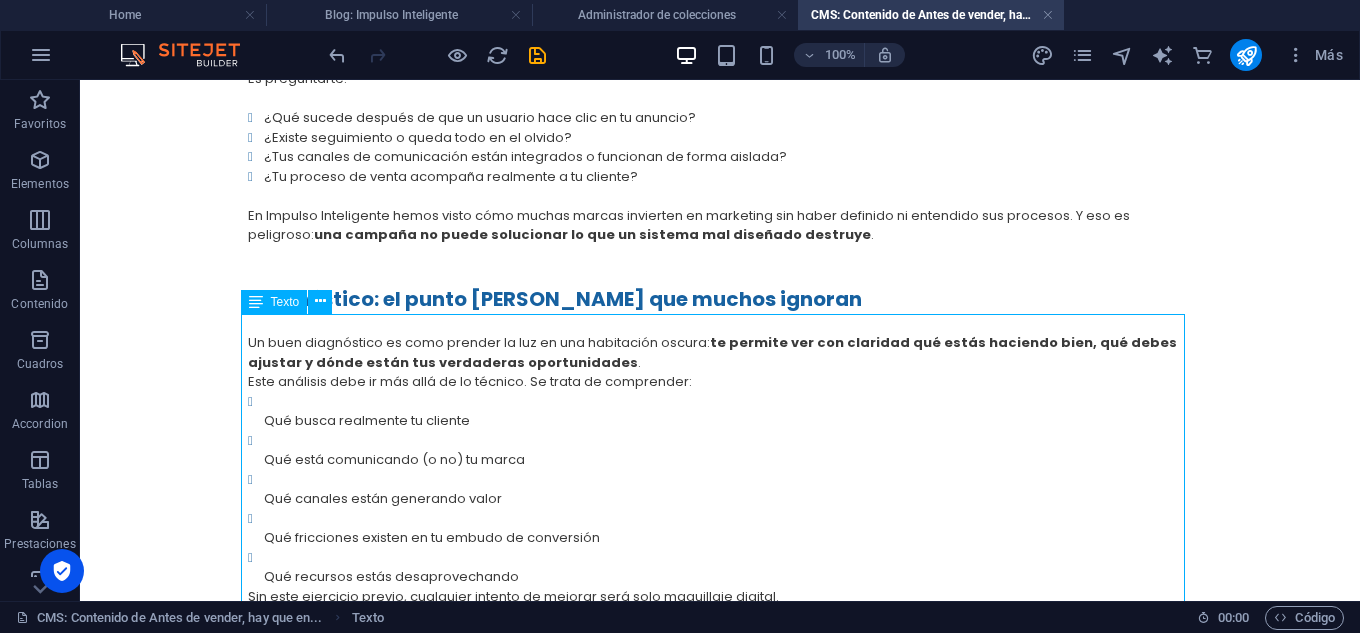 click on "Un buen diagnóstico es como prender la luz en una habitación oscura:  te permite ver con claridad qué estás haciendo bien, qué debes ajustar y dónde están tus verdaderas oportunidades . Este análisis debe ir más allá de lo técnico. Se trata de comprender: Qué busca realmente tu cliente Qué está comunicando (o no) tu marca Qué canales están generando valor Qué fricciones existen en tu embudo de conversión Qué recursos estás desaprovechando Sin este ejercicio previo, cualquier intento de mejorar será solo maquillaje digital." at bounding box center [720, 480] 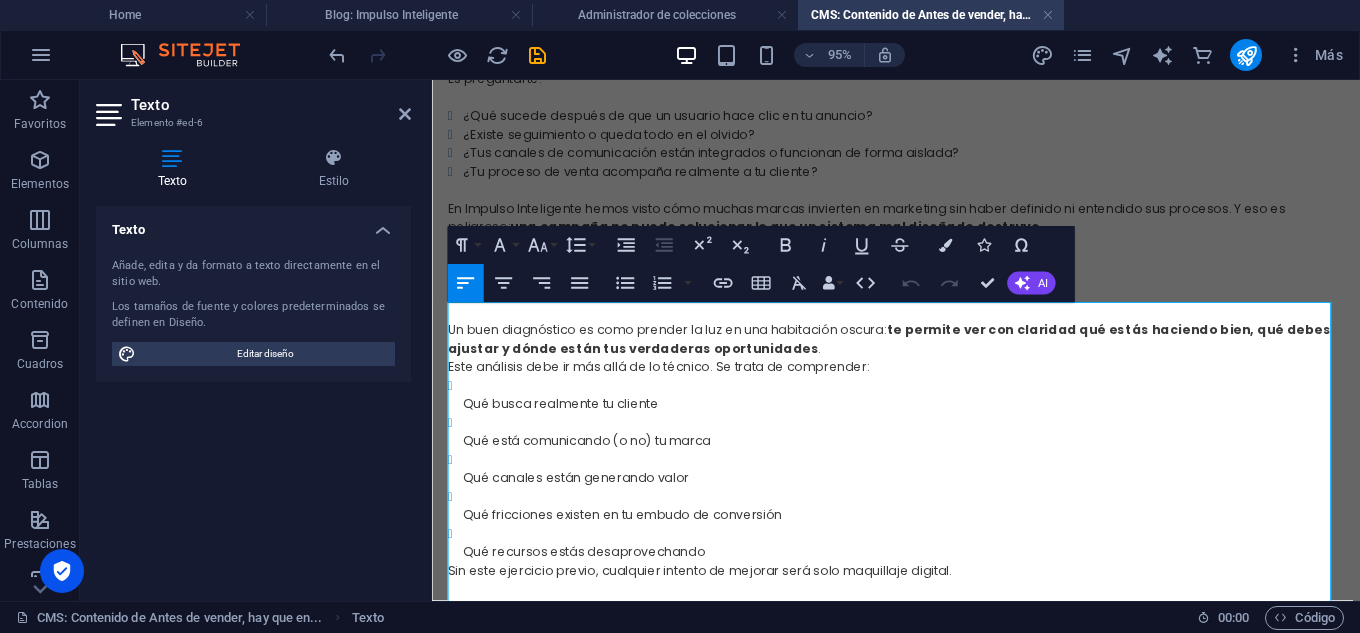 click on "Qué busca realmente tu cliente" at bounding box center (929, 411) 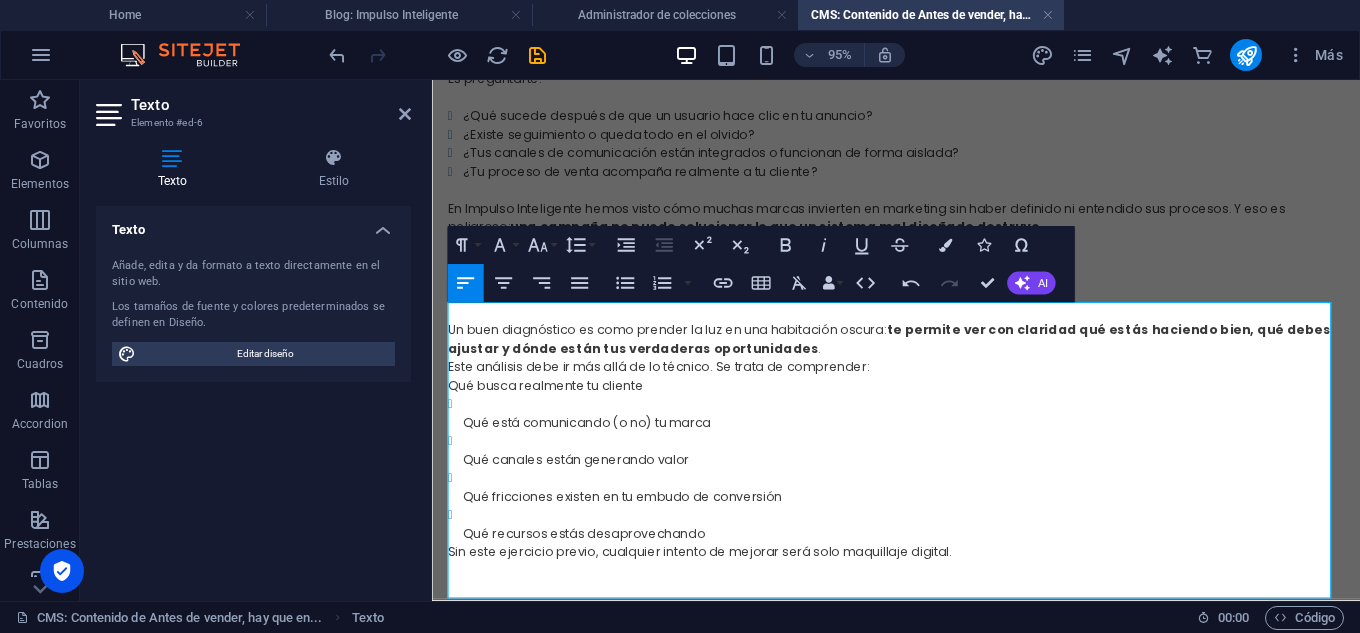 click on "Qué está comunicando (o no) tu marca" at bounding box center [929, 430] 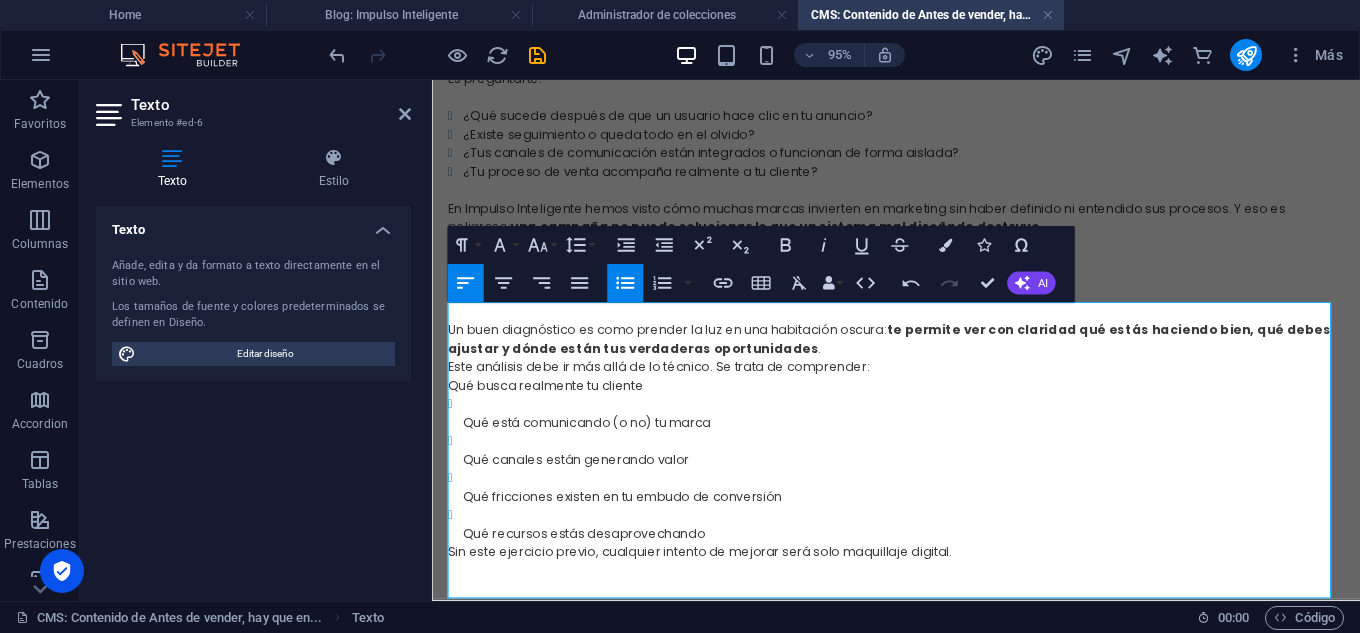 click on "Qué está comunicando (o no) tu marca" at bounding box center [929, 430] 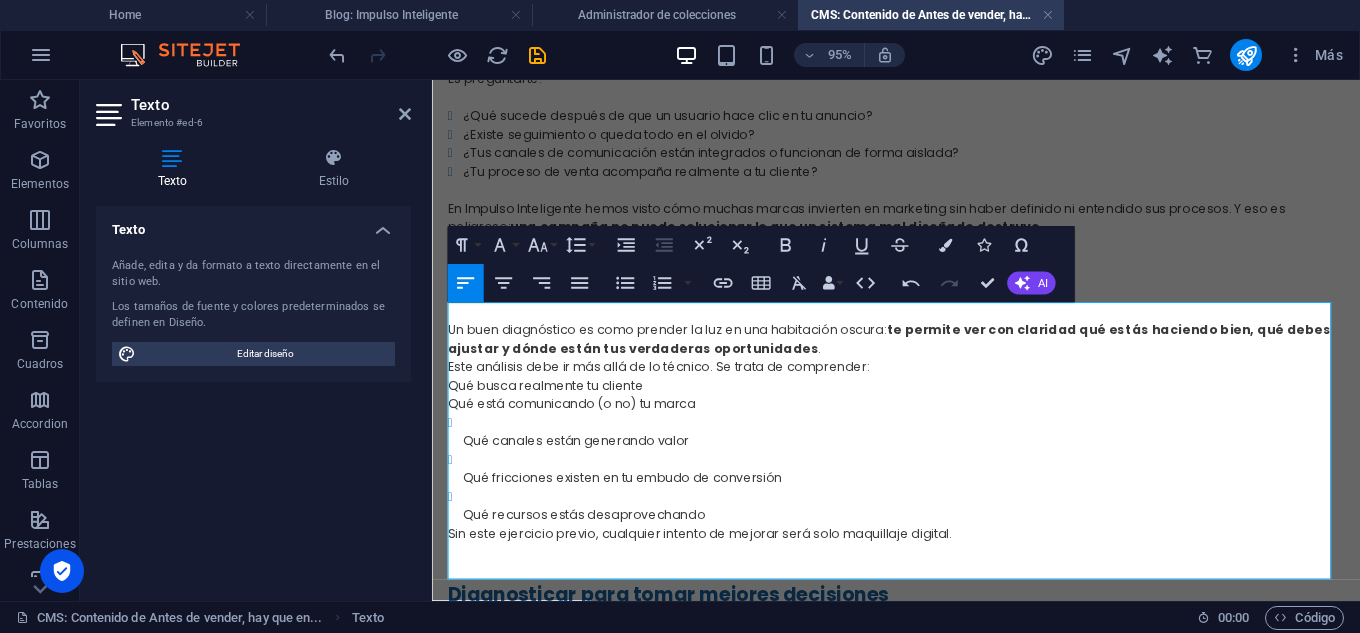 click on "Qué canales están generando valor" at bounding box center (929, 460) 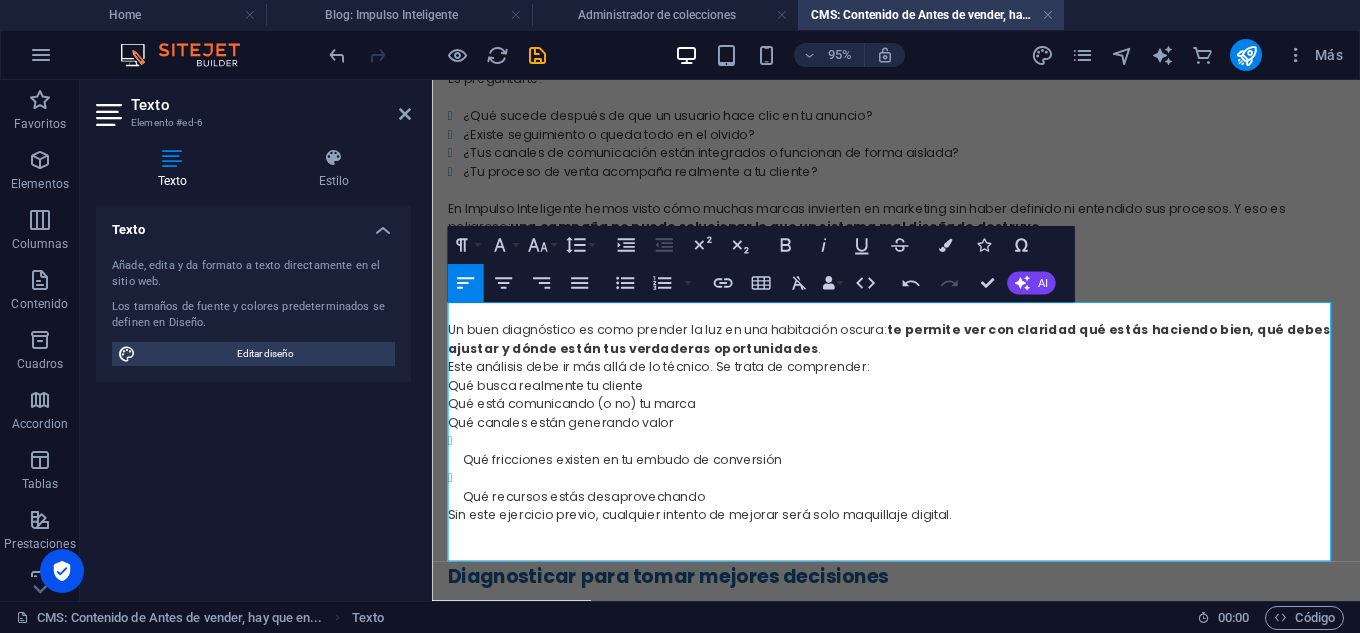 click on "Qué fricciones existen en tu embudo de conversión" at bounding box center (929, 480) 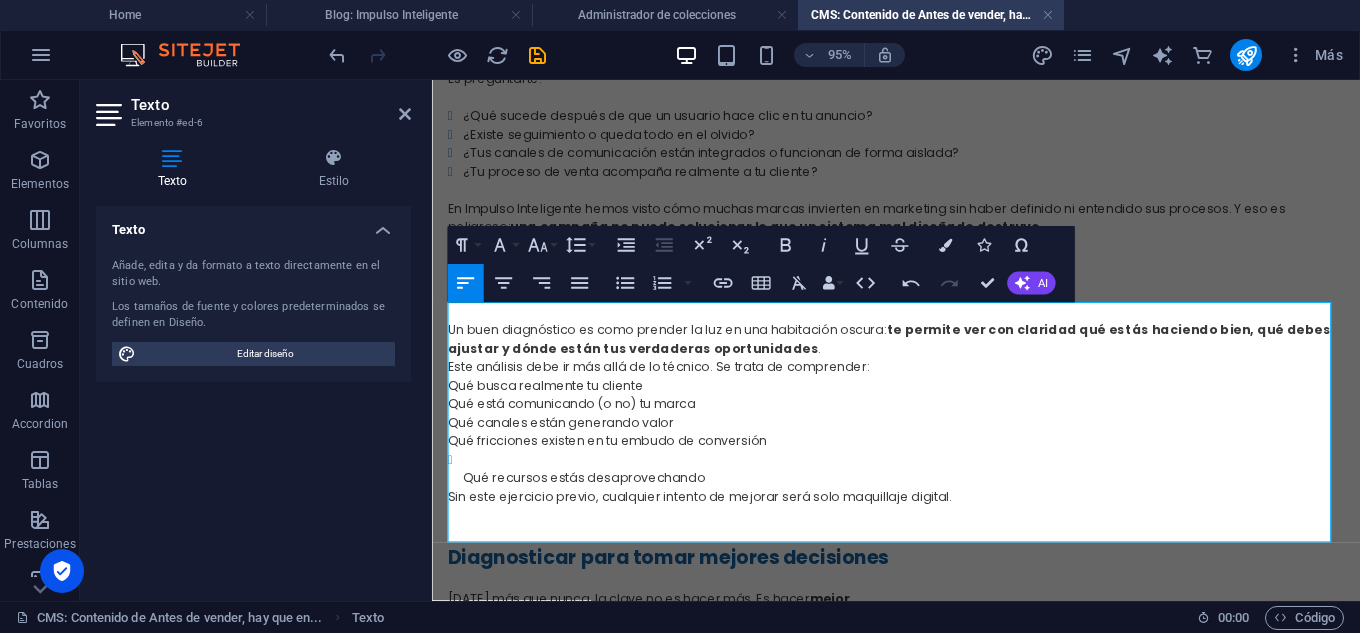 click on "Qué recursos estás desaprovechando" at bounding box center (929, 489) 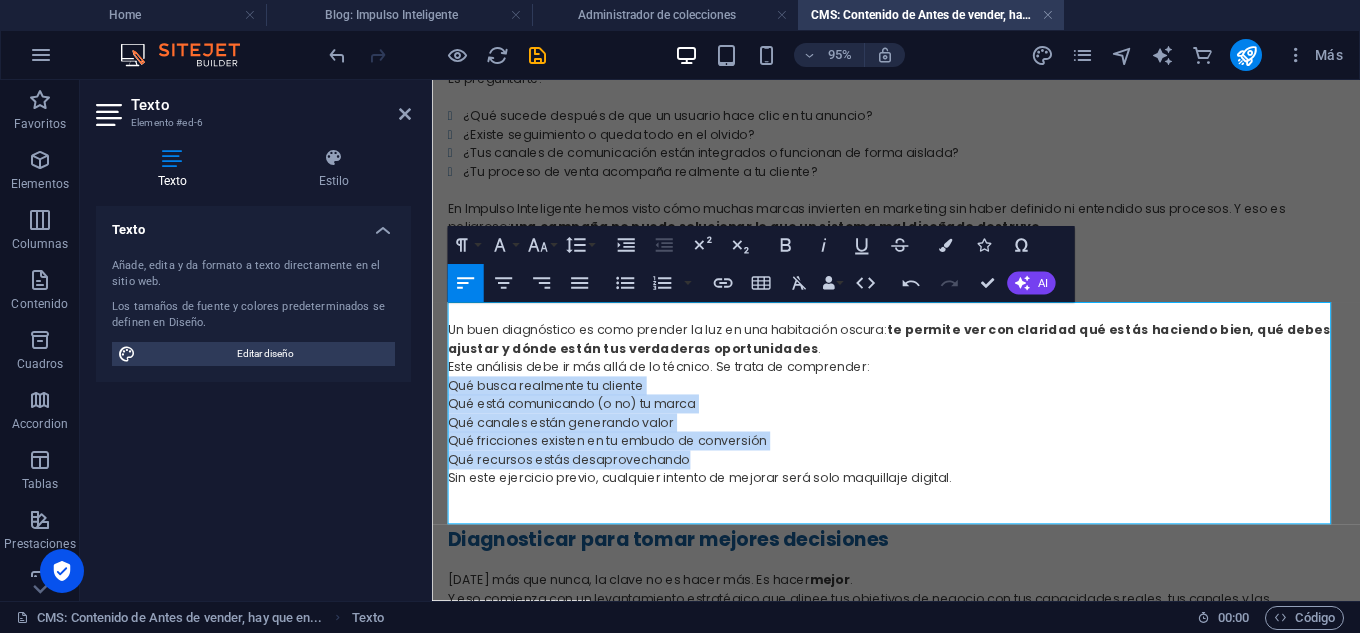 drag, startPoint x: 716, startPoint y: 482, endPoint x: 447, endPoint y: 408, distance: 278.99283 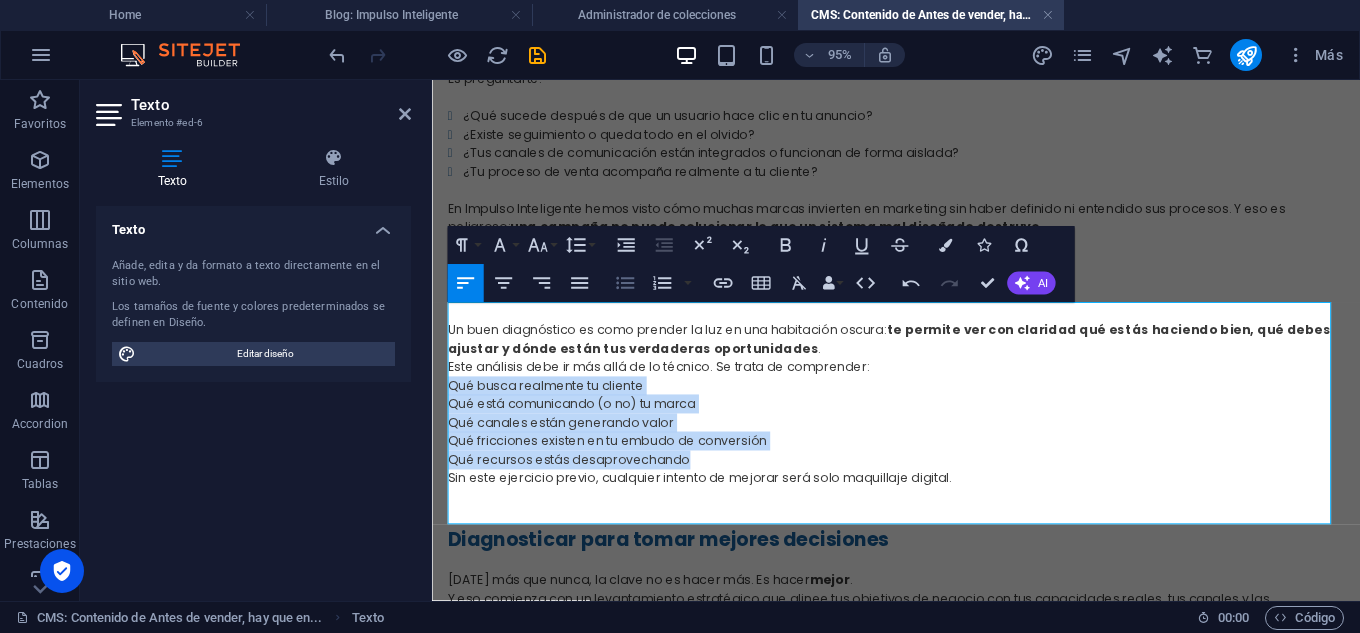 click 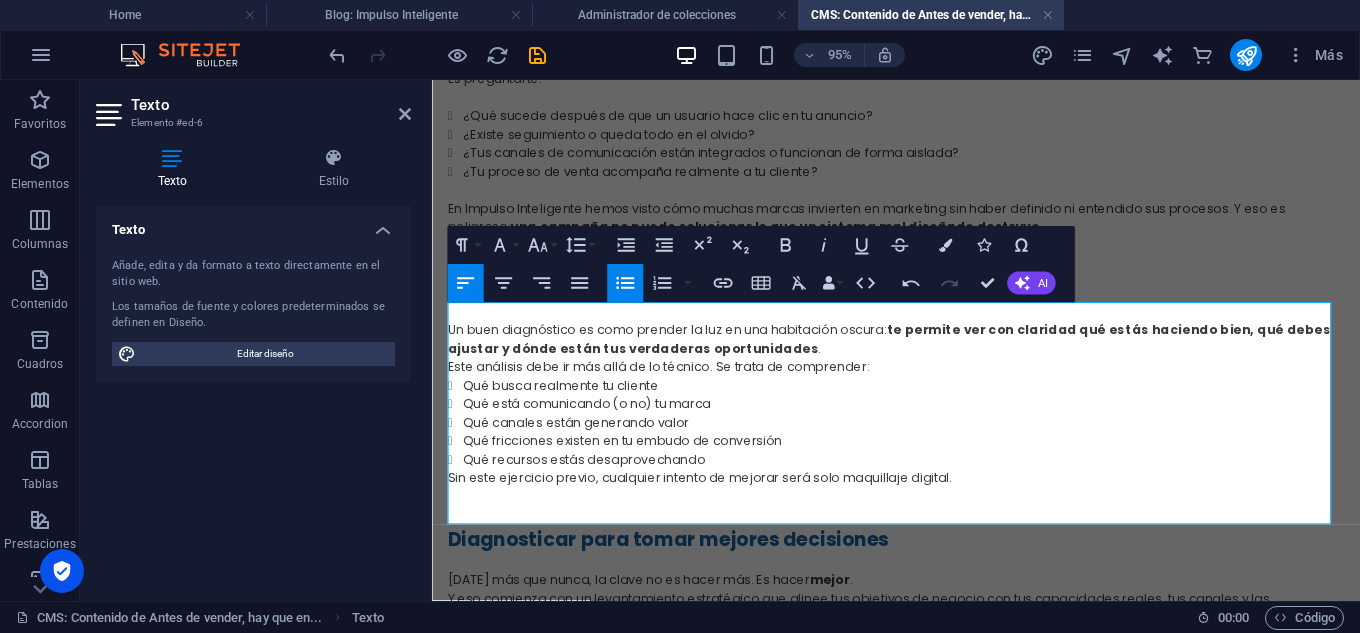 click on "Este análisis debe ir más allá de lo técnico. Se trata de comprender:" at bounding box center [921, 382] 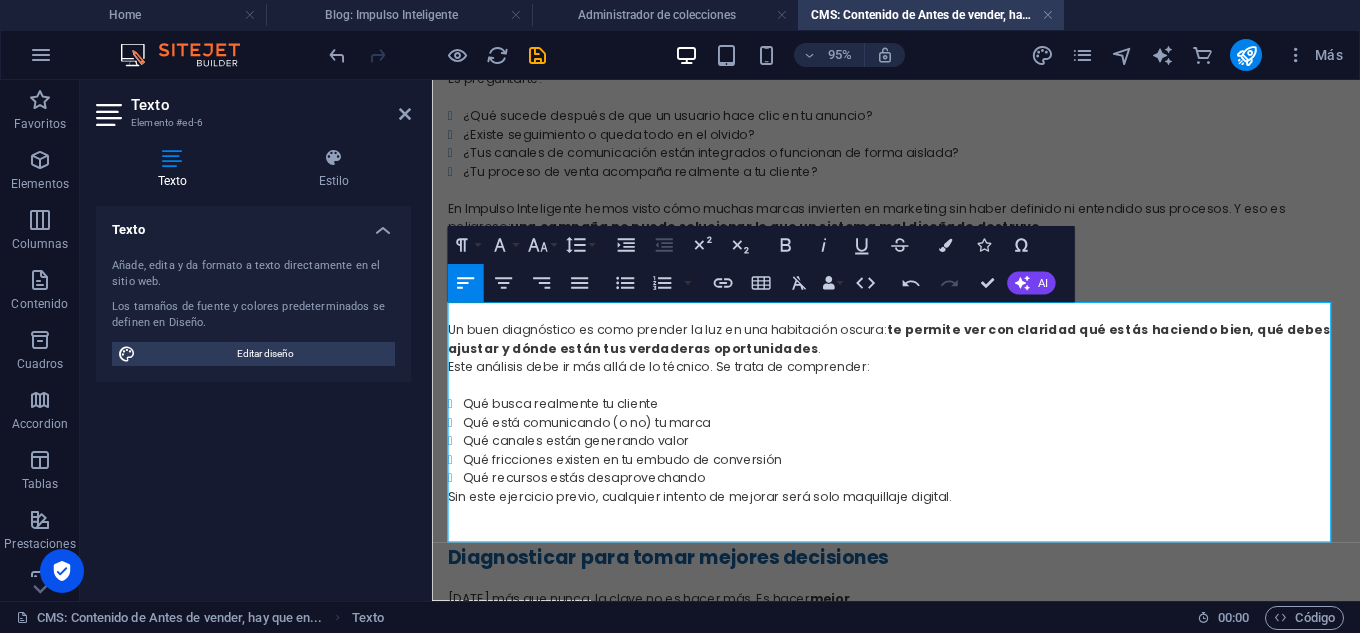 click on "Qué recursos estás desaprovechando" at bounding box center [929, 499] 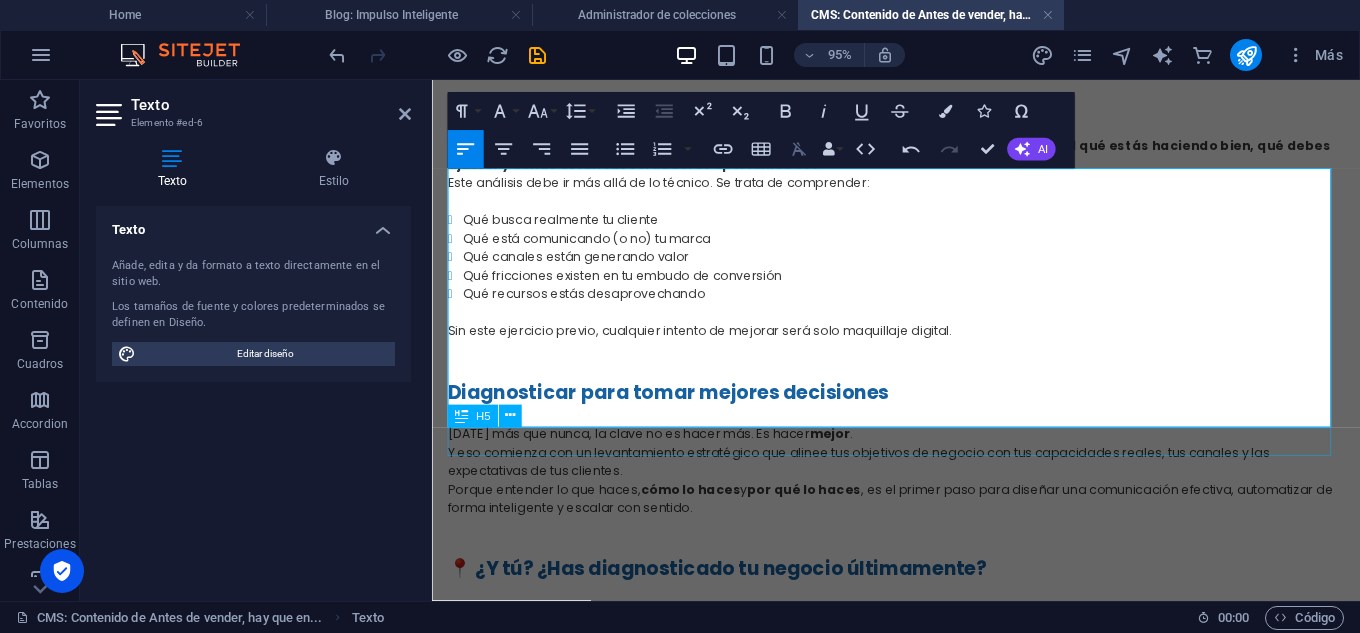scroll, scrollTop: 600, scrollLeft: 0, axis: vertical 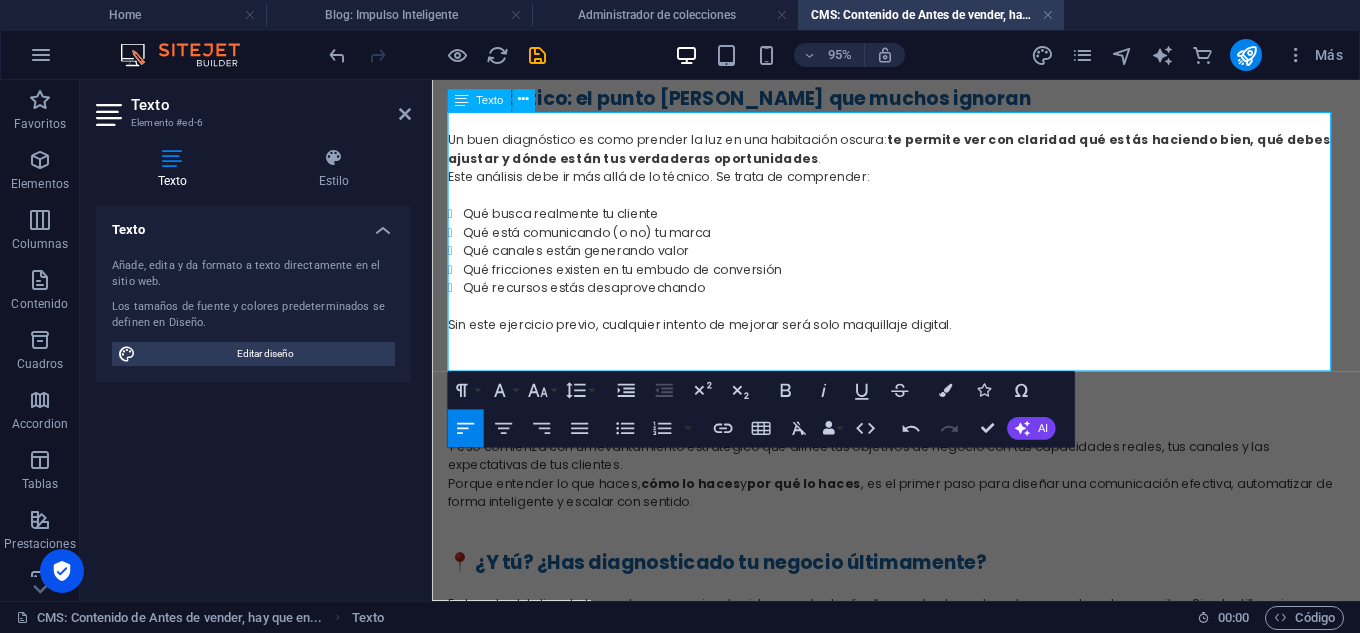 click on "Qué canales están generando valor" at bounding box center (929, 260) 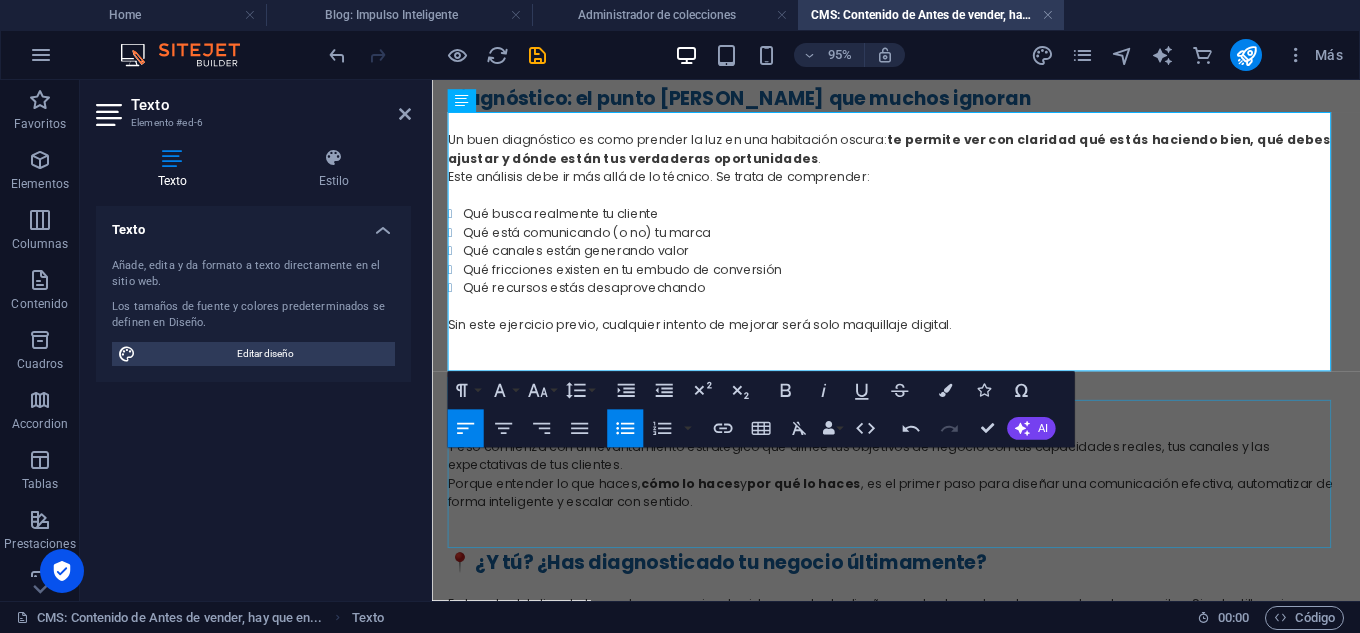 click on "Hoy más que nunca, la clave no es hacer más. Es hacer  mejor . Y eso comienza con un levantamiento estratégico que alinee tus objetivos de negocio con tus capacidades reales, tus canales y las expectativas de tus clientes. Porque entender lo que haces,  cómo lo haces  y  por qué lo haces , es el primer paso para diseñar una comunicación efectiva, automatizar de forma inteligente y escalar con sentido." at bounding box center (921, 495) 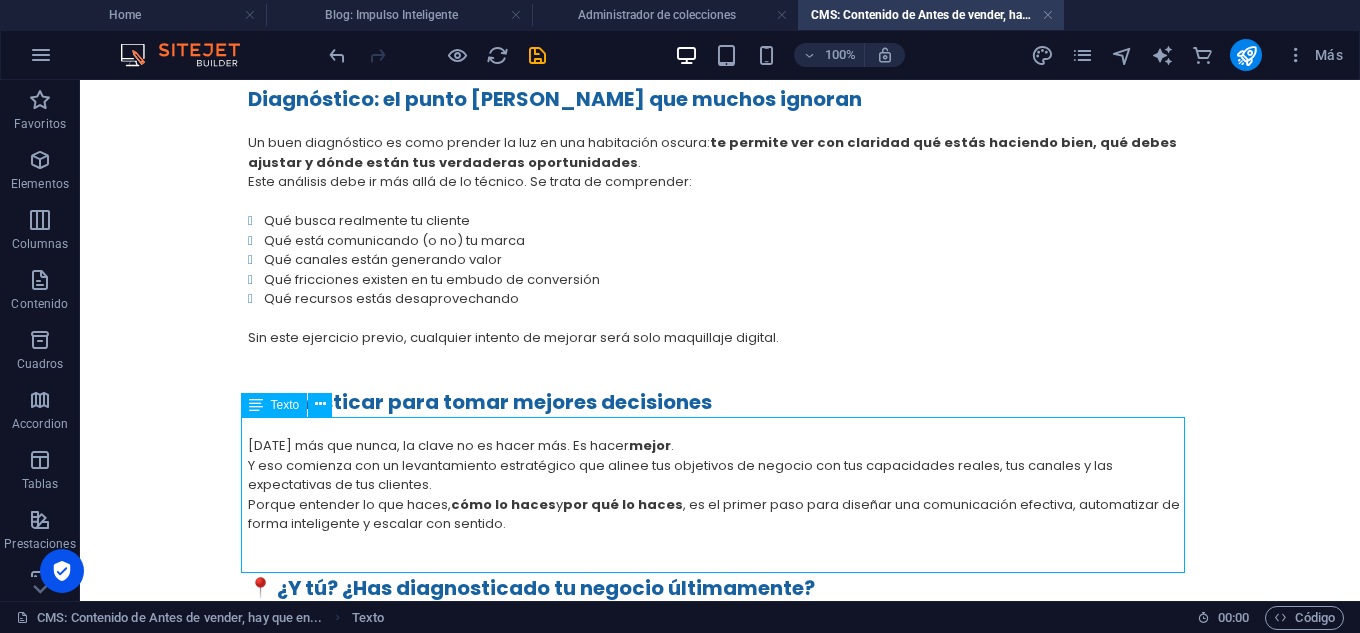click on "Hoy más que nunca, la clave no es hacer más. Es hacer  mejor . Y eso comienza con un levantamiento estratégico que alinee tus objetivos de negocio con tus capacidades reales, tus canales y las expectativas de tus clientes. Porque entender lo que haces,  cómo lo haces  y  por qué lo haces , es el primer paso para diseñar una comunicación efectiva, automatizar de forma inteligente y escalar con sentido." at bounding box center (720, 495) 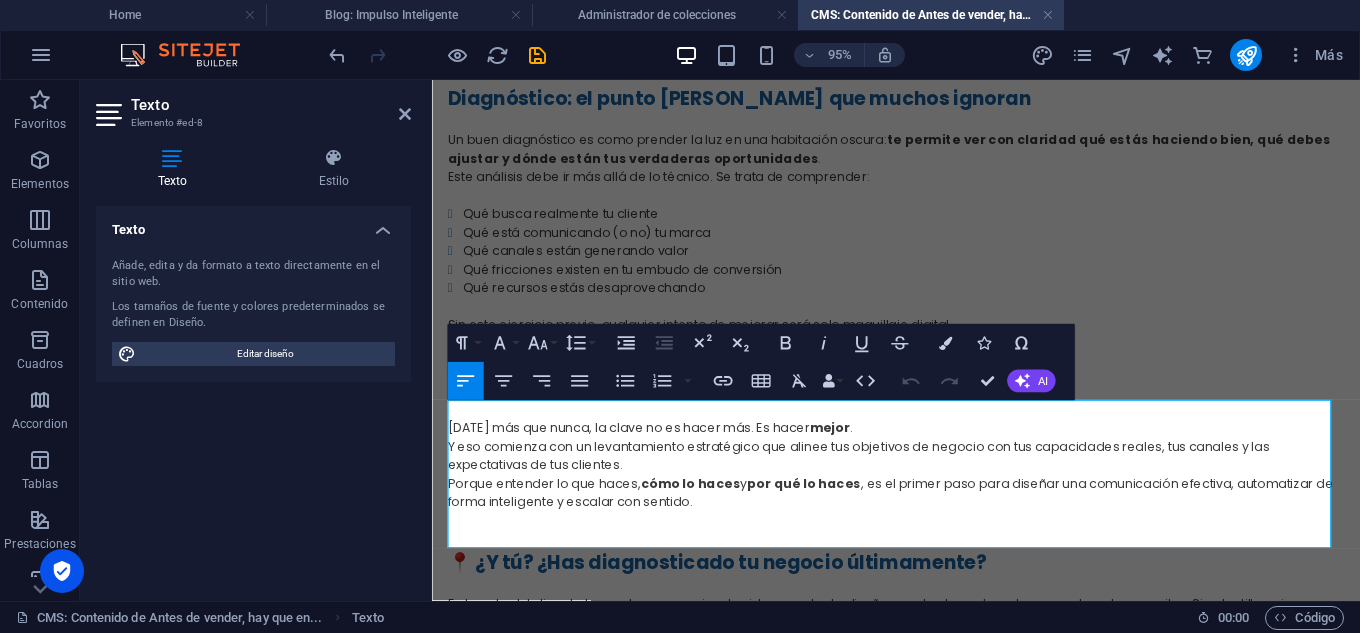 click on "Hoy más que nunca, la clave no es hacer más. Es hacer  mejor . Y eso comienza con un levantamiento estratégico que alinee tus objetivos de negocio con tus capacidades reales, tus canales y las expectativas de tus clientes." at bounding box center (921, 465) 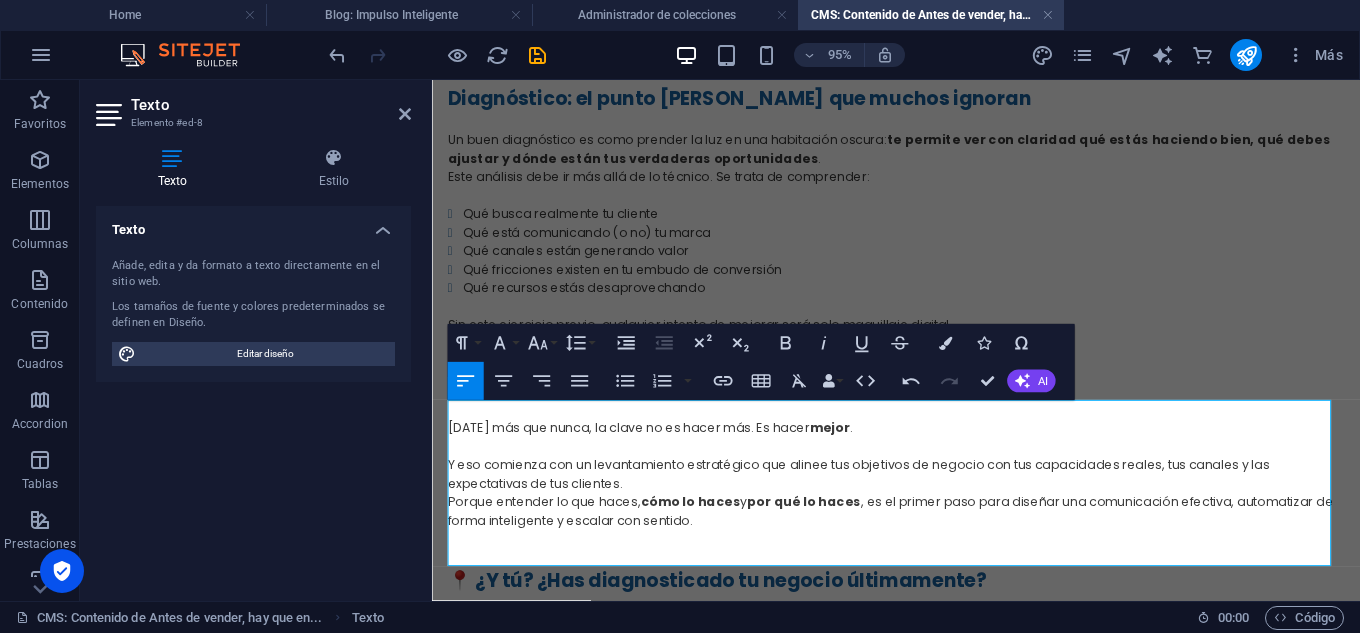 click on "Y eso comienza con un levantamiento estratégico que alinee tus objetivos de negocio con tus capacidades reales, tus canales y las expectativas de tus clientes." at bounding box center (921, 485) 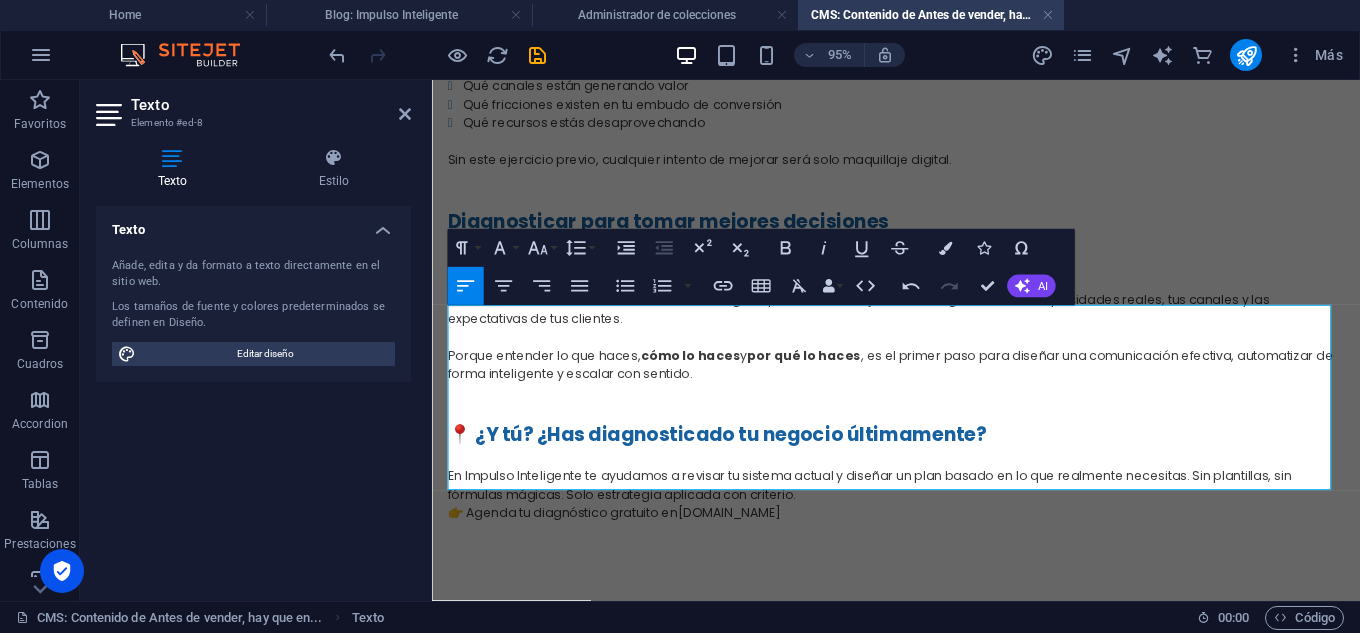 scroll, scrollTop: 800, scrollLeft: 0, axis: vertical 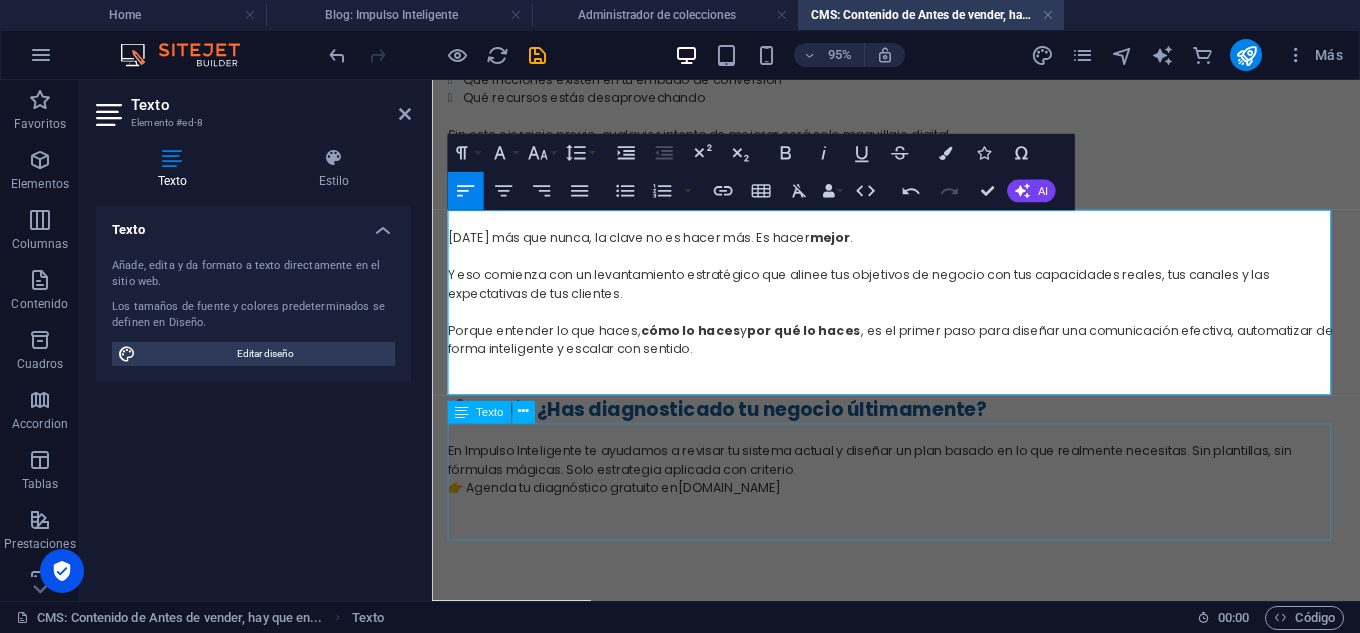 click on "En Impulso Inteligente te ayudamos a revisar tu sistema actual y diseñar un plan basado en lo que realmente necesitas. Sin plantillas, sin fórmulas mágicas. Solo estrategia aplicada con criterio. 👉 Agenda tu diagnóstico gratuito en  www.impulsointeligente.cl" at bounding box center (921, 504) 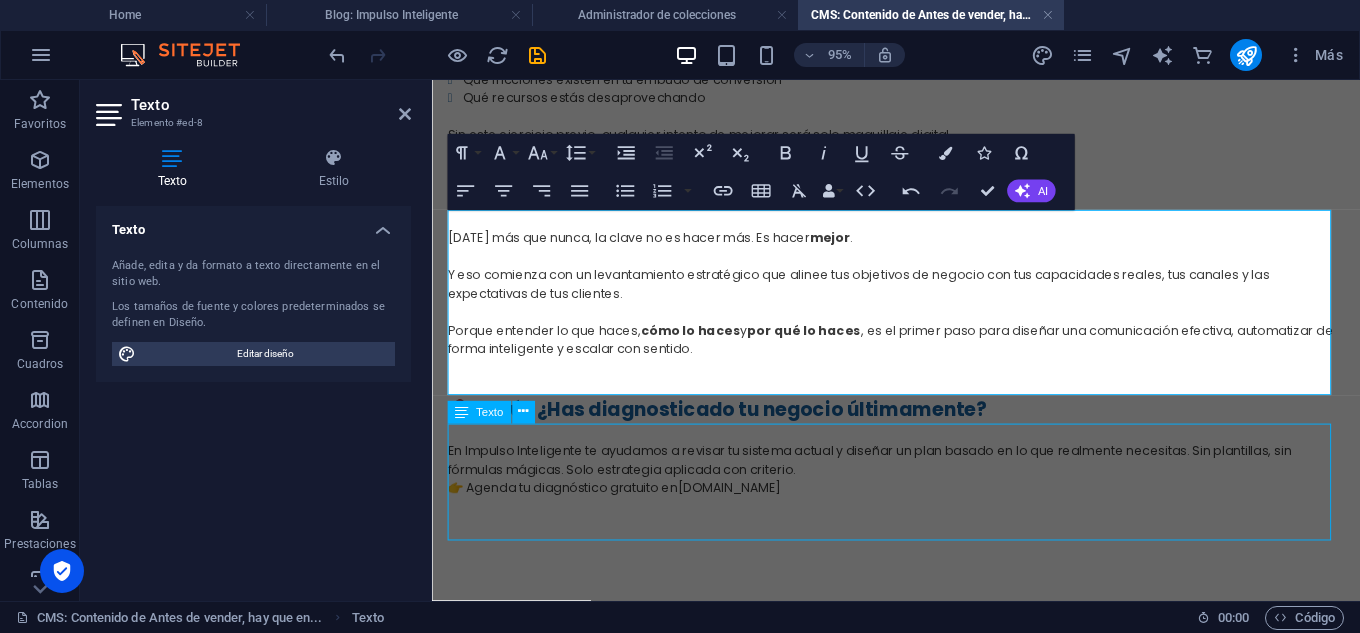 click on "En Impulso Inteligente te ayudamos a revisar tu sistema actual y diseñar un plan basado en lo que realmente necesitas. Sin plantillas, sin fórmulas mágicas. Solo estrategia aplicada con criterio. 👉 Agenda tu diagnóstico gratuito en  www.impulsointeligente.cl" at bounding box center [921, 504] 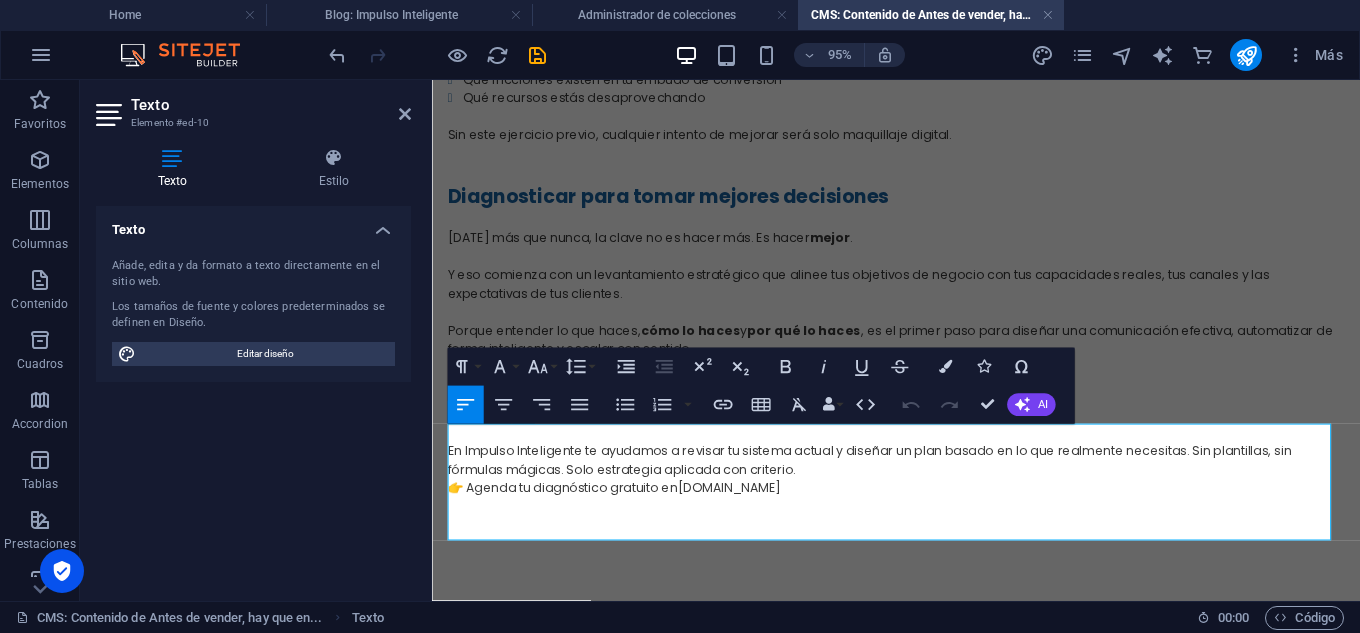 click on "En Impulso Inteligente te ayudamos a revisar tu sistema actual y diseñar un plan basado en lo que realmente necesitas. Sin plantillas, sin fórmulas mágicas. Solo estrategia aplicada con criterio." at bounding box center (921, 480) 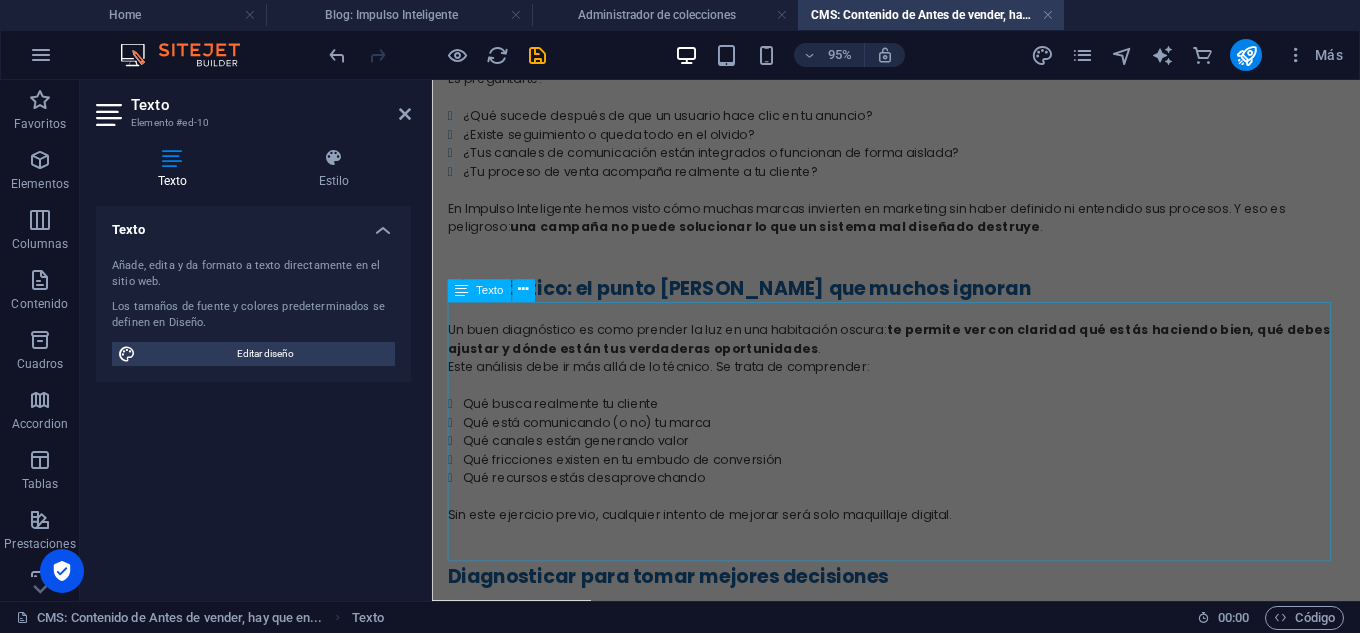 scroll, scrollTop: 837, scrollLeft: 0, axis: vertical 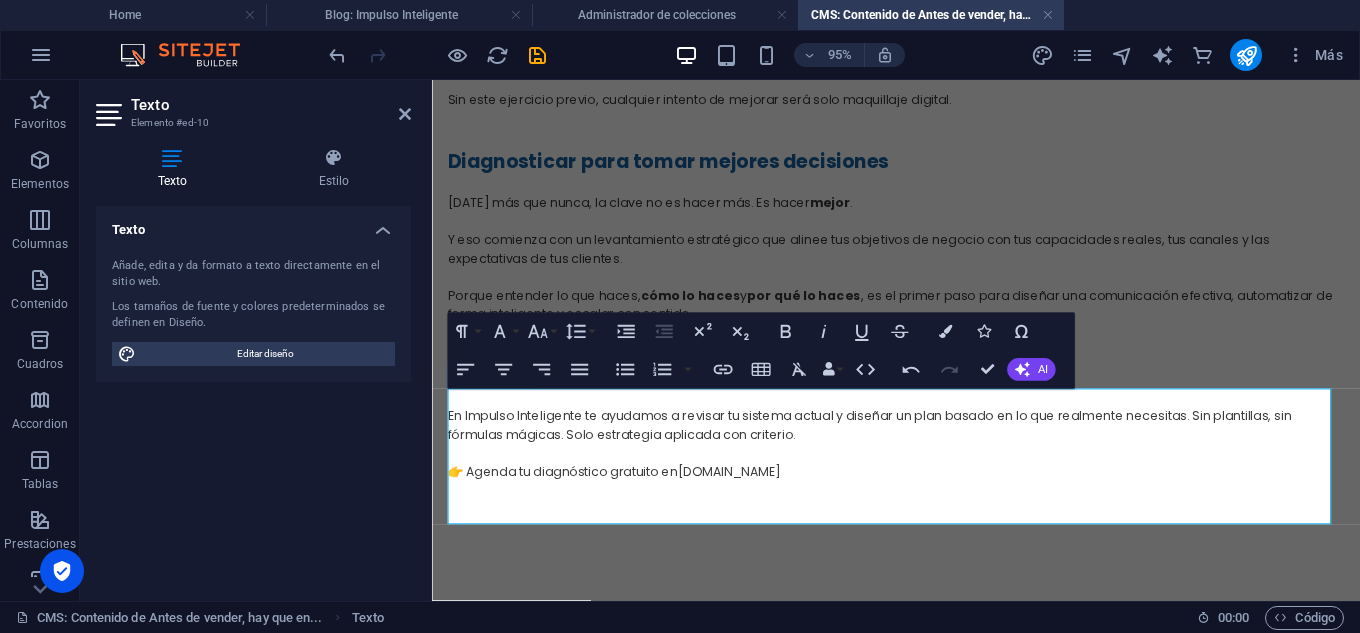 click on "👉 Agenda tu diagnóstico gratuito en  www.impulsointeligente.cl" at bounding box center [921, 493] 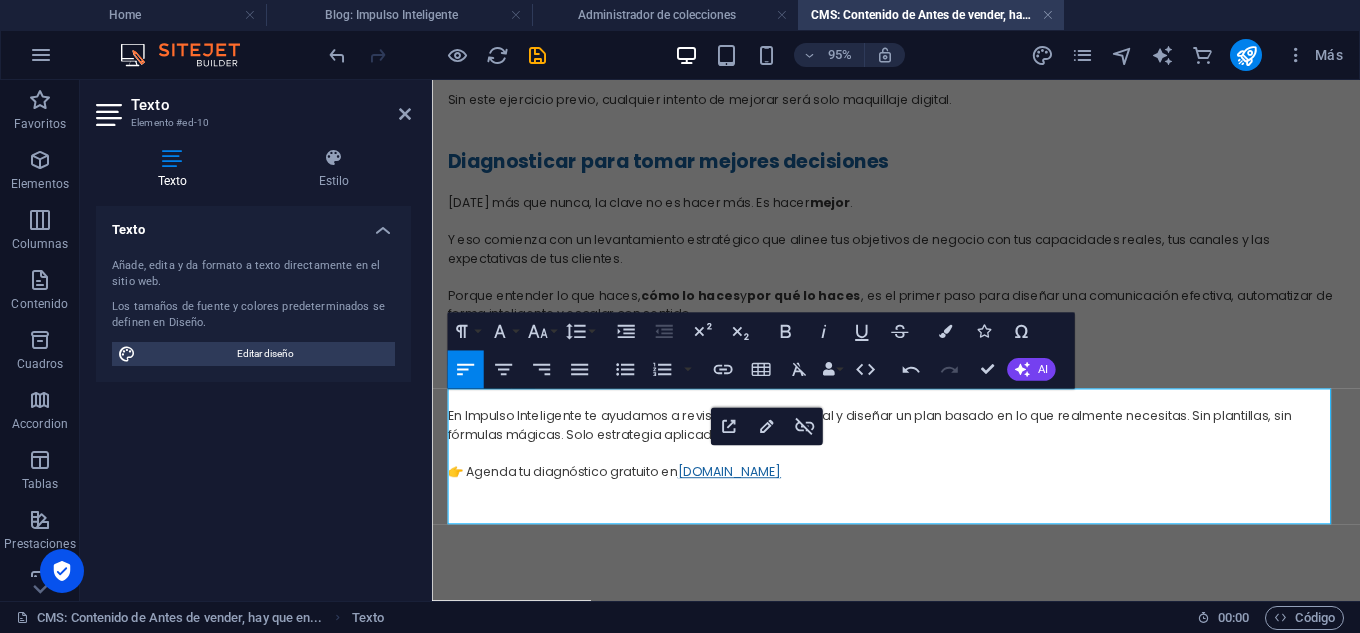 click on "[DOMAIN_NAME]" at bounding box center [745, 492] 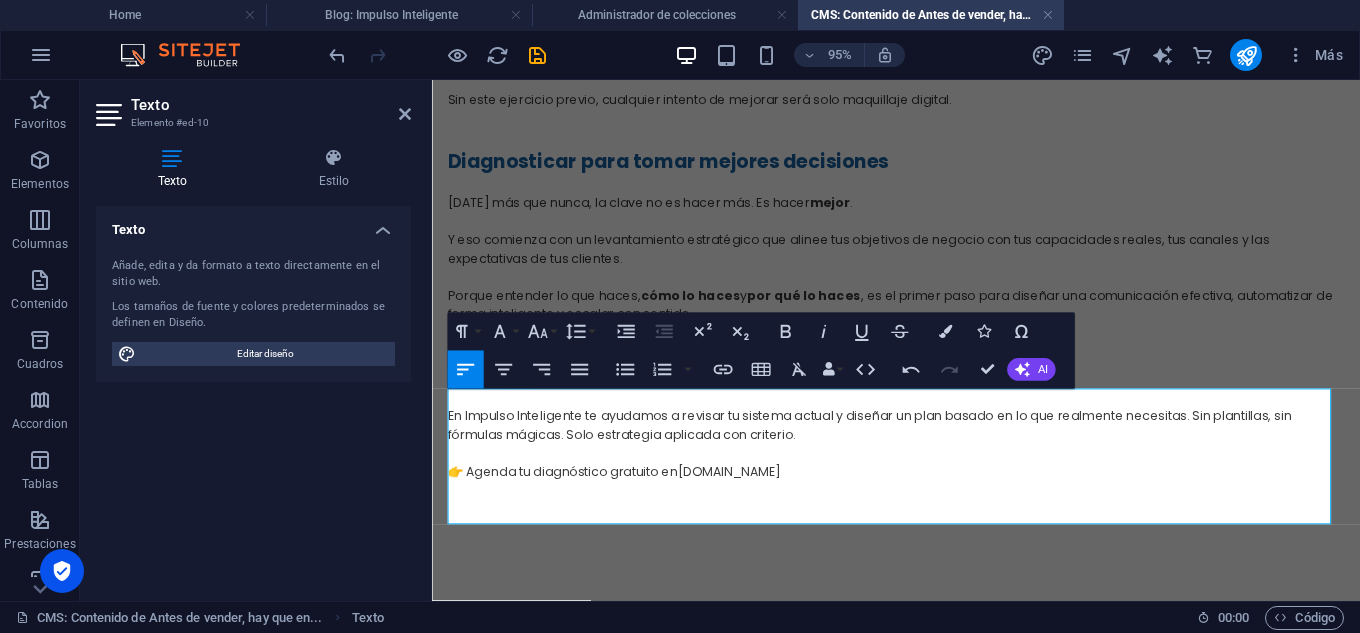 click on "👉 Agenda tu diagnóstico gratuito en  www.impulsointeligente.cl" at bounding box center [921, 493] 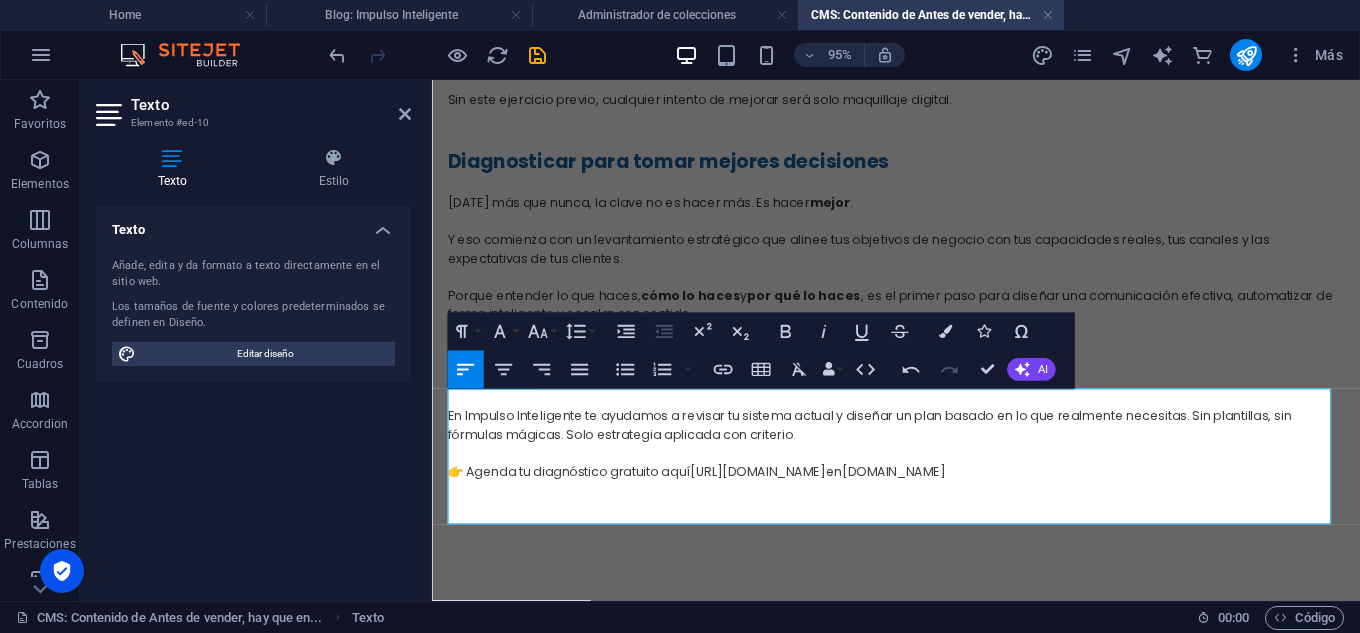 scroll, scrollTop: 271, scrollLeft: 7, axis: both 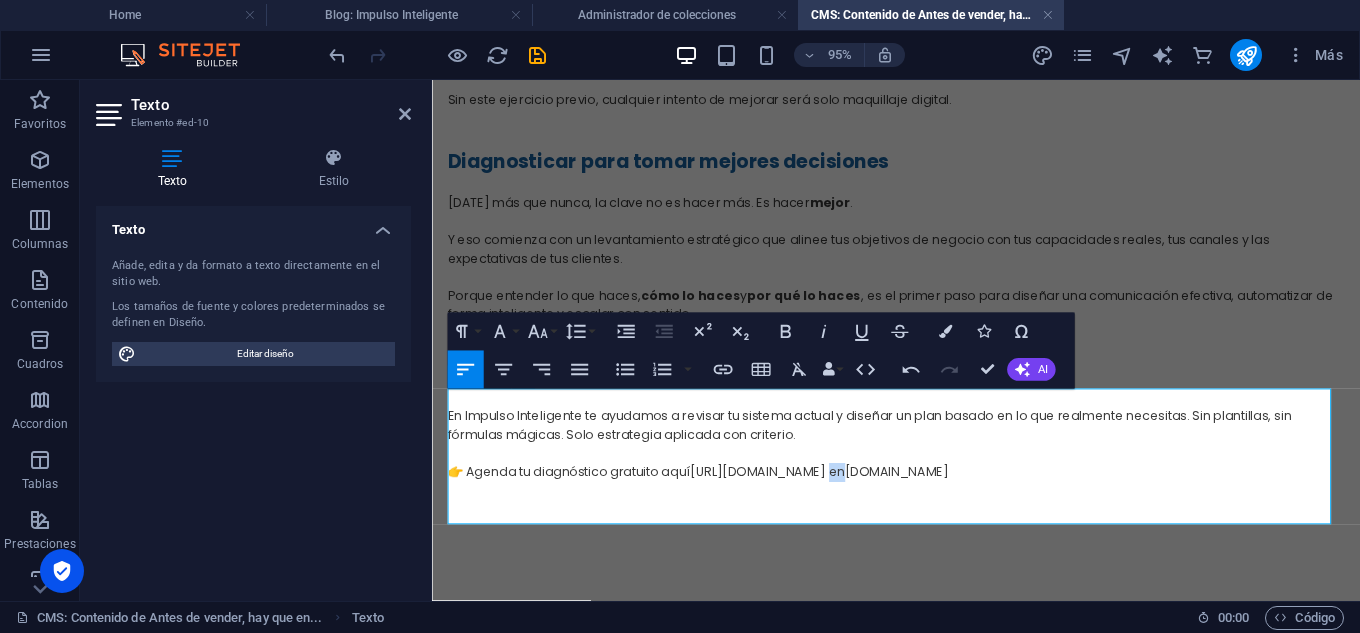 drag, startPoint x: 1050, startPoint y: 492, endPoint x: 1034, endPoint y: 492, distance: 16 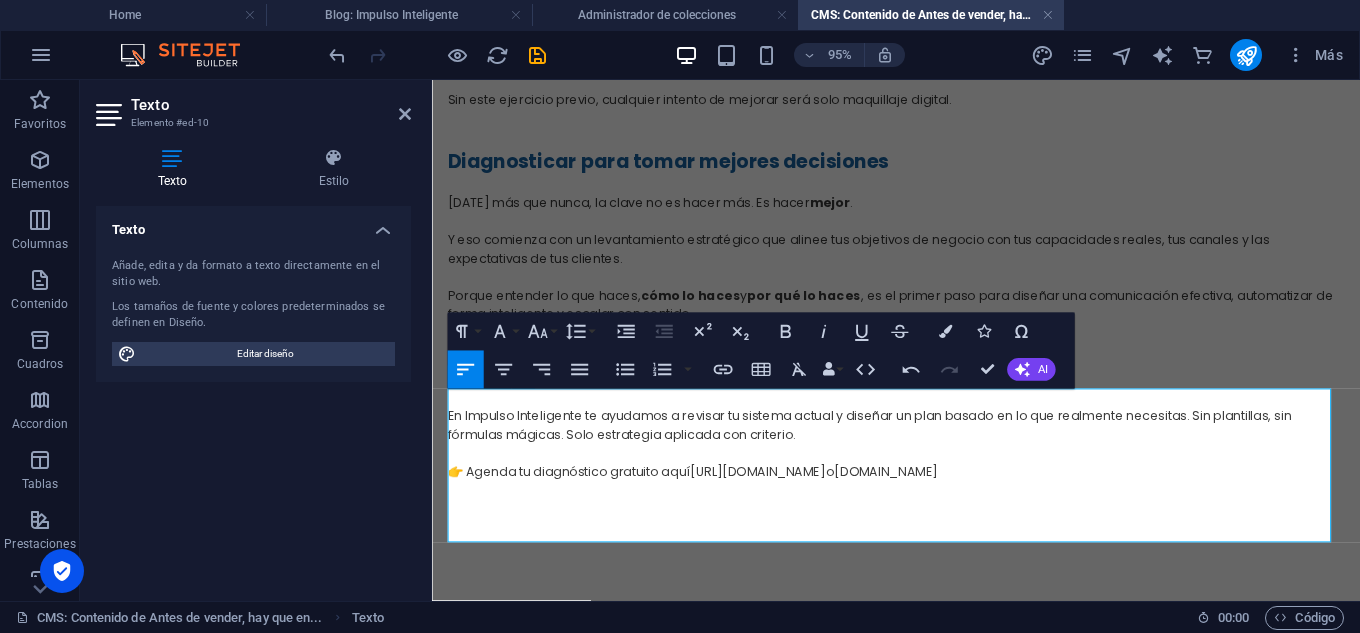 click at bounding box center [921, 519] 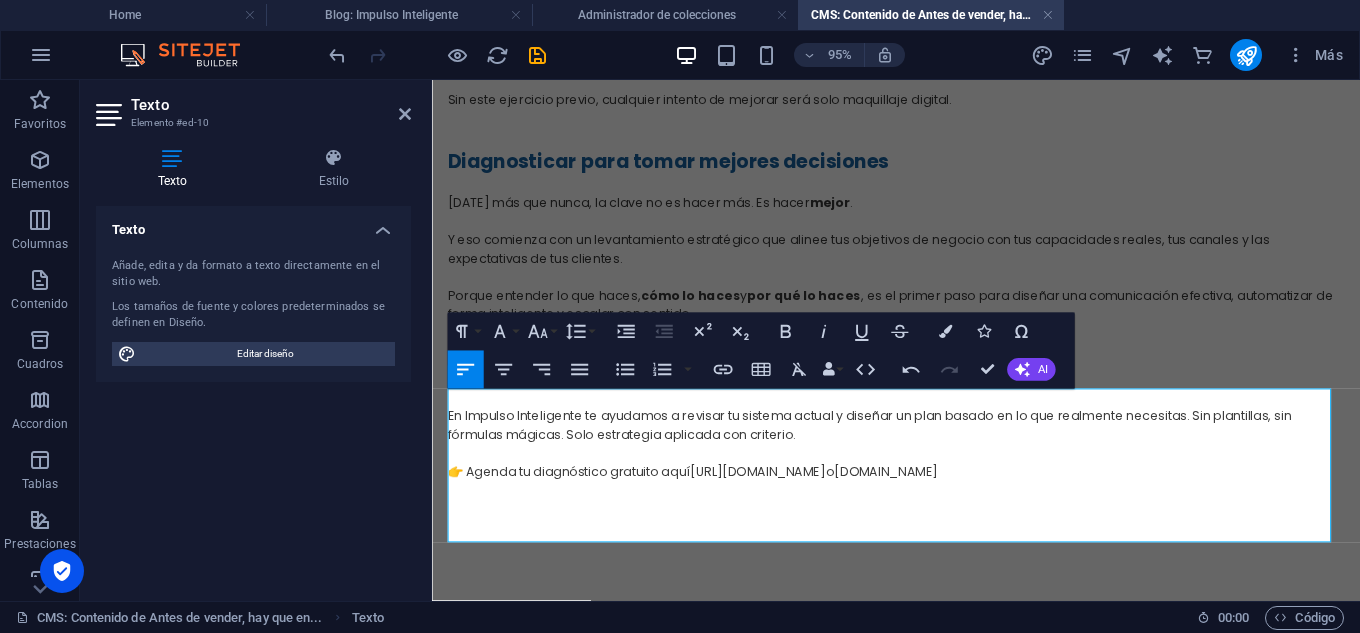 click on "Más" at bounding box center [1190, 55] 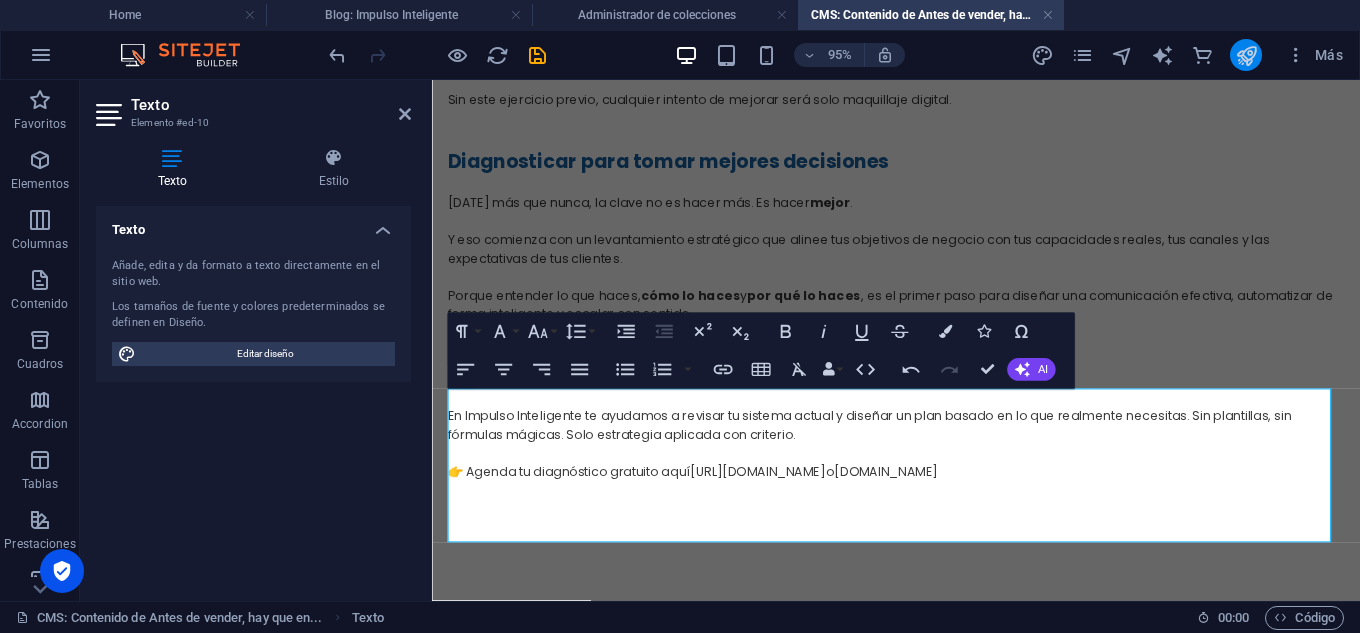 click at bounding box center (1246, 55) 